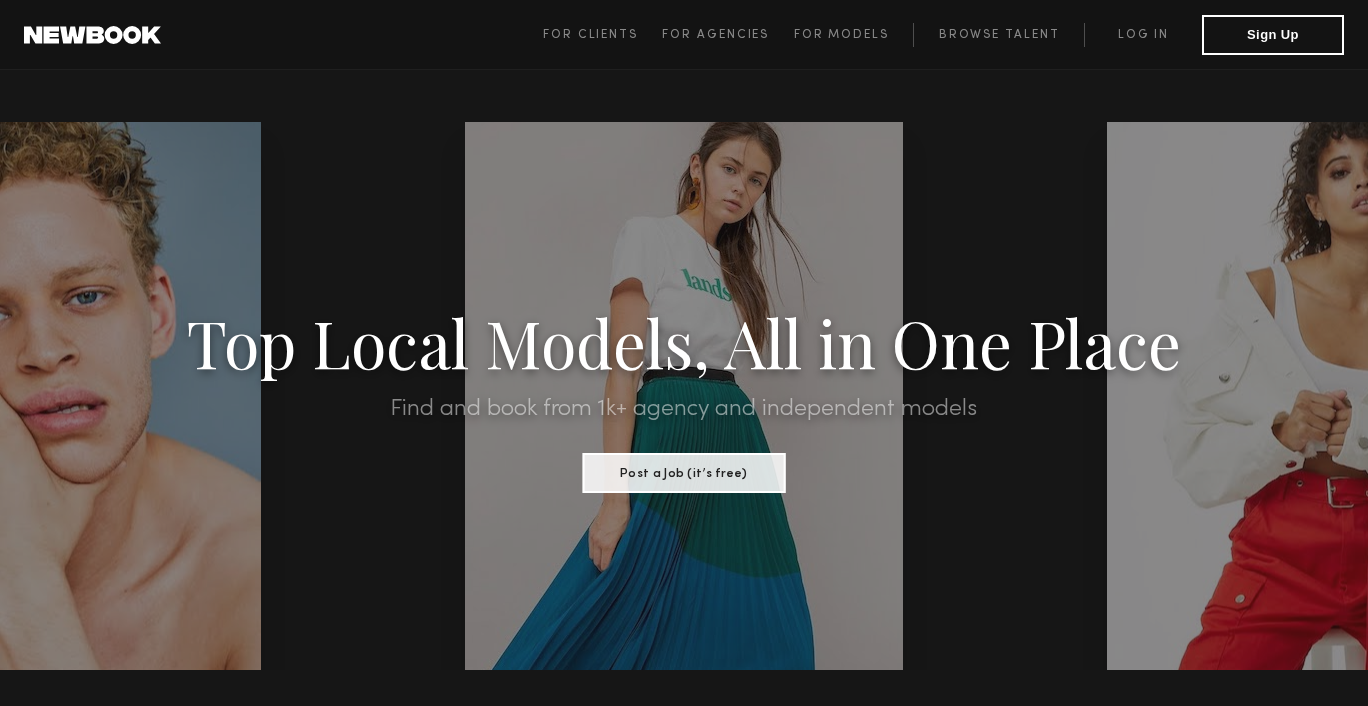 scroll, scrollTop: 0, scrollLeft: 0, axis: both 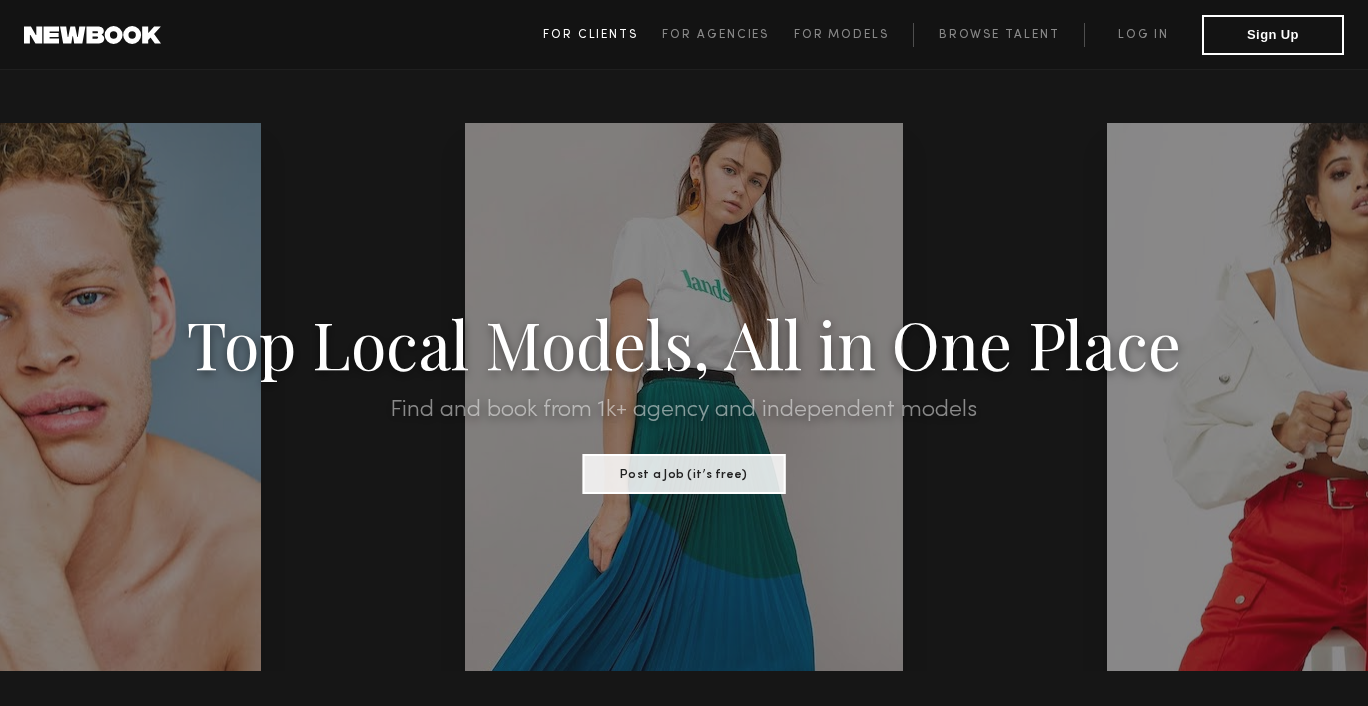 click on "For Clients" 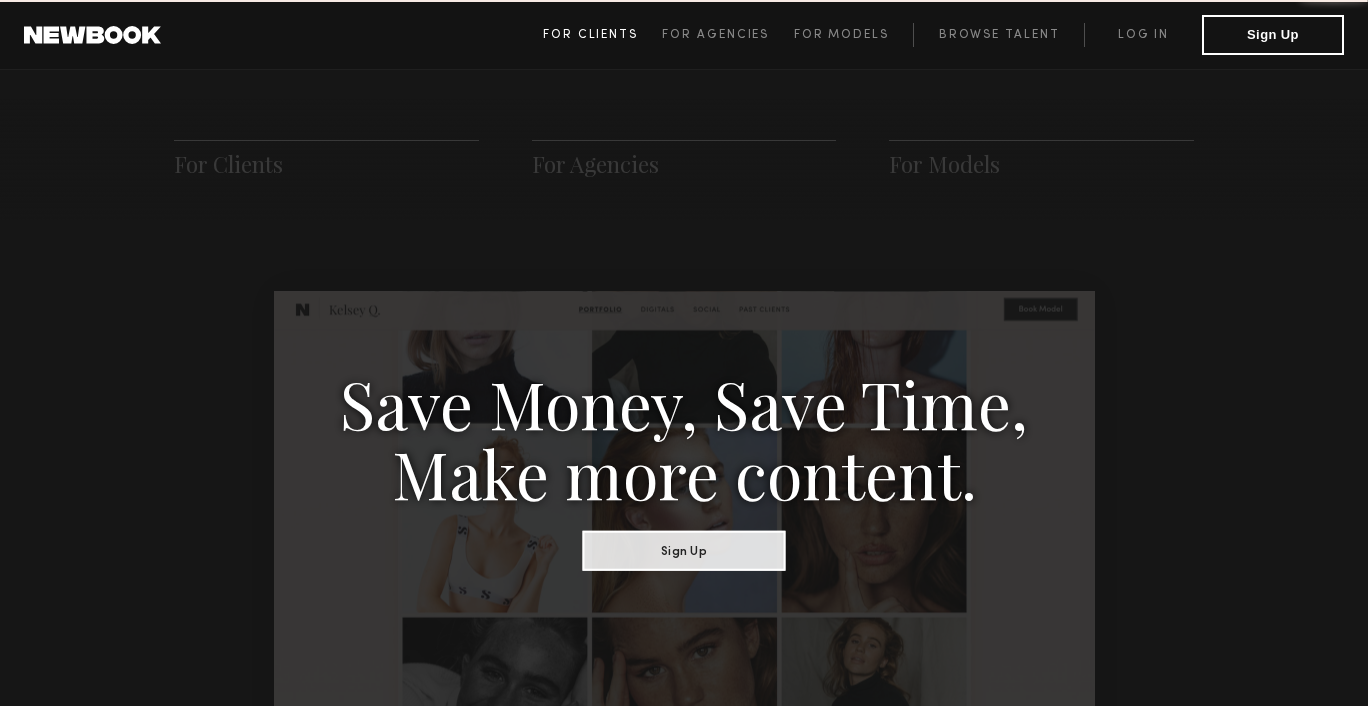 scroll, scrollTop: 998, scrollLeft: 0, axis: vertical 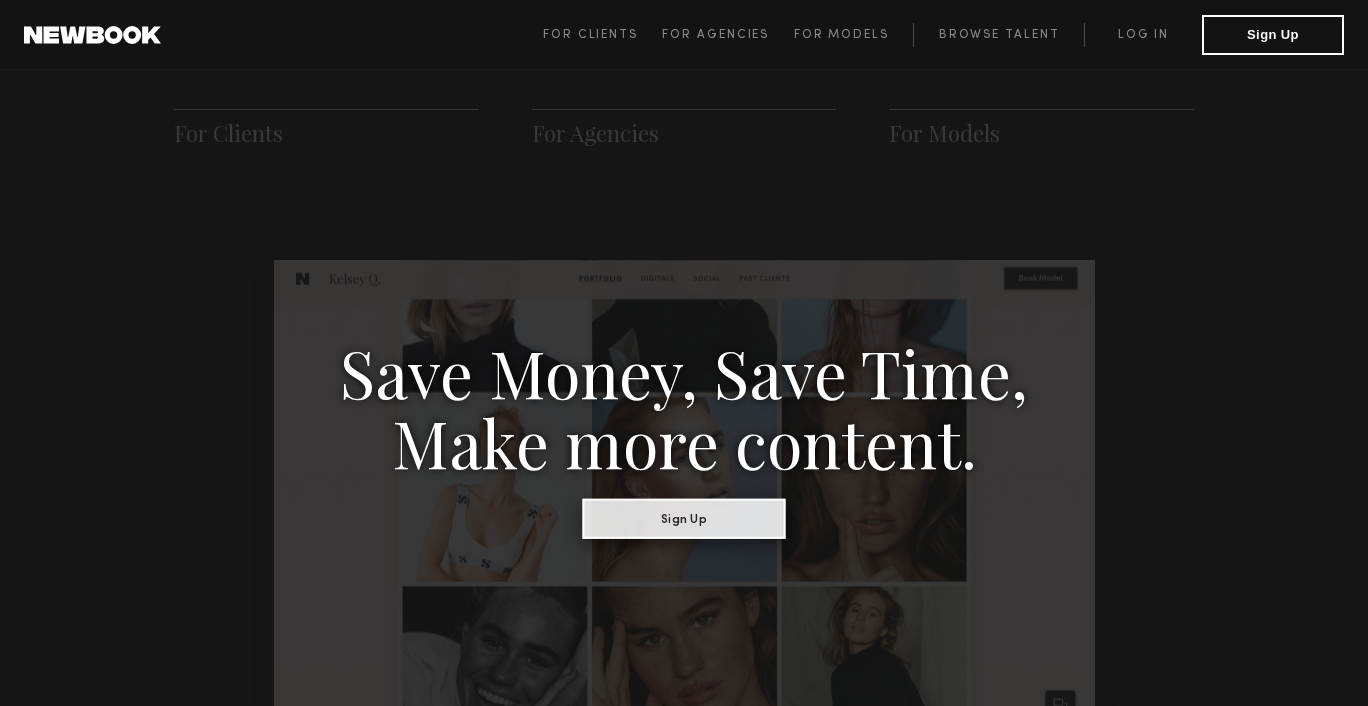 click on "Sign Up" at bounding box center [684, 518] 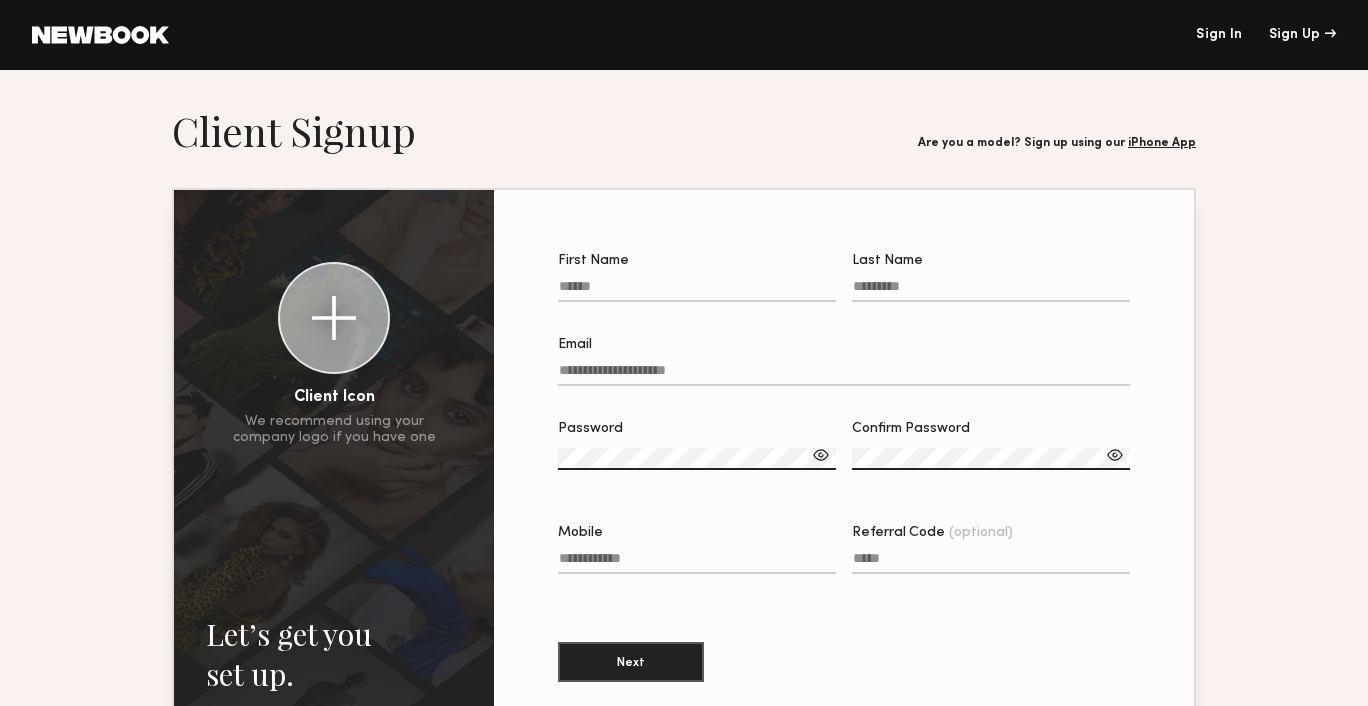 scroll, scrollTop: 35, scrollLeft: 0, axis: vertical 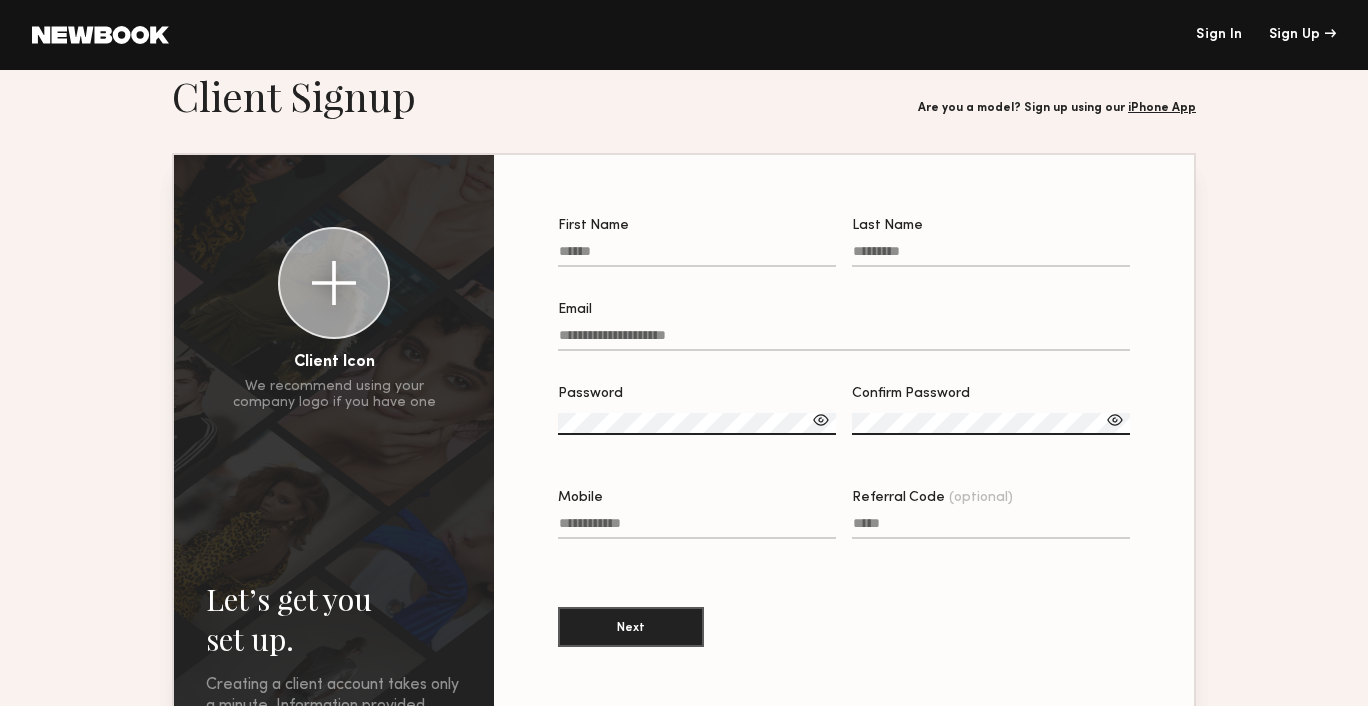 click on "First Name" 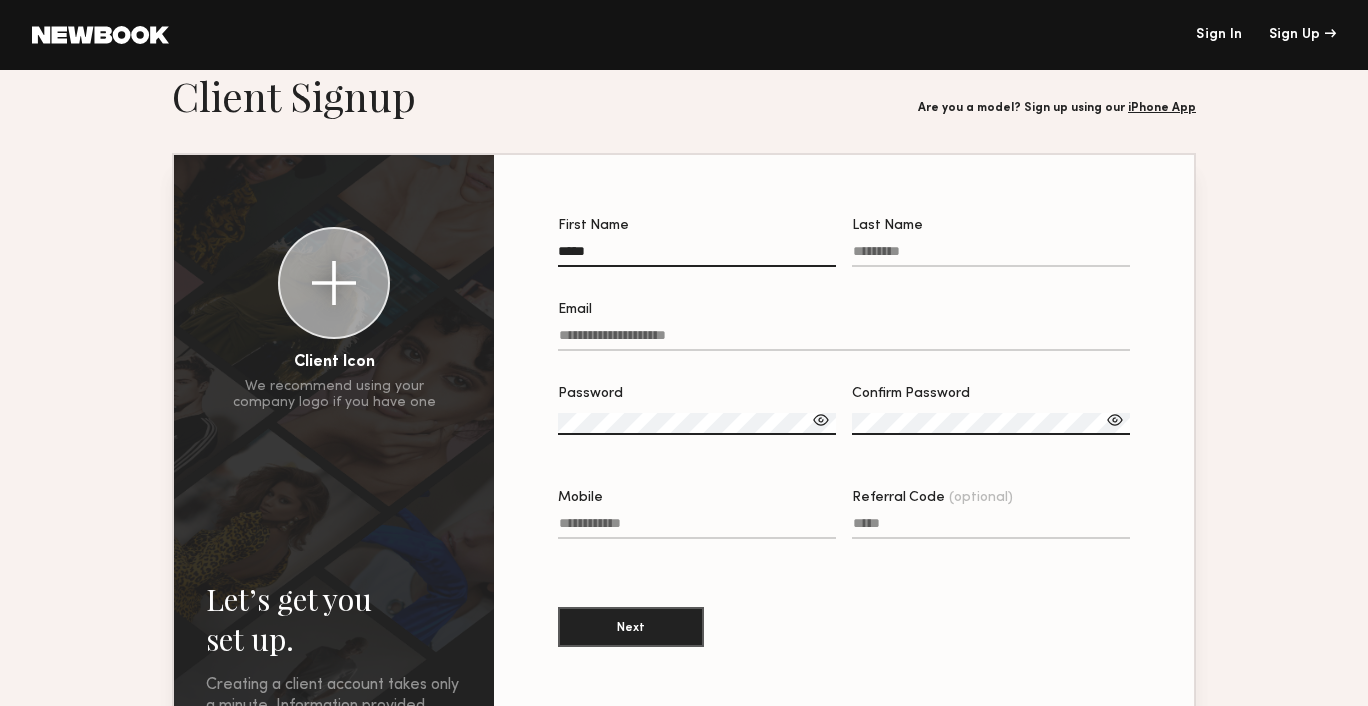 type on "*****" 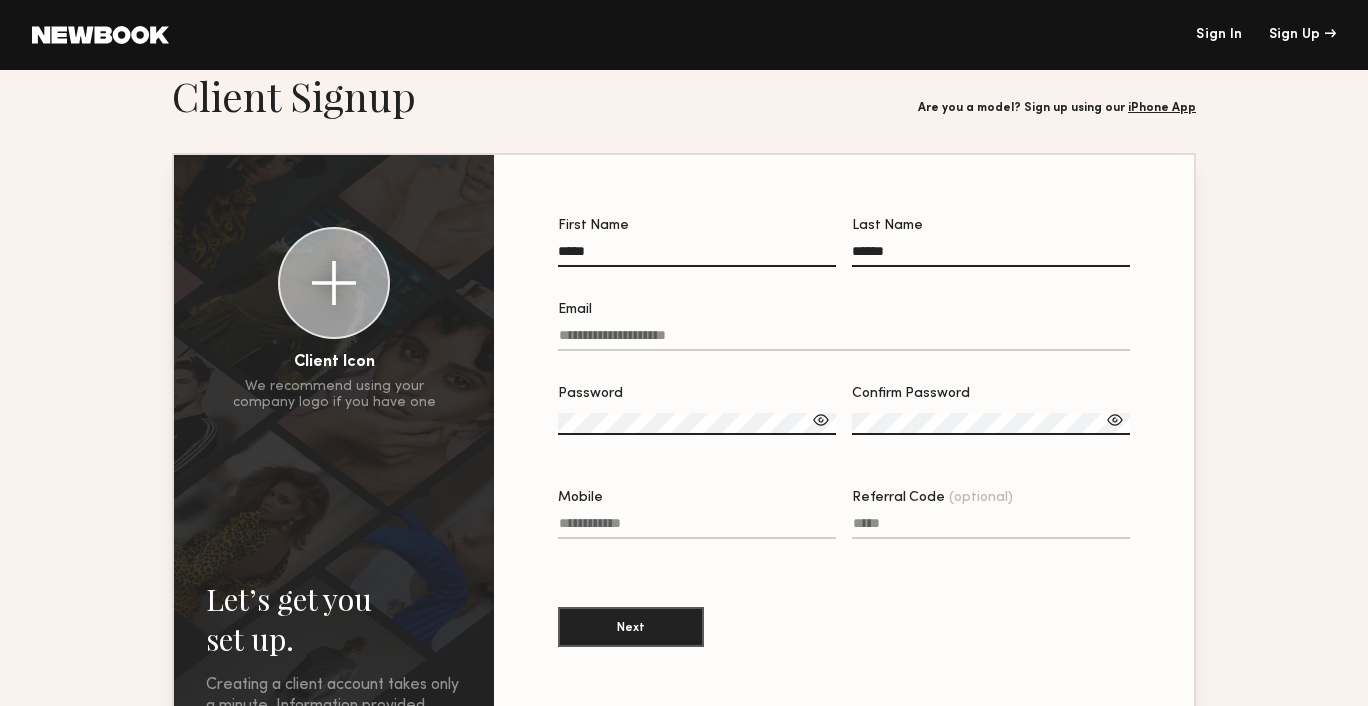 type on "******" 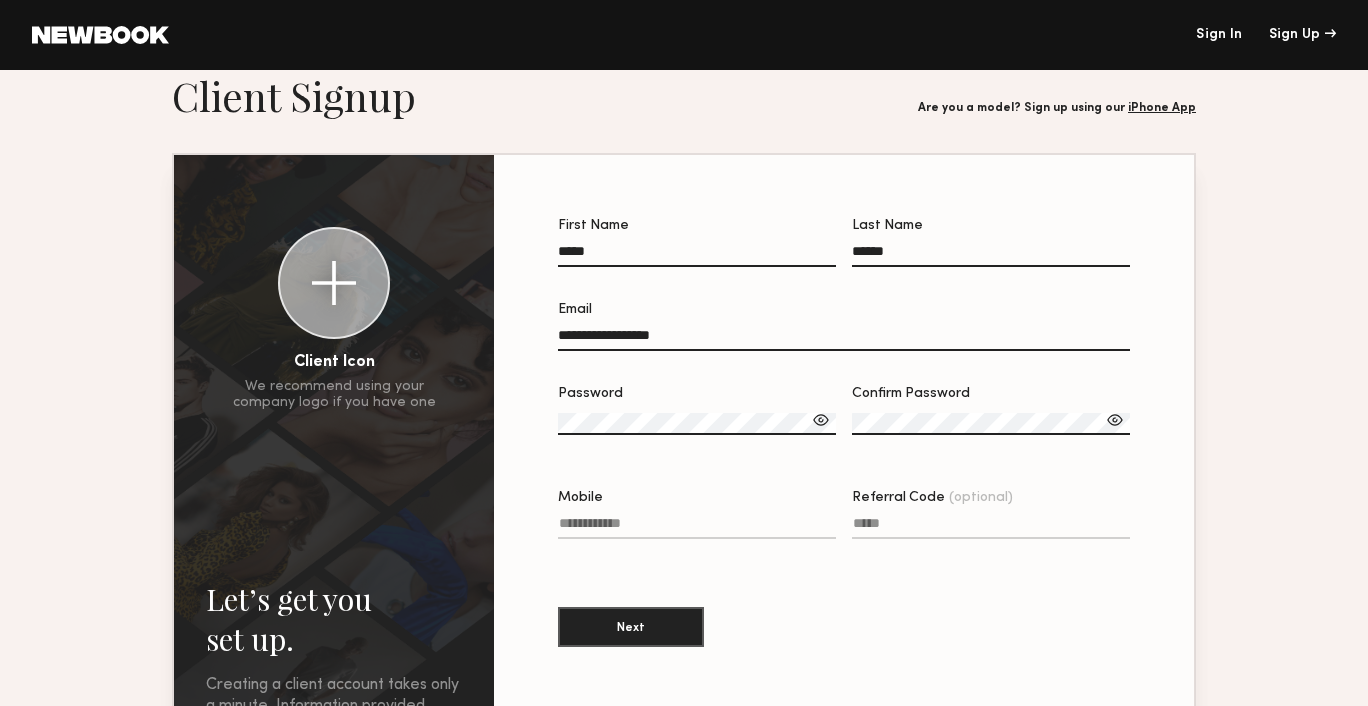 type on "**********" 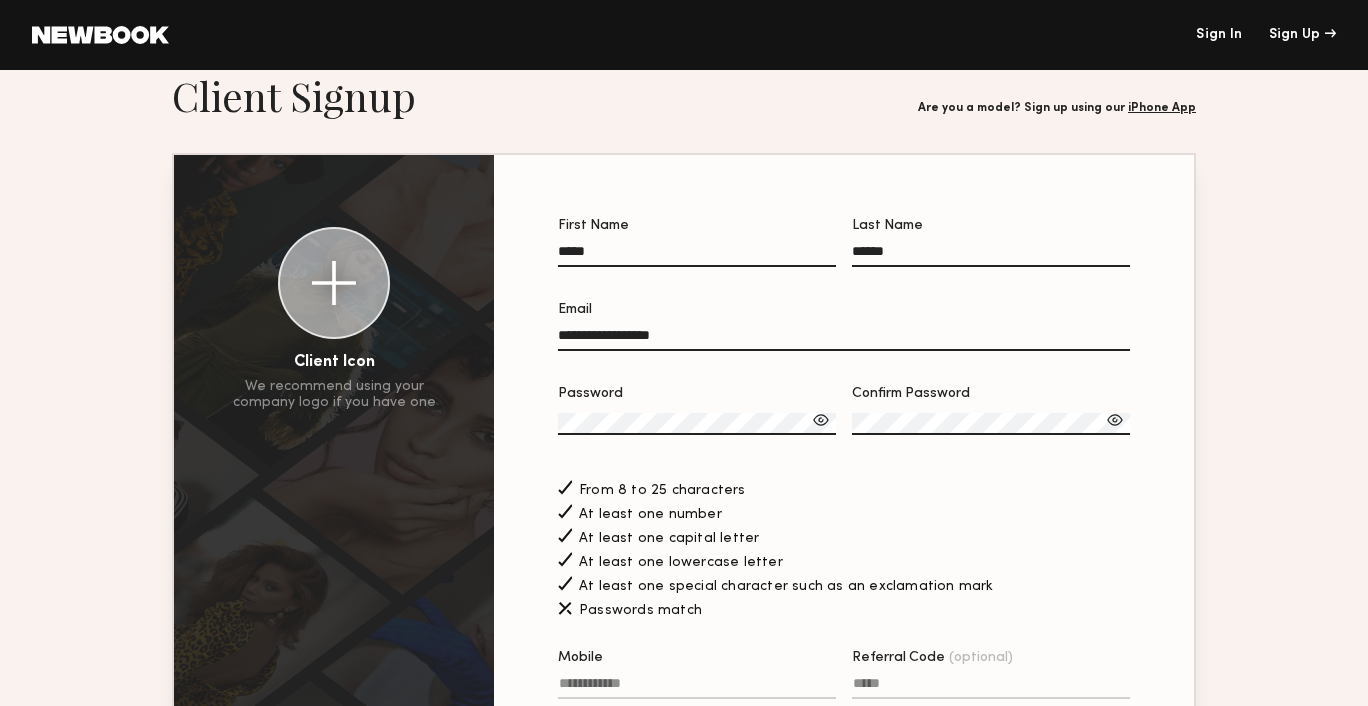scroll, scrollTop: 165, scrollLeft: 0, axis: vertical 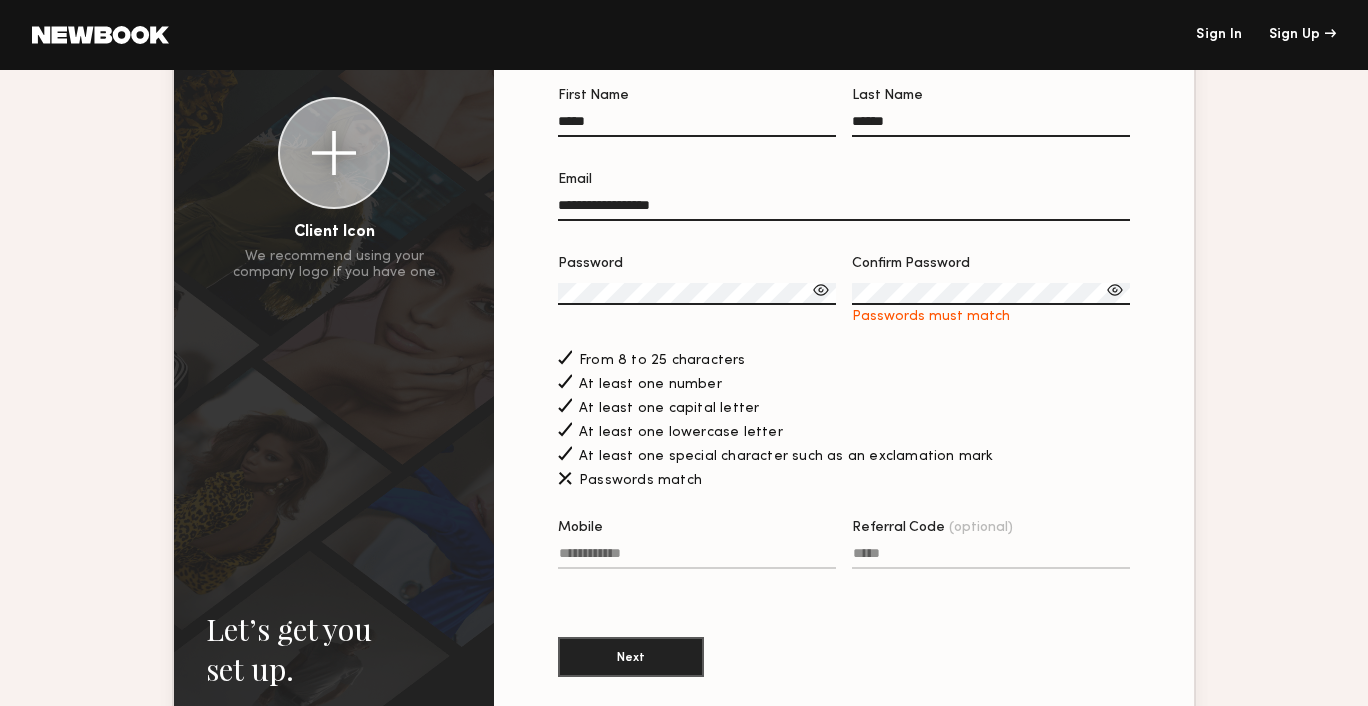 click on "Mobile" 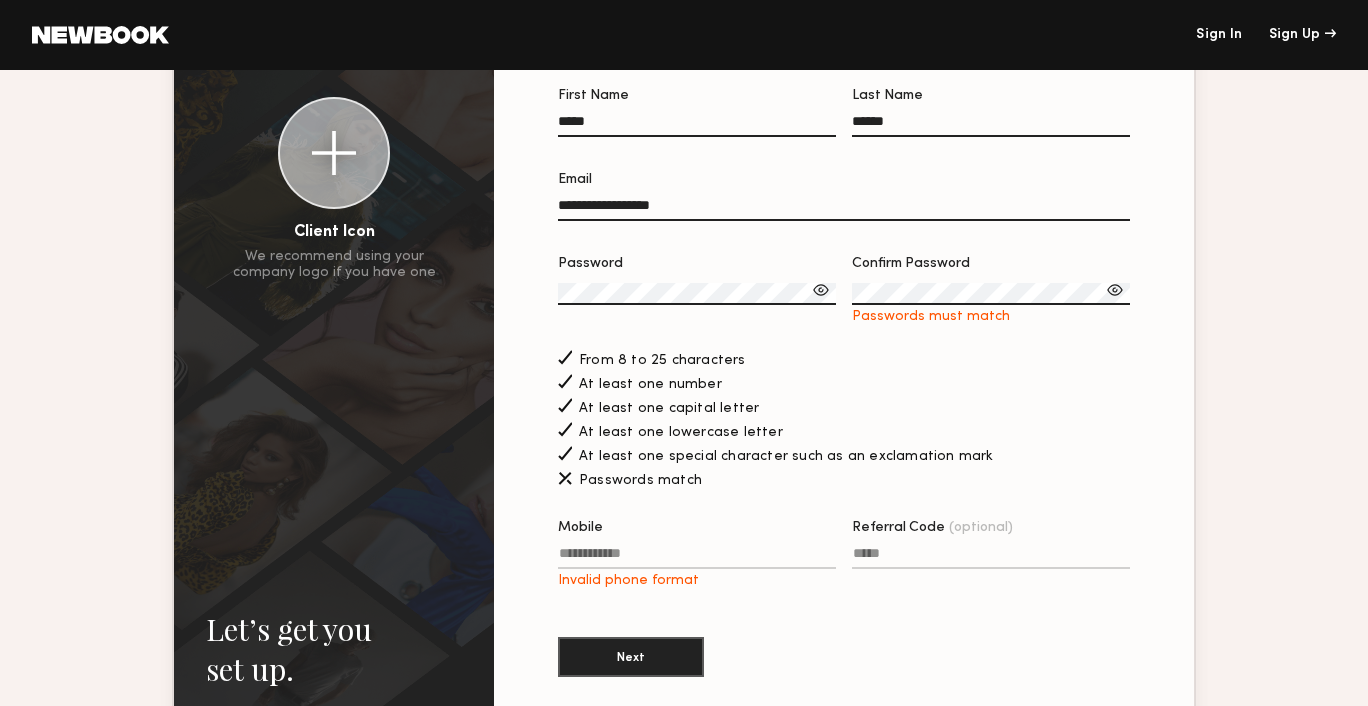 click 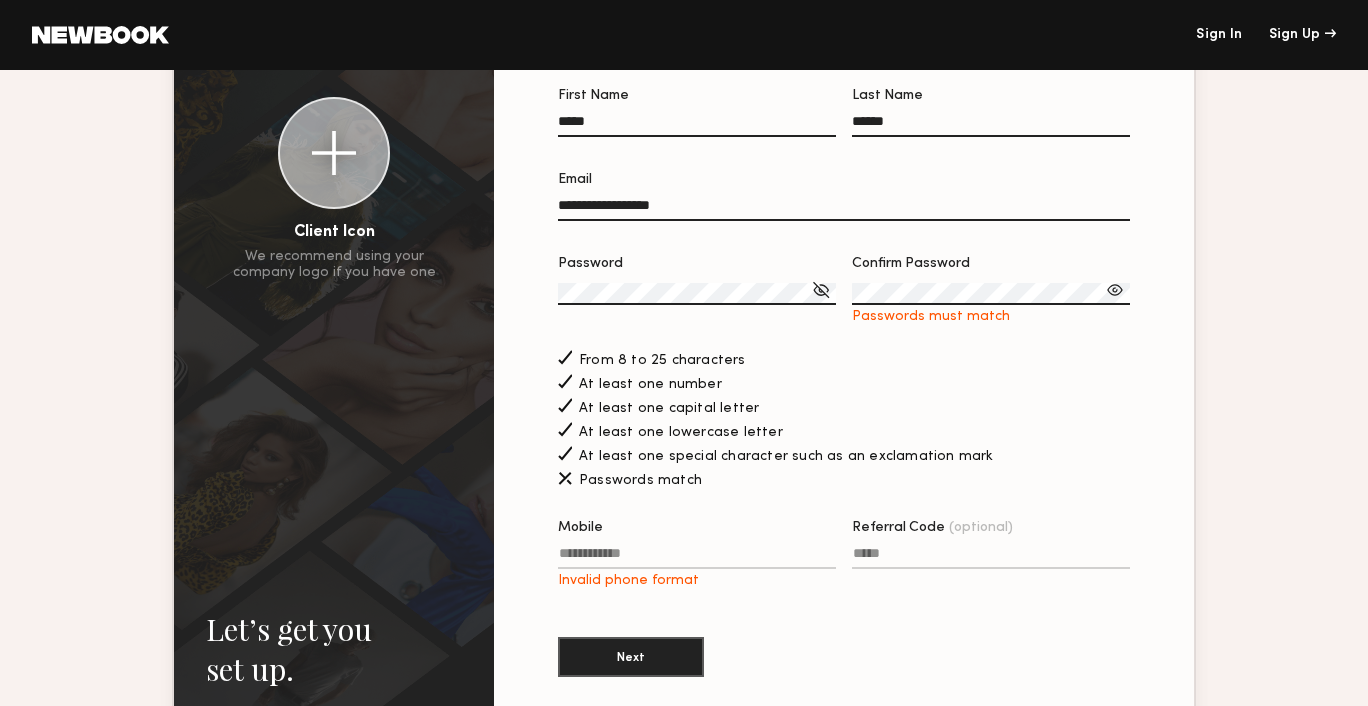 click 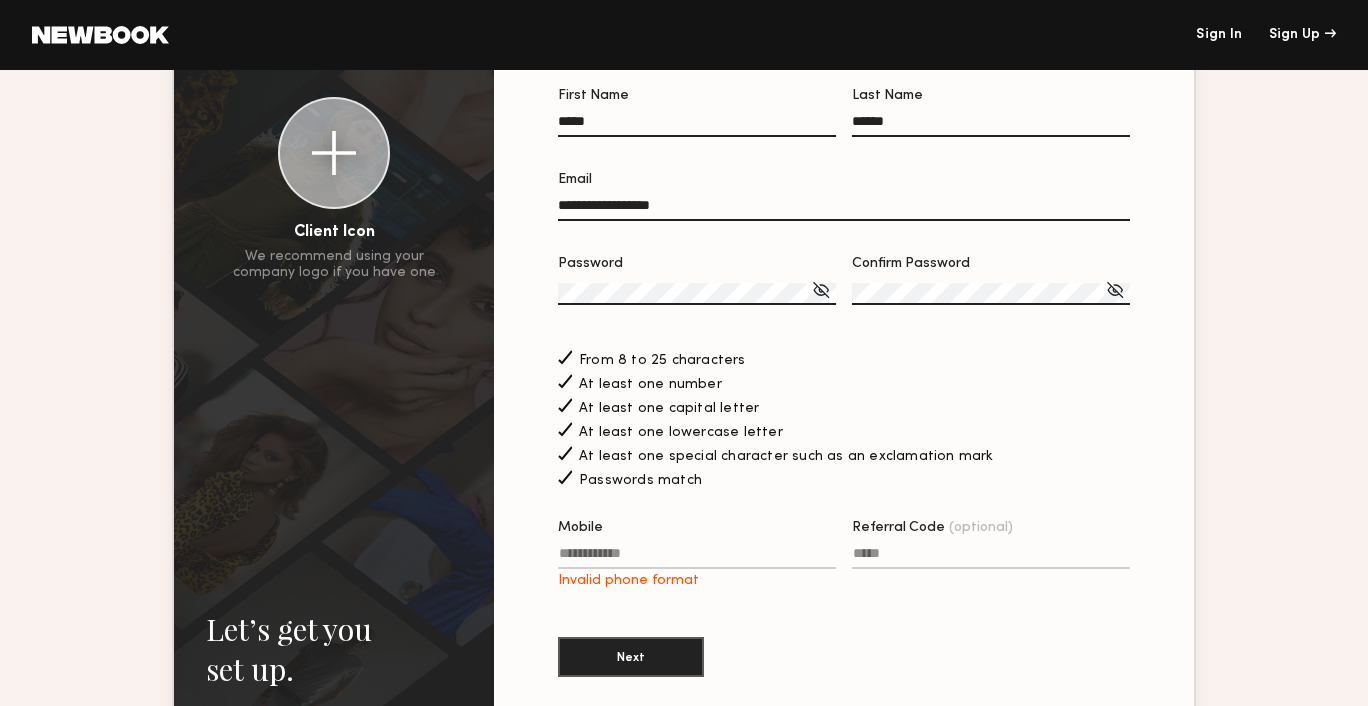 scroll, scrollTop: 164, scrollLeft: 0, axis: vertical 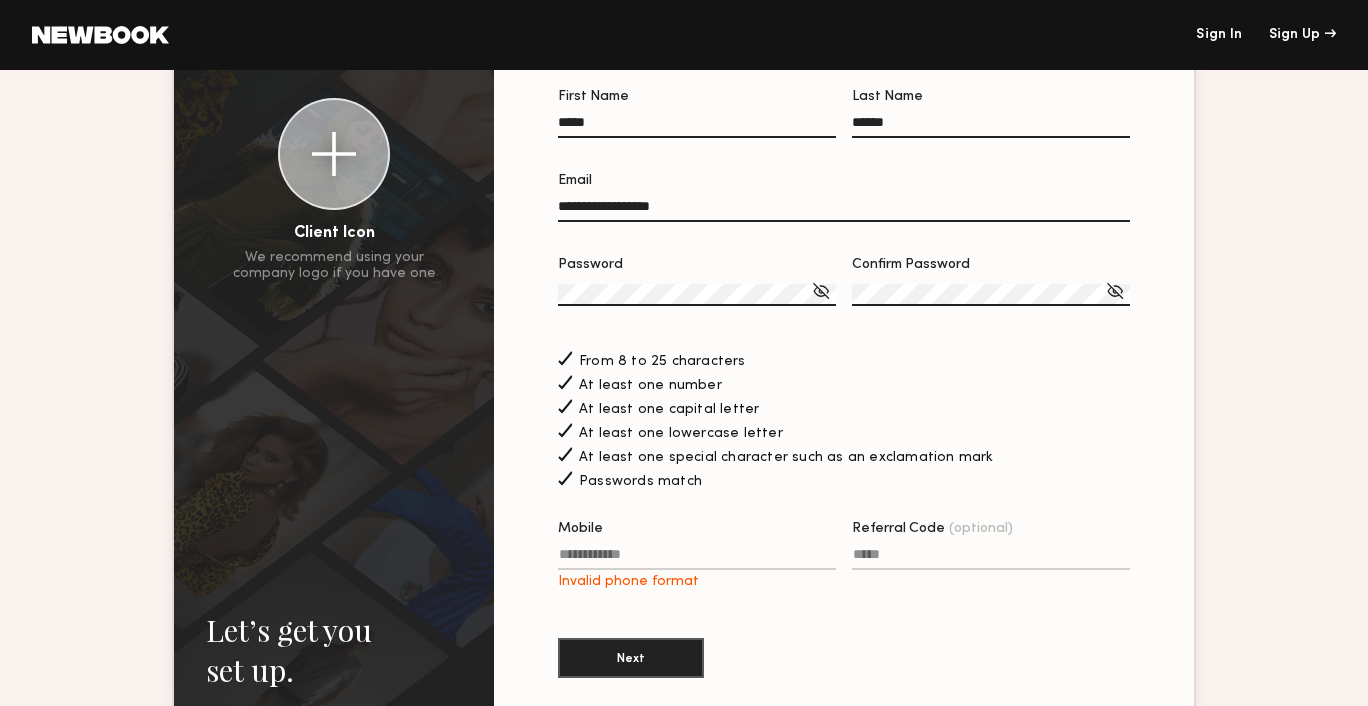 click on "Mobile Invalid phone format" 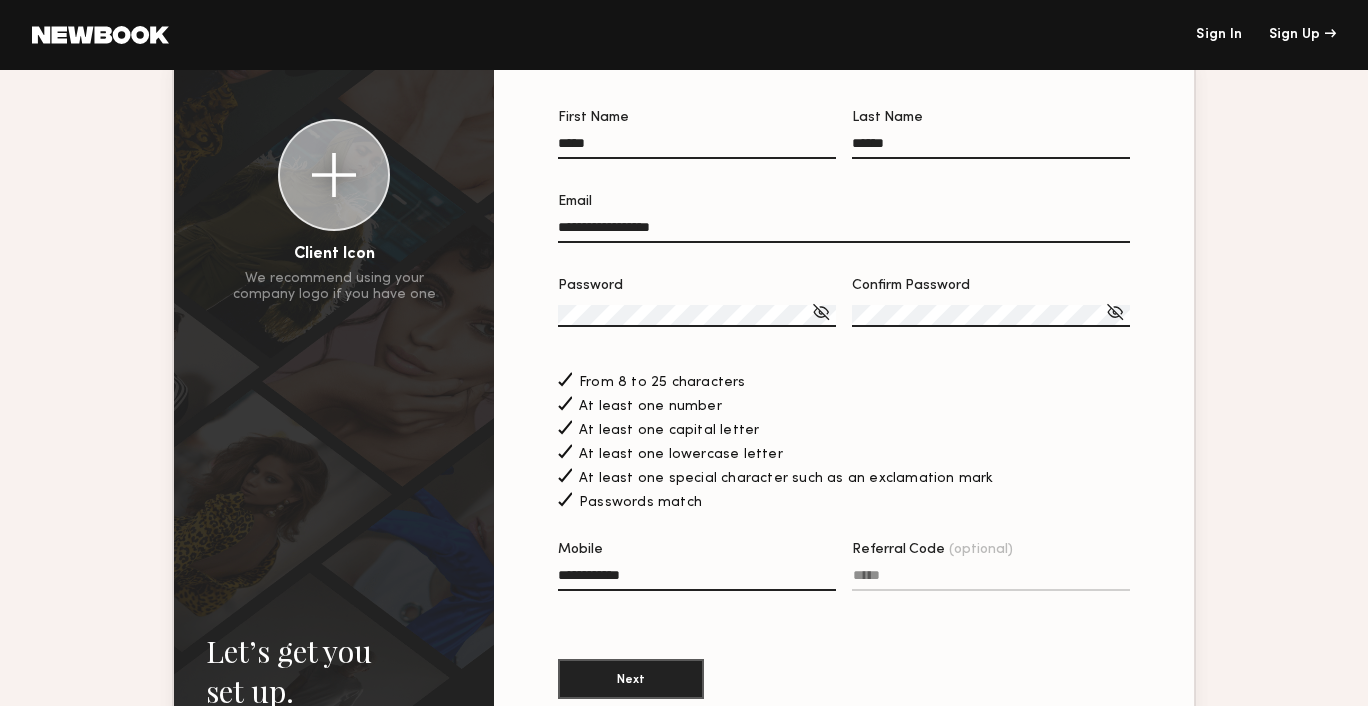 scroll, scrollTop: 203, scrollLeft: 0, axis: vertical 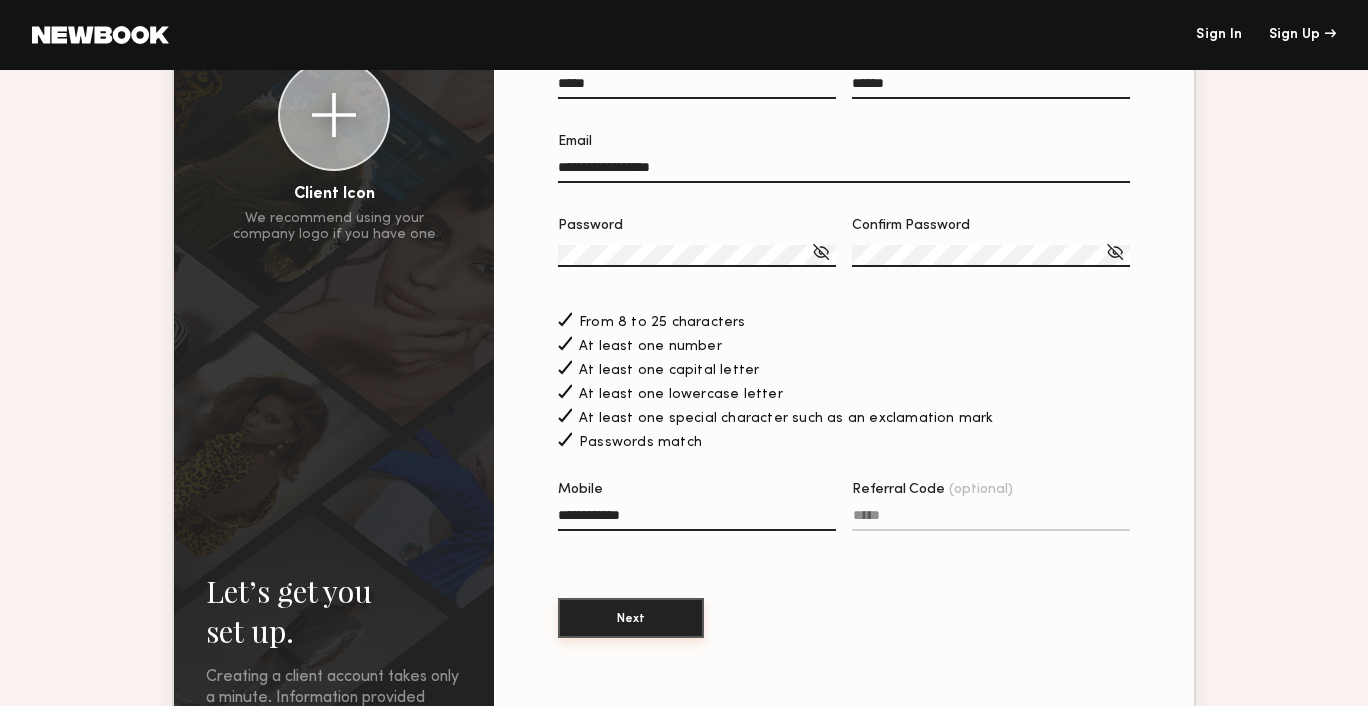 type on "**********" 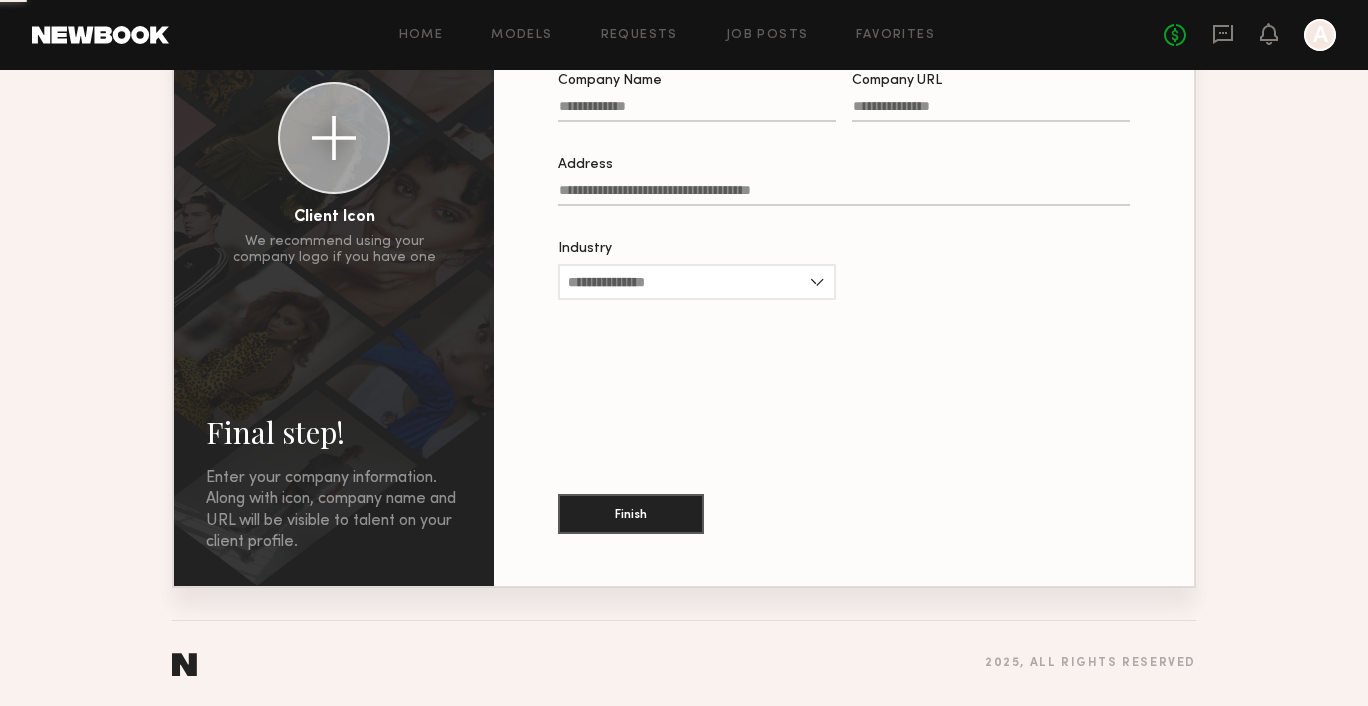 scroll, scrollTop: 0, scrollLeft: 0, axis: both 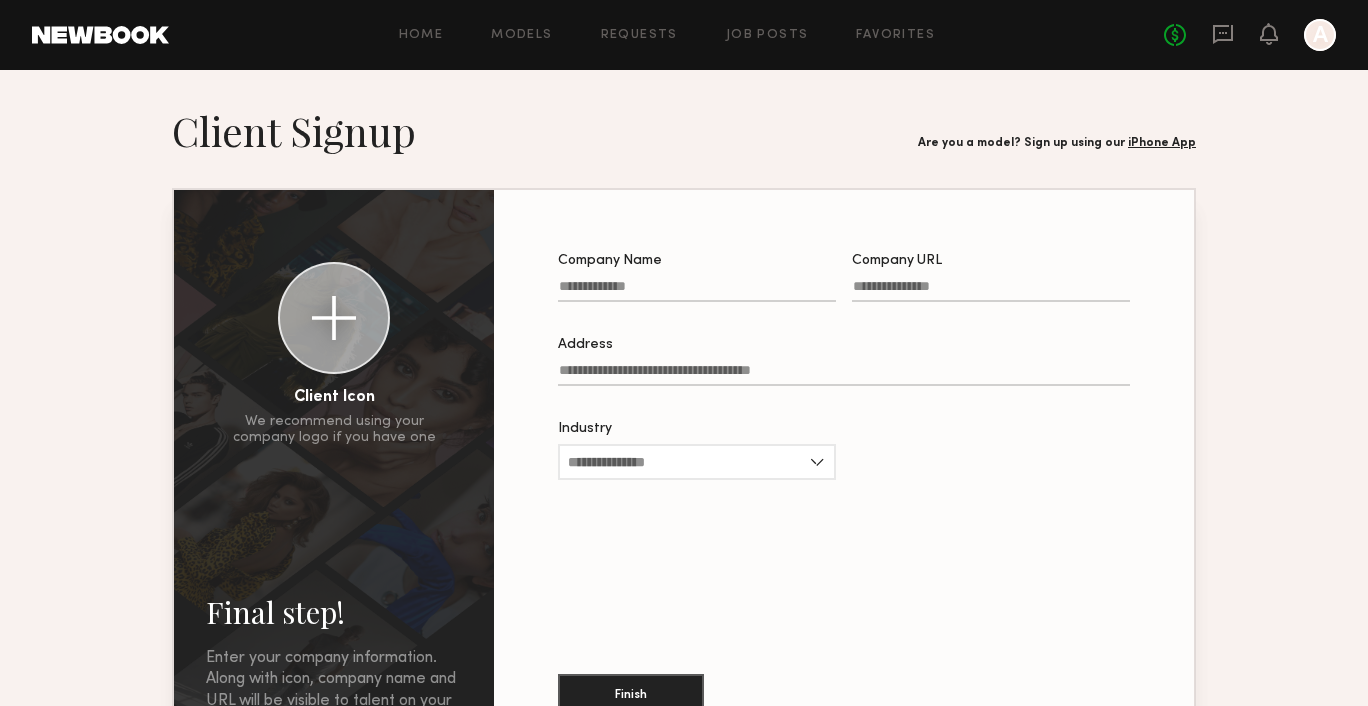 click on "Company Name" 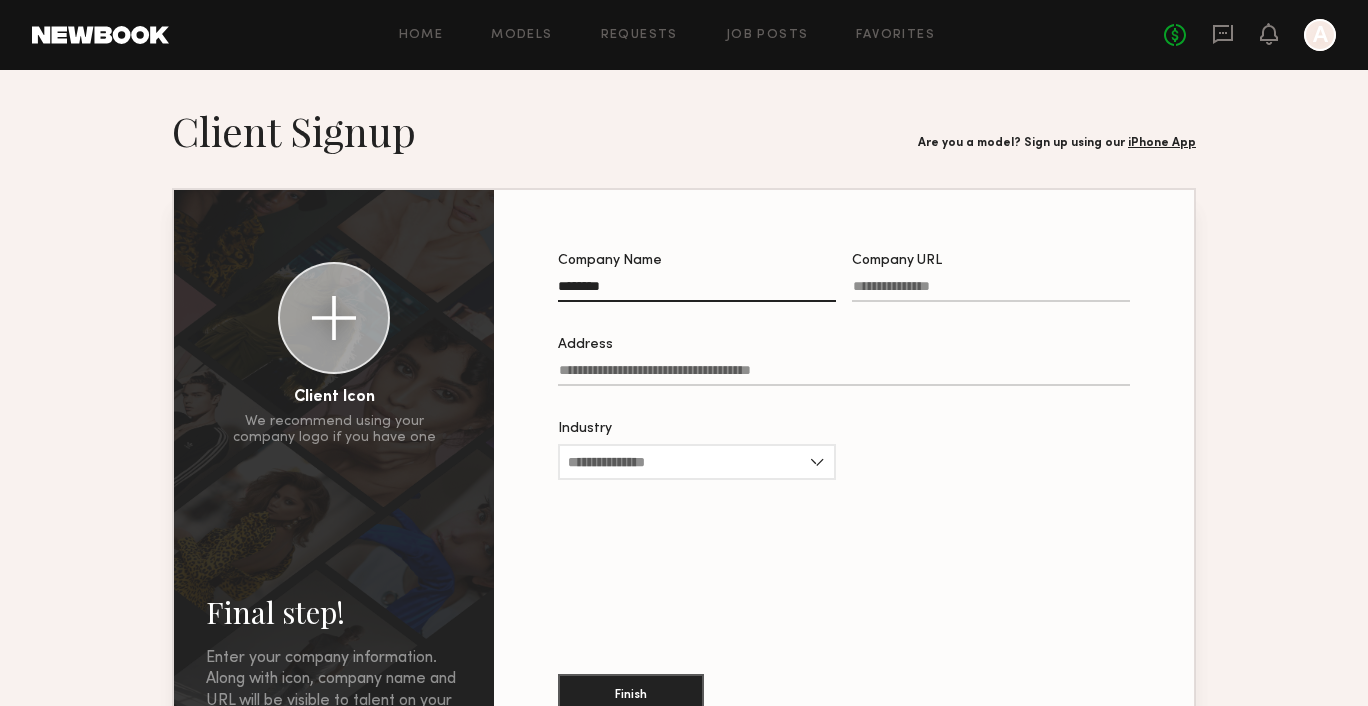 type on "********" 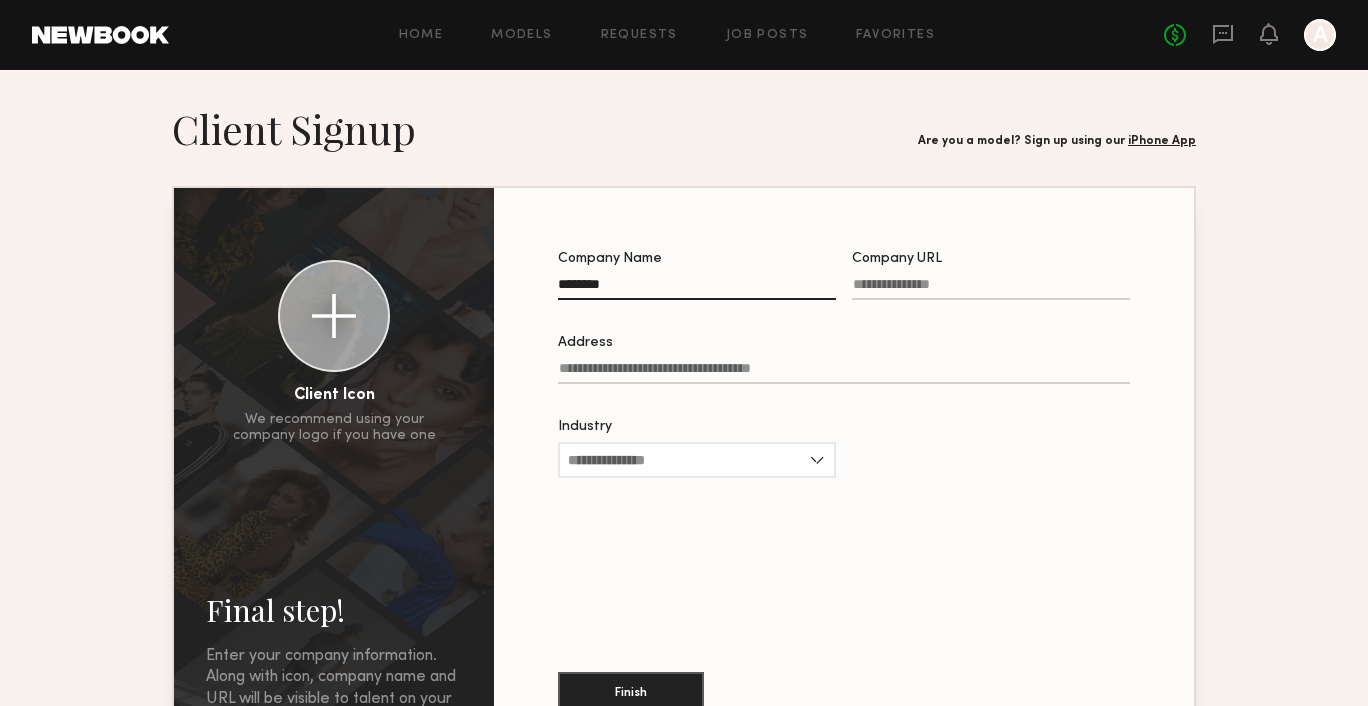 scroll, scrollTop: 3, scrollLeft: 0, axis: vertical 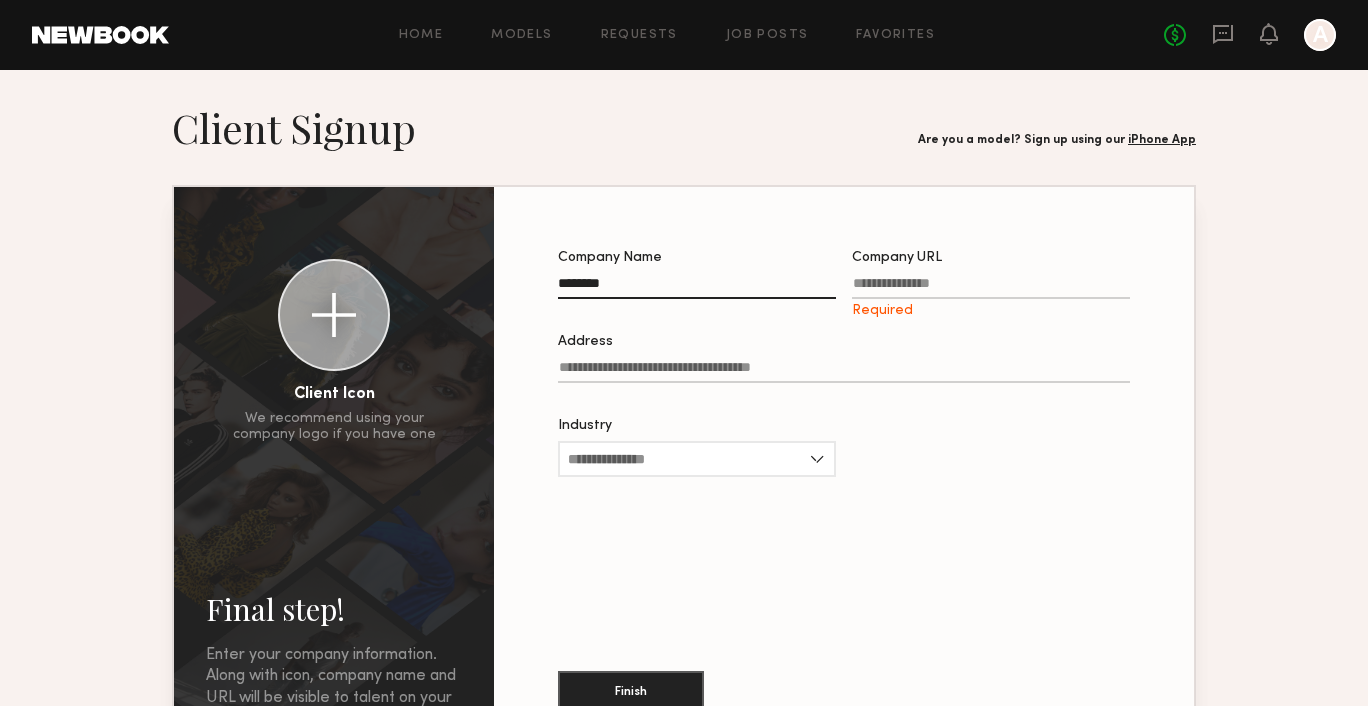 click on "Company URL Required" 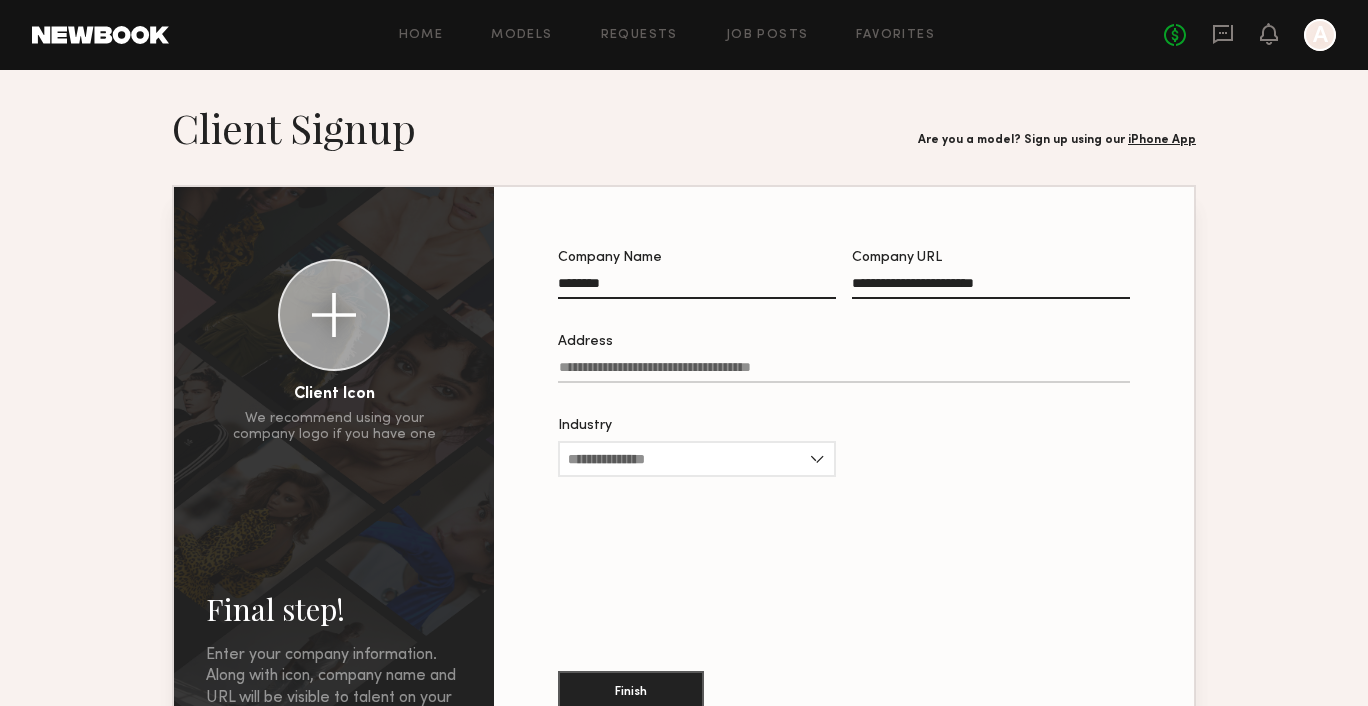 type on "**********" 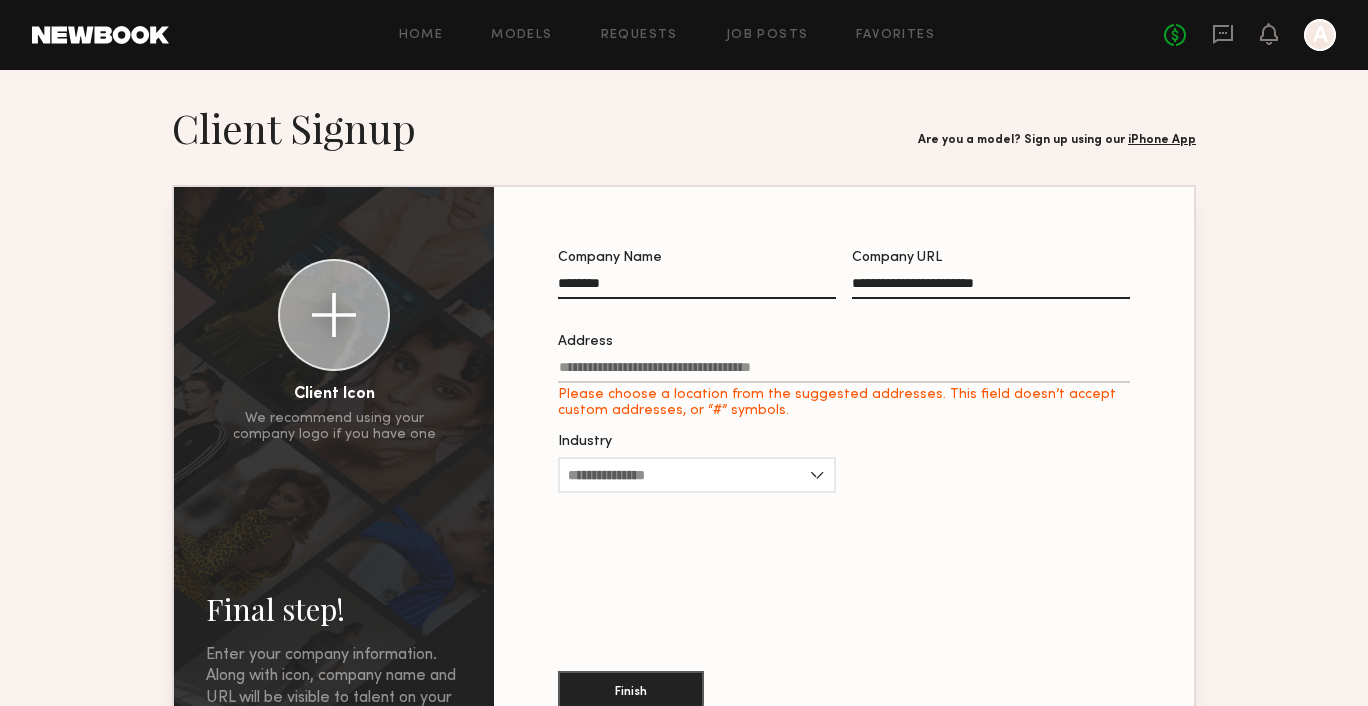 click on "Address Please choose a location from the suggested addresses. This field doesn’t accept custom addresses, or “#” symbols." 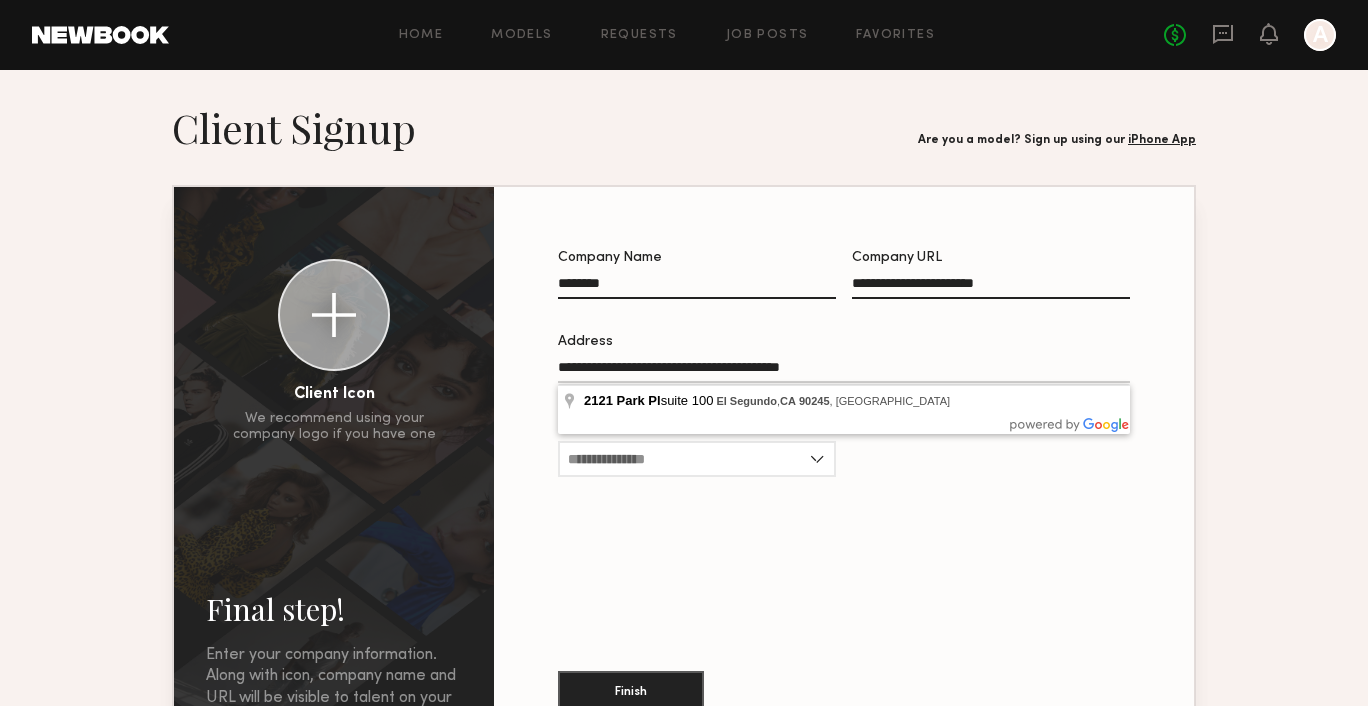 type on "**********" 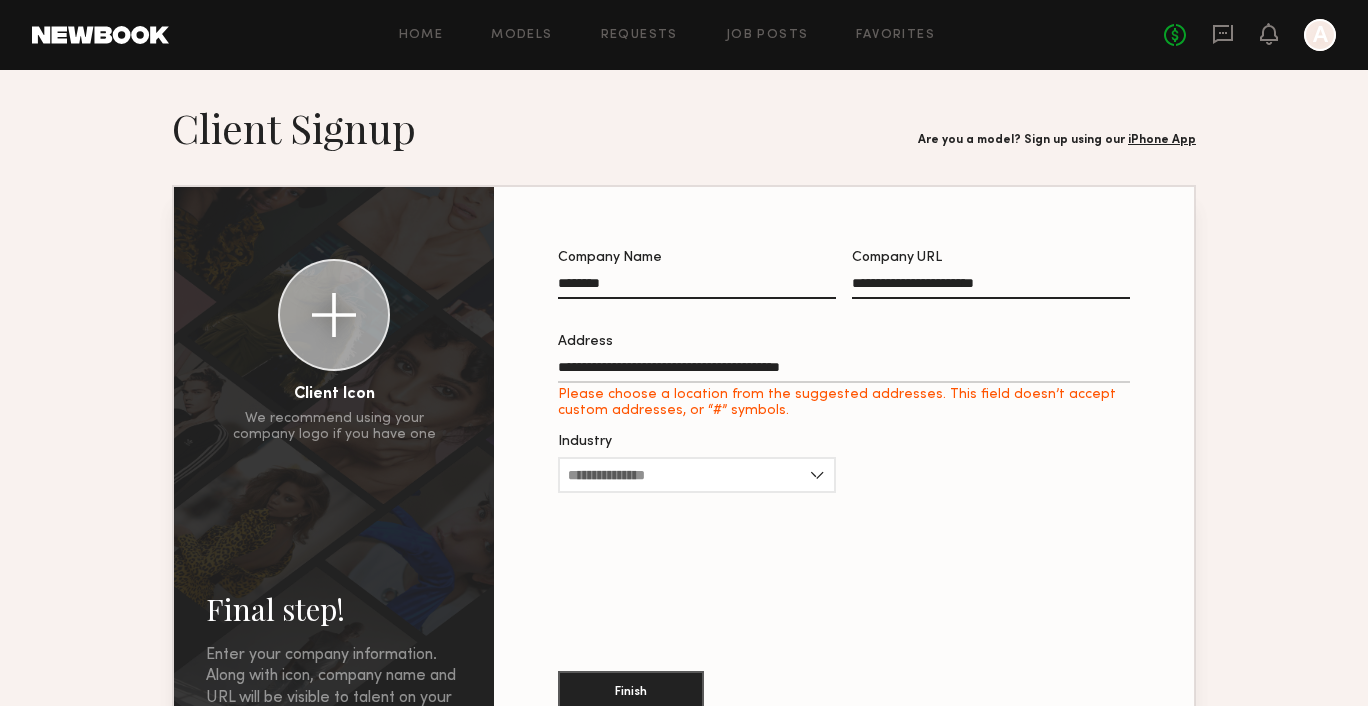 click on "**********" 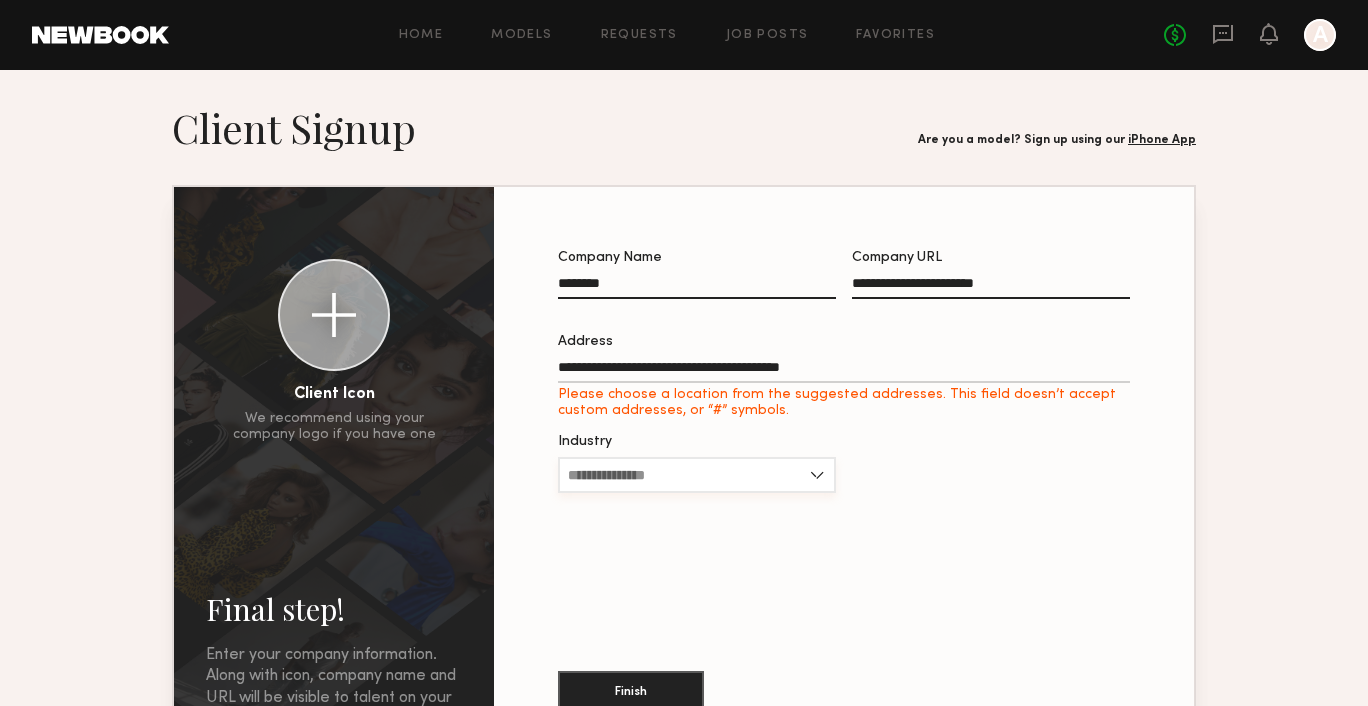 click on "Industry" at bounding box center (697, 475) 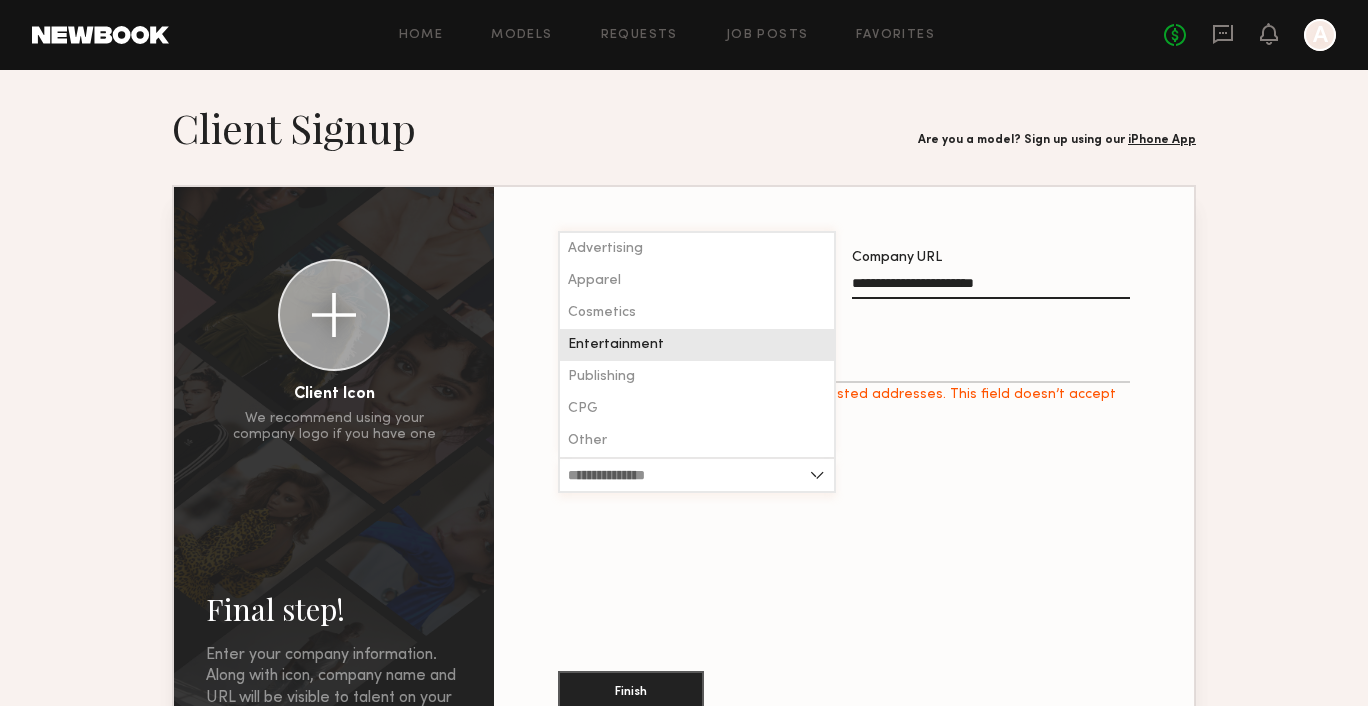 scroll, scrollTop: 0, scrollLeft: 0, axis: both 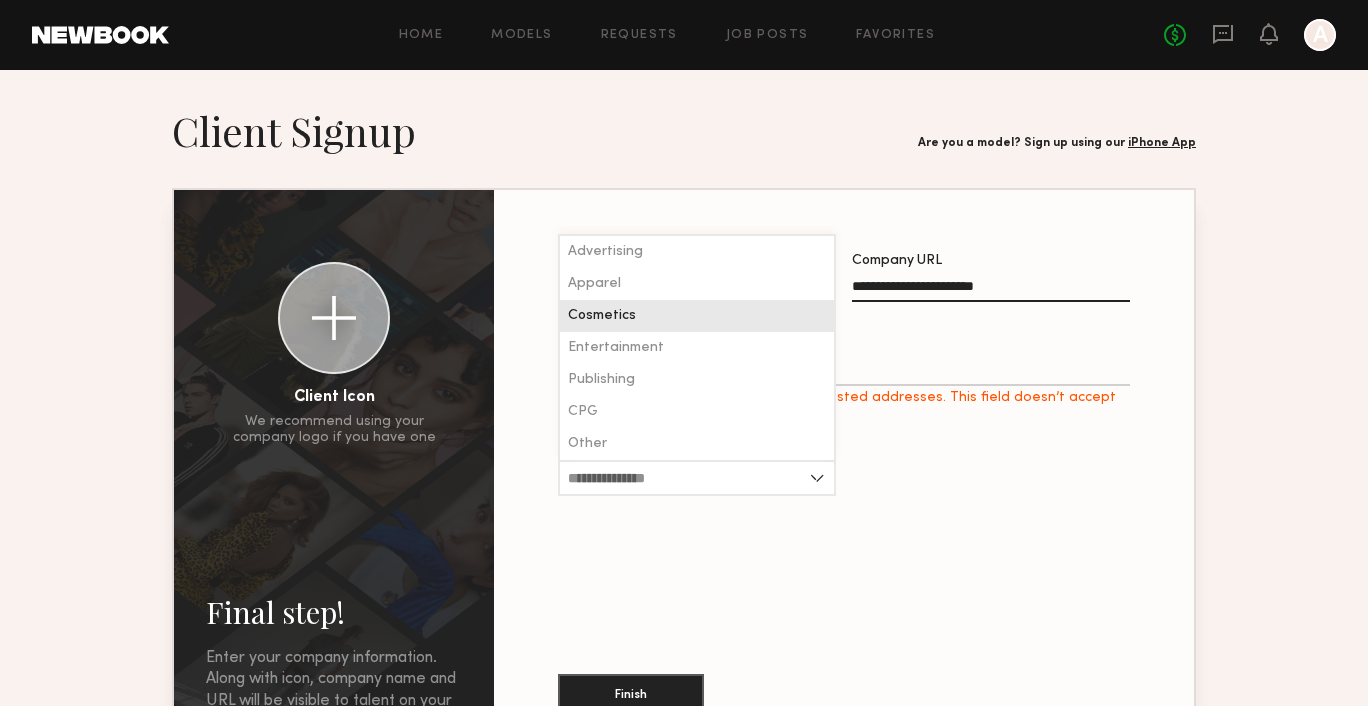 click on "Cosmetics" 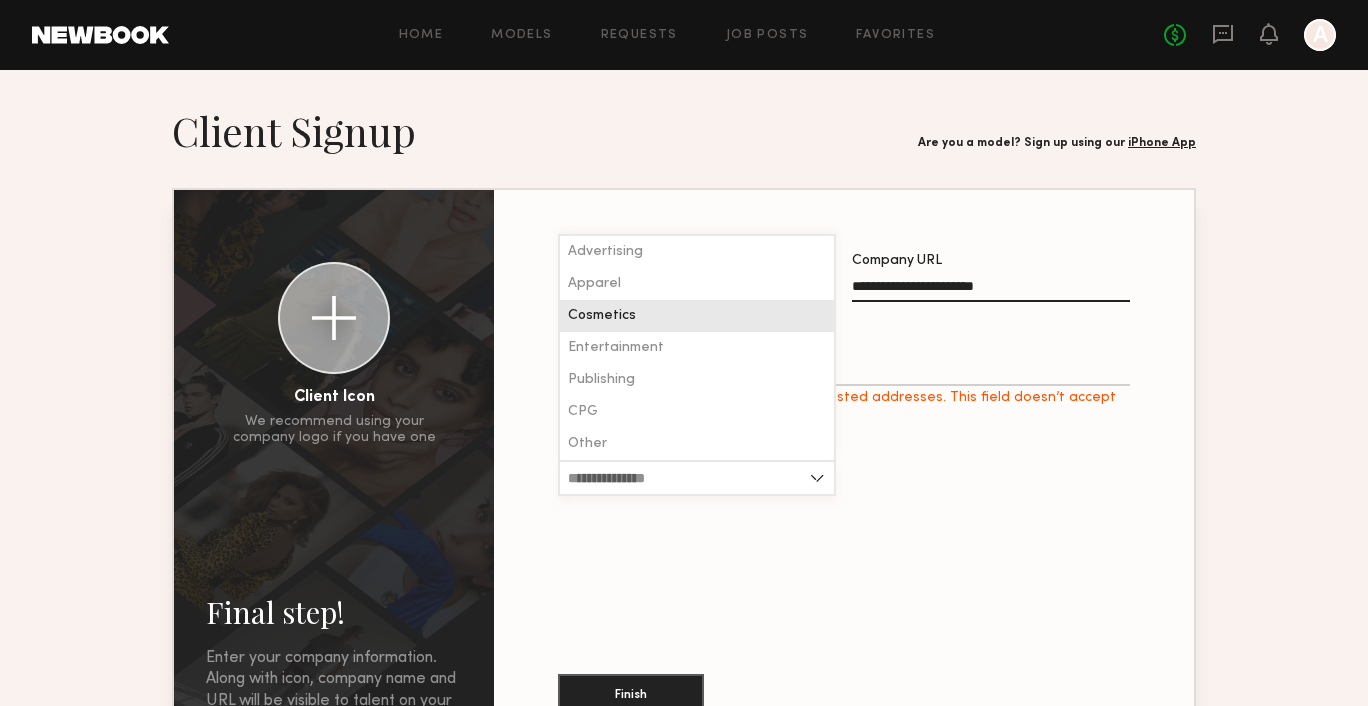 type on "*********" 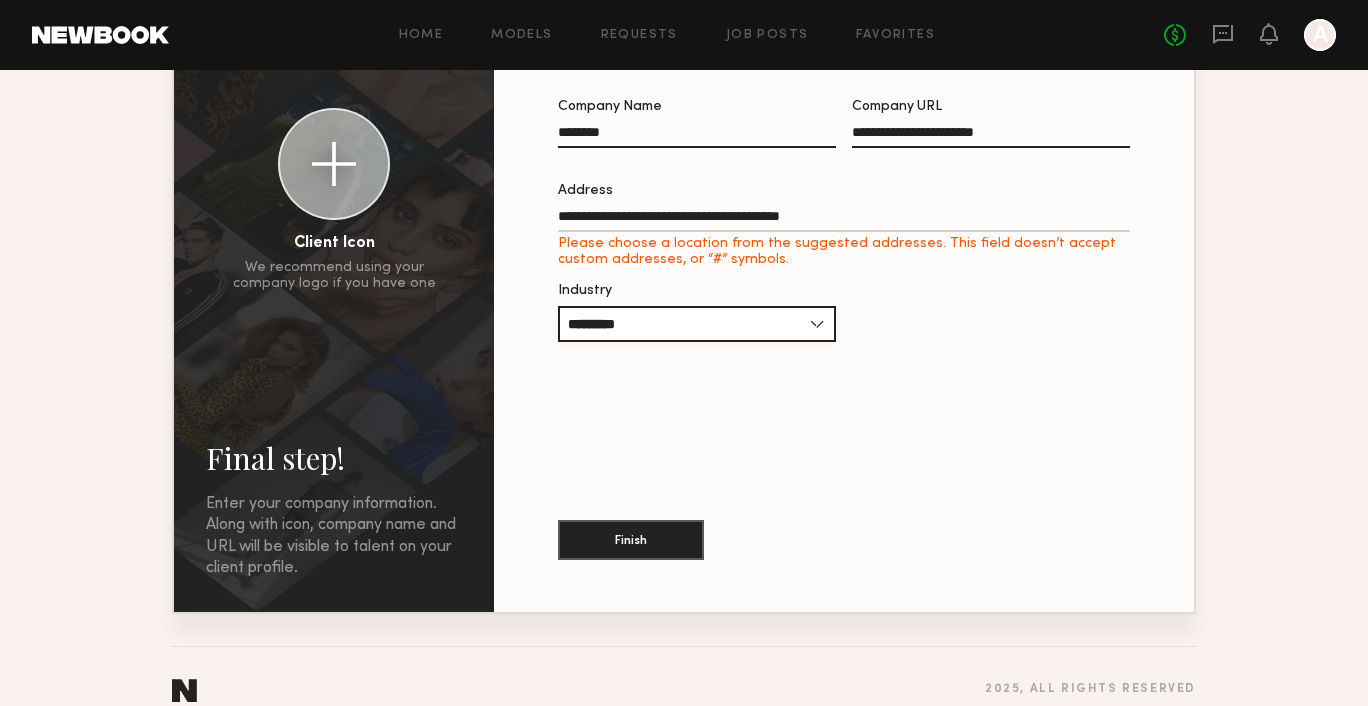 scroll, scrollTop: 180, scrollLeft: 0, axis: vertical 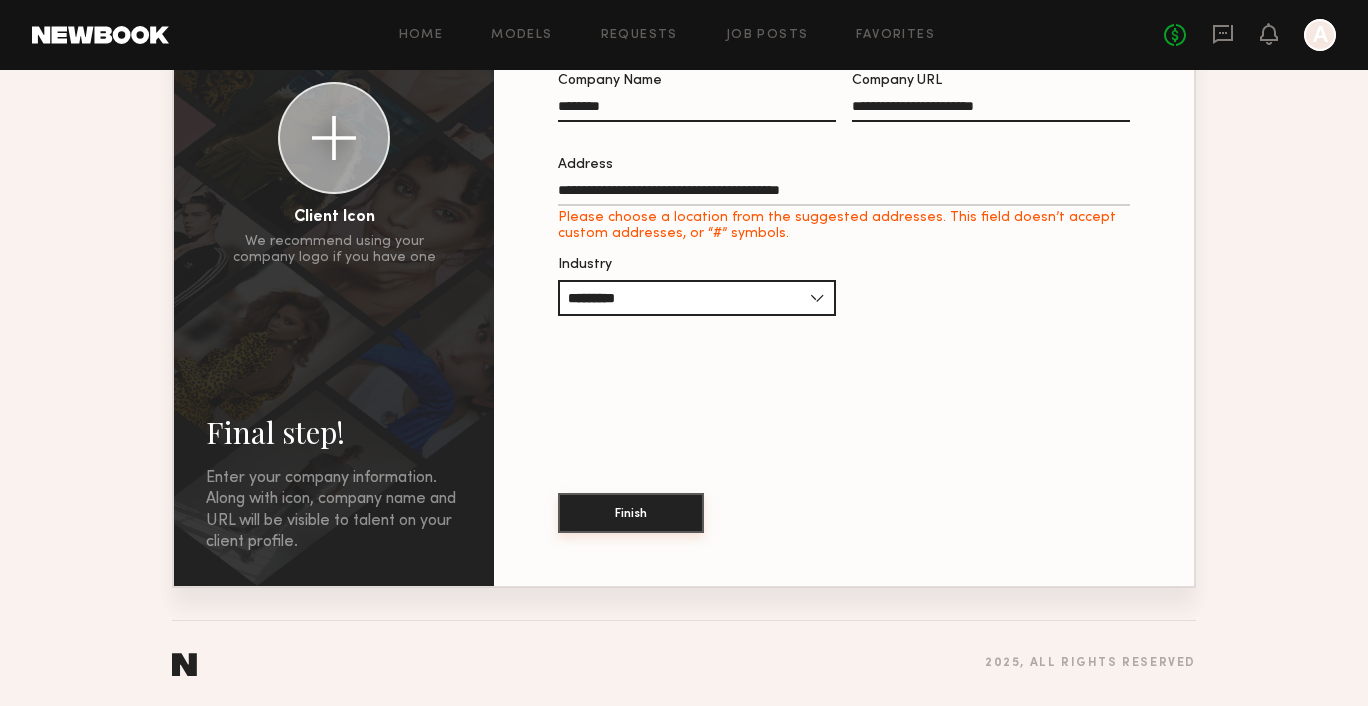 click on "Finish" 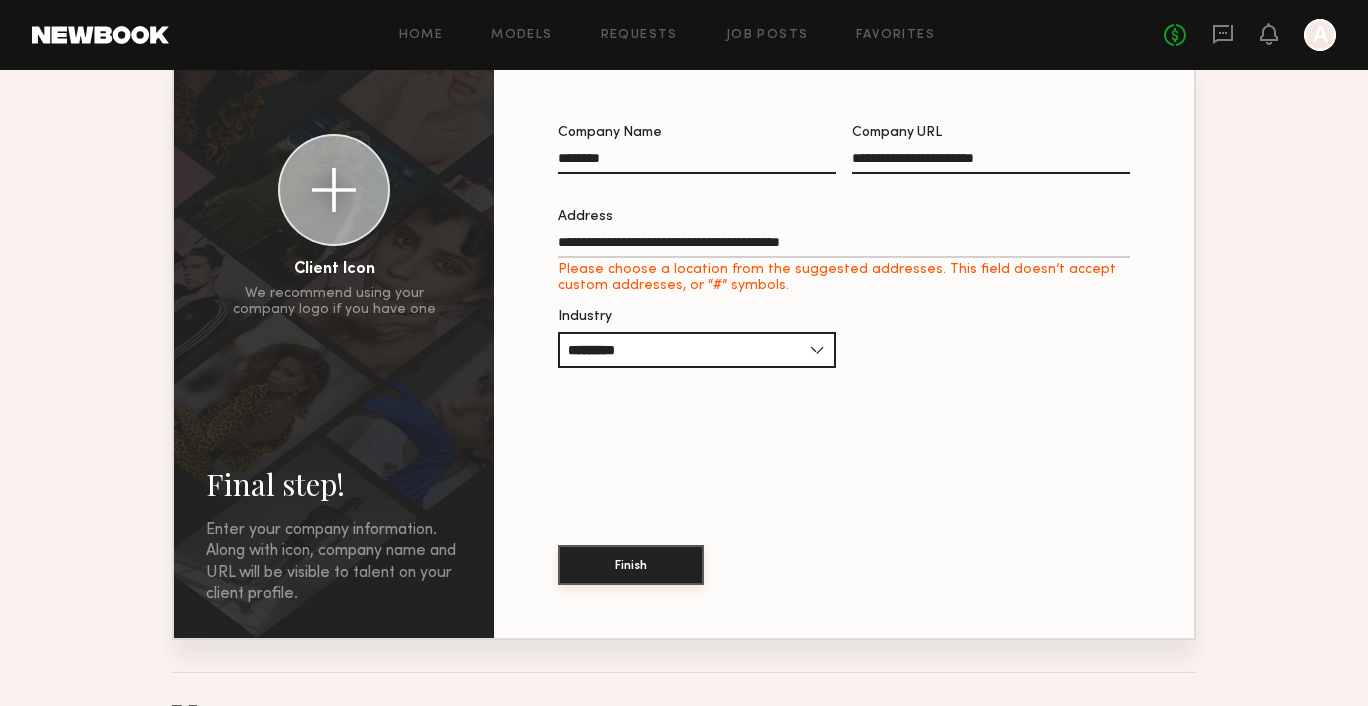 scroll, scrollTop: 117, scrollLeft: 0, axis: vertical 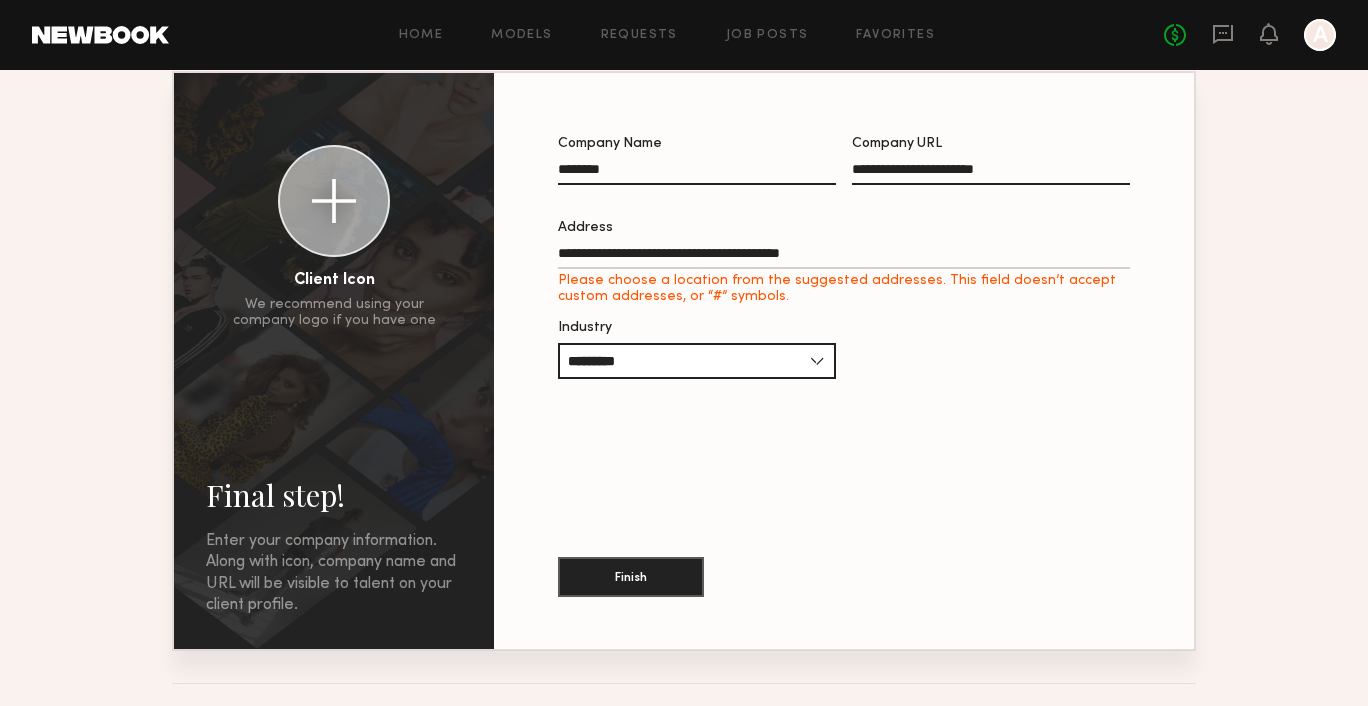 click on "**********" 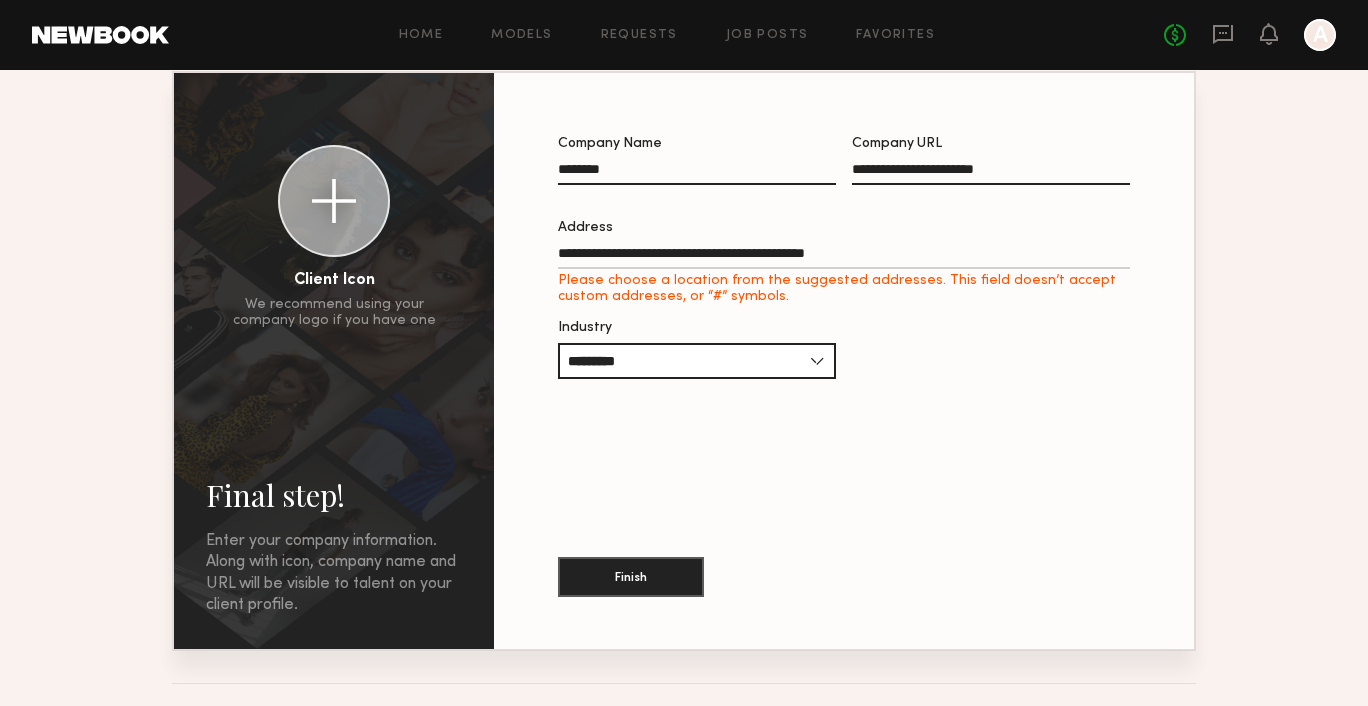 type on "**********" 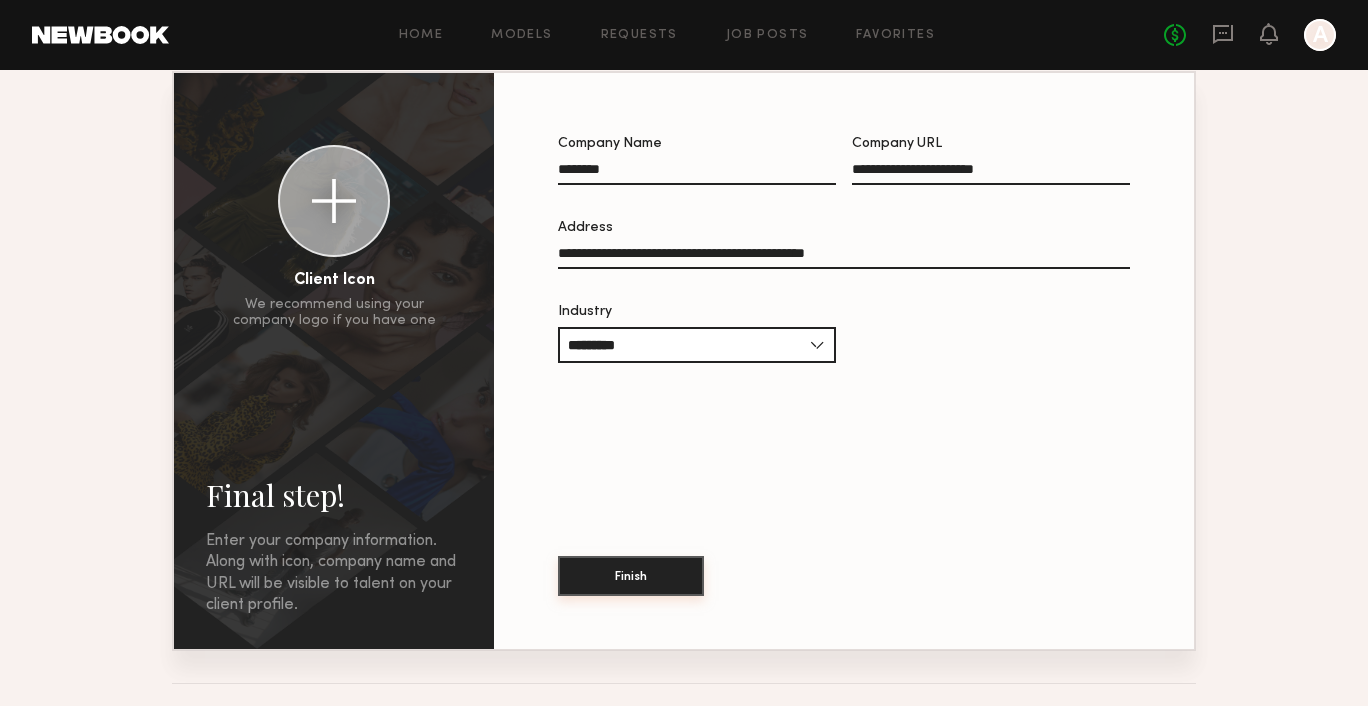 click on "Finish" 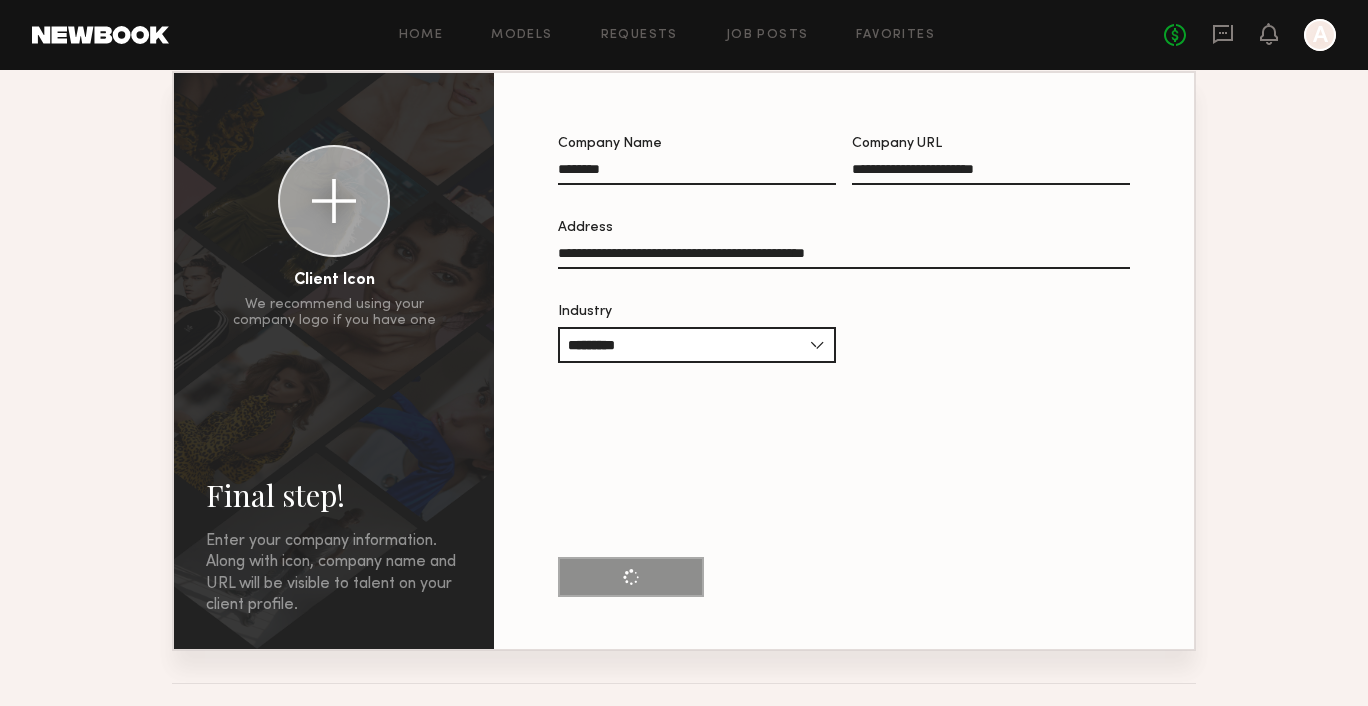 scroll, scrollTop: 0, scrollLeft: 0, axis: both 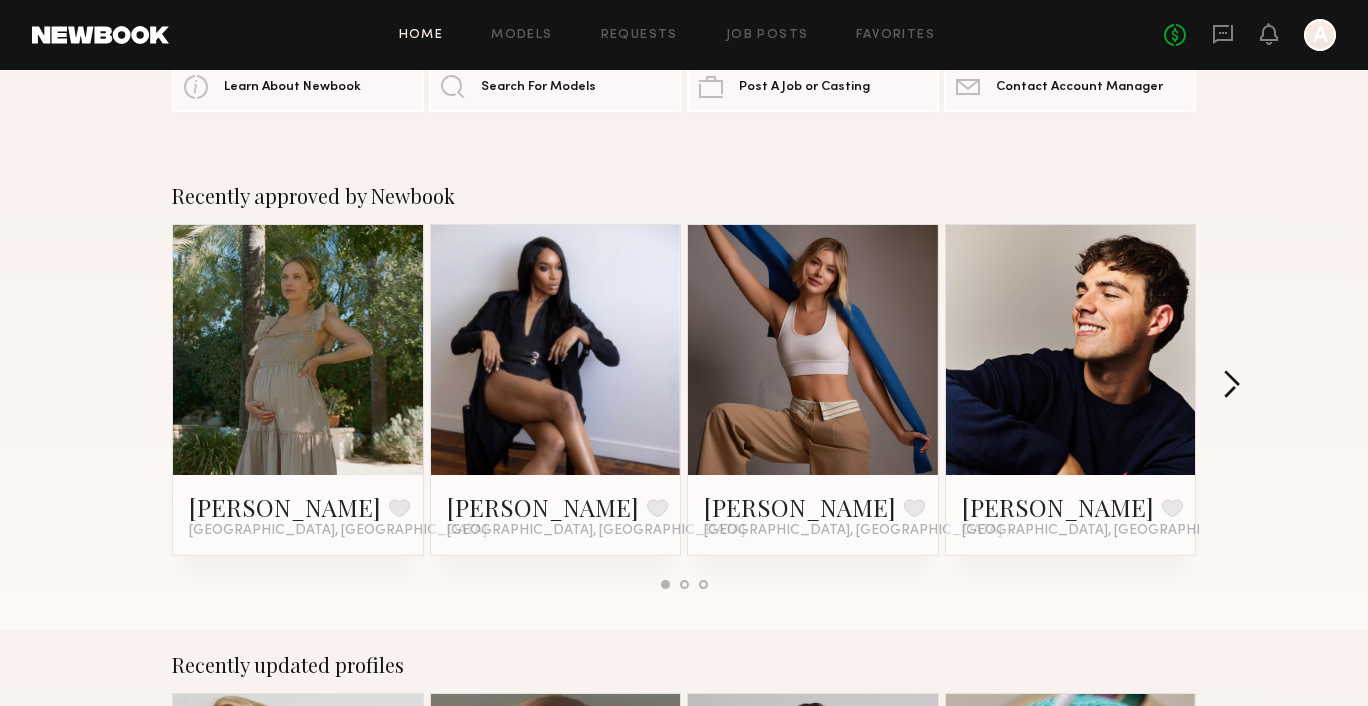 click 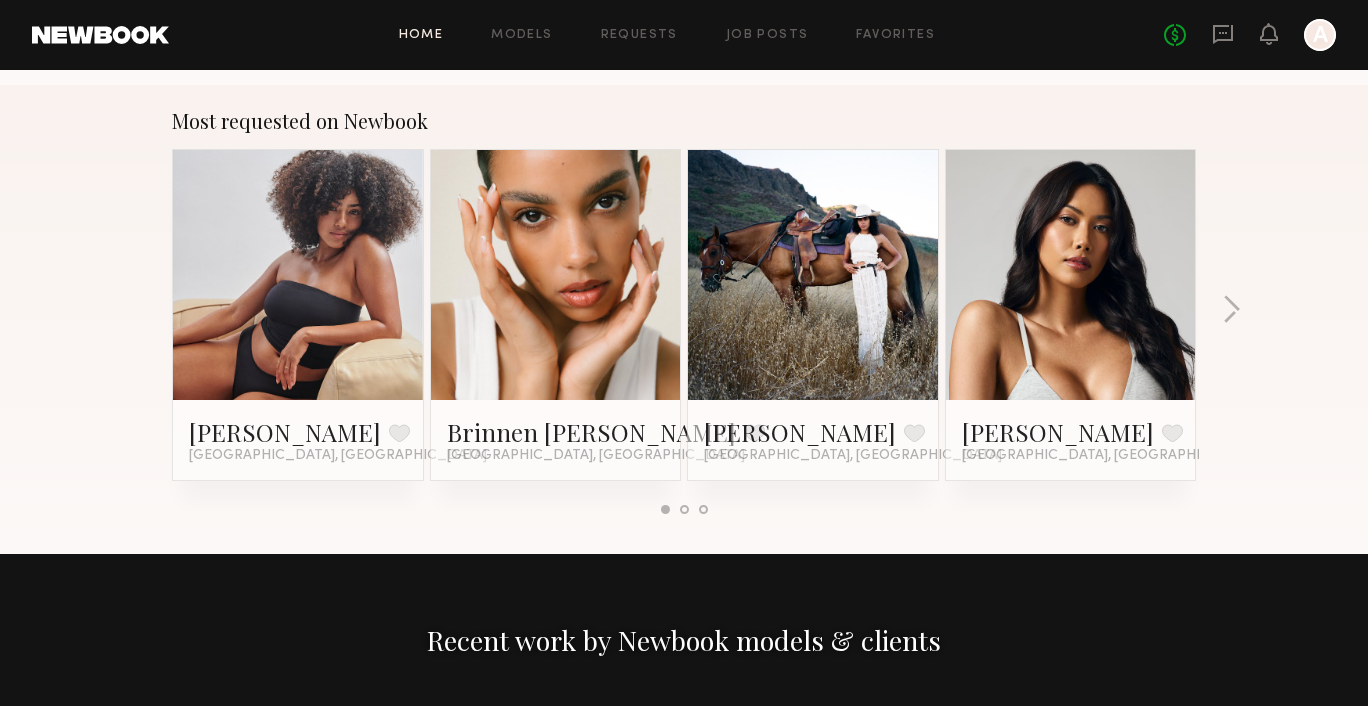 scroll, scrollTop: 1121, scrollLeft: 0, axis: vertical 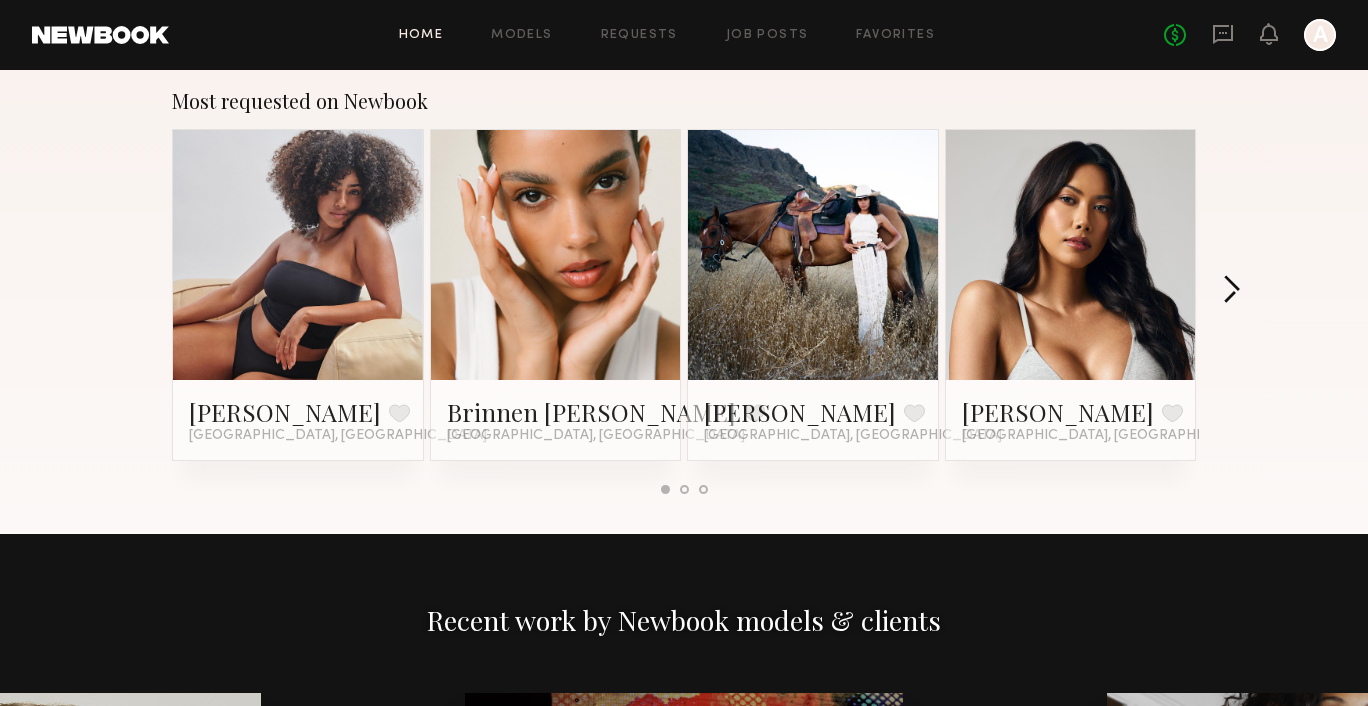 click 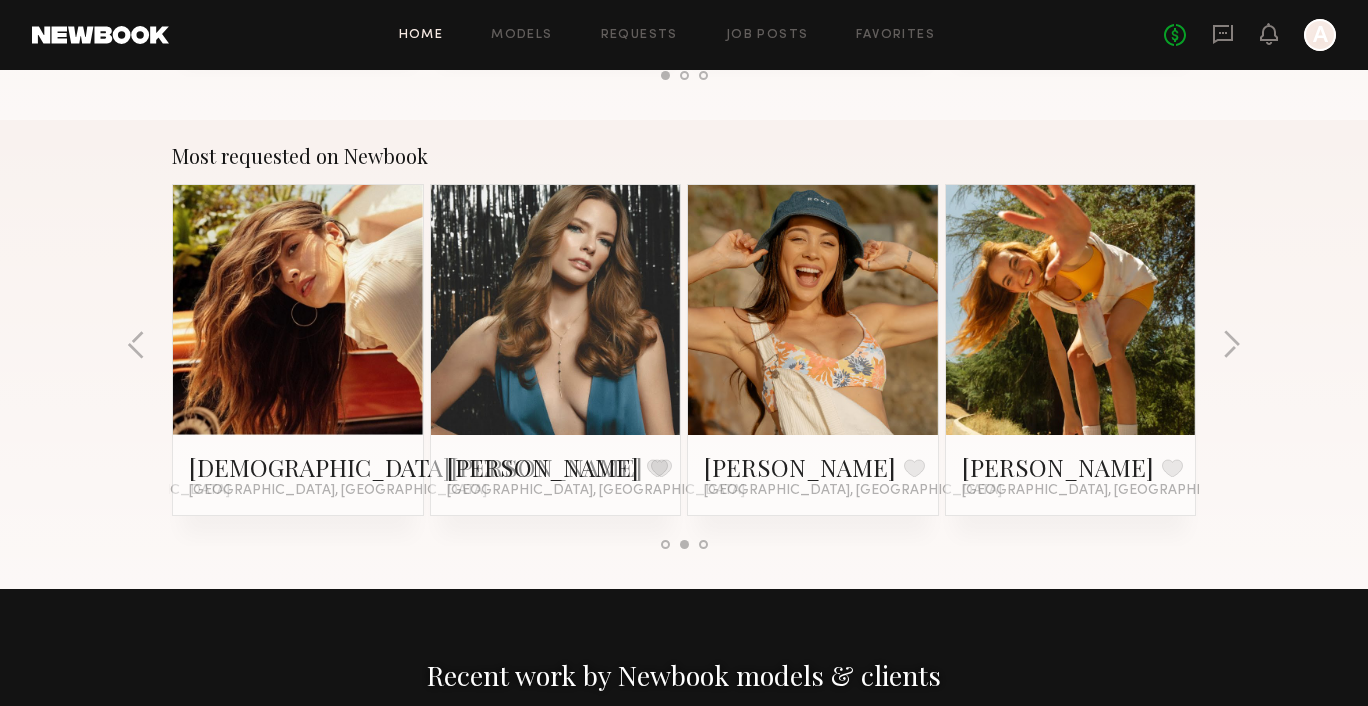 scroll, scrollTop: 1053, scrollLeft: 0, axis: vertical 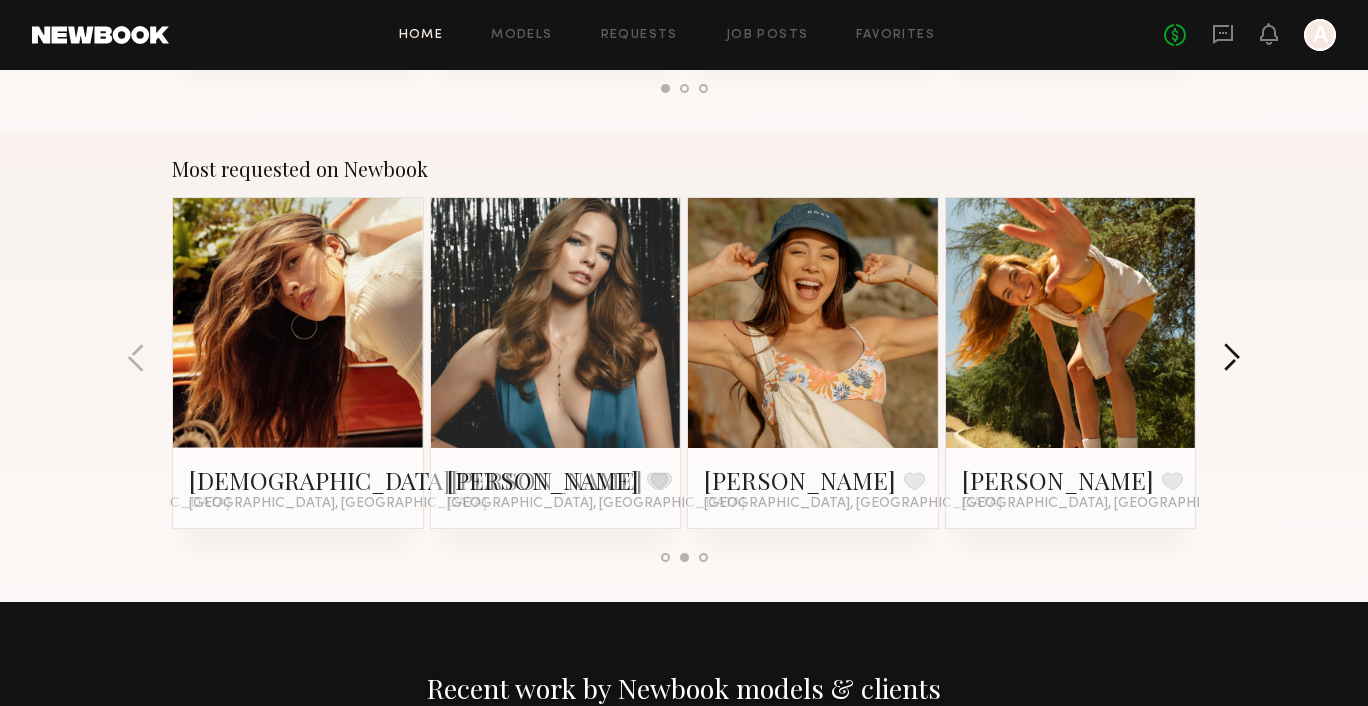 click 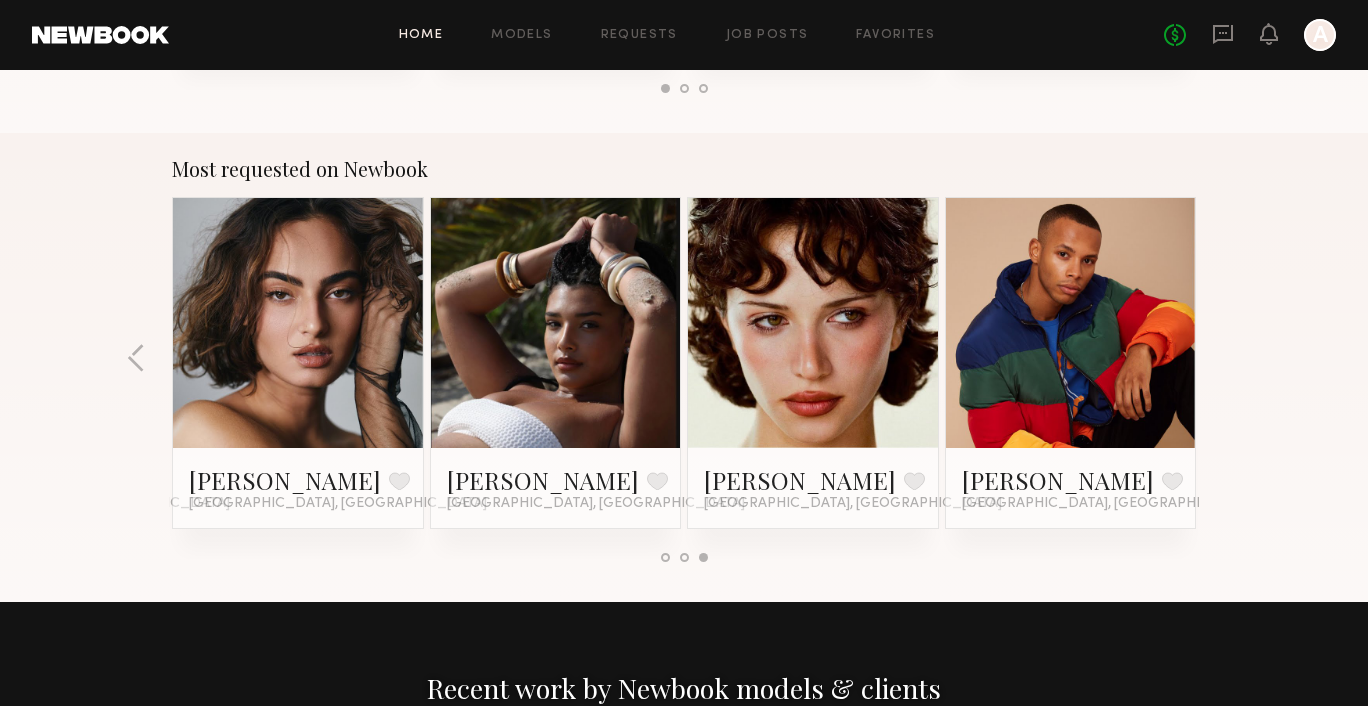 scroll, scrollTop: 1054, scrollLeft: 0, axis: vertical 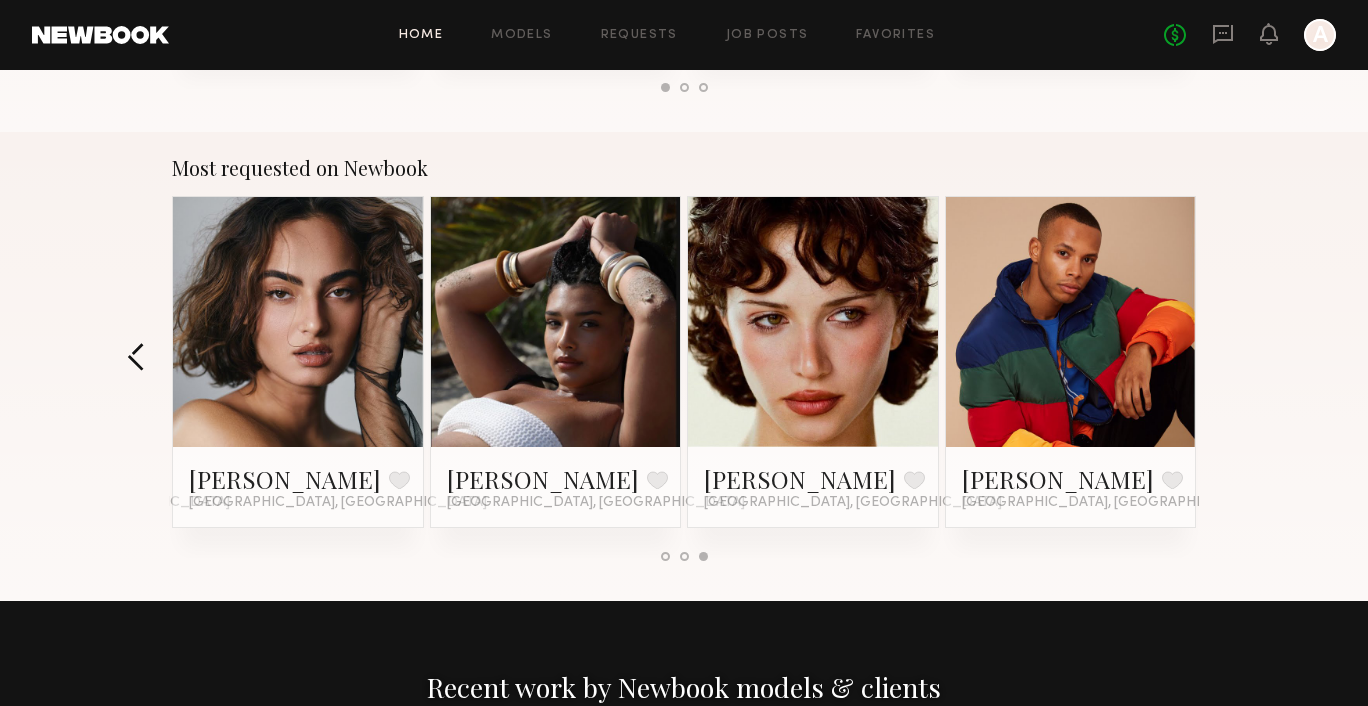 click 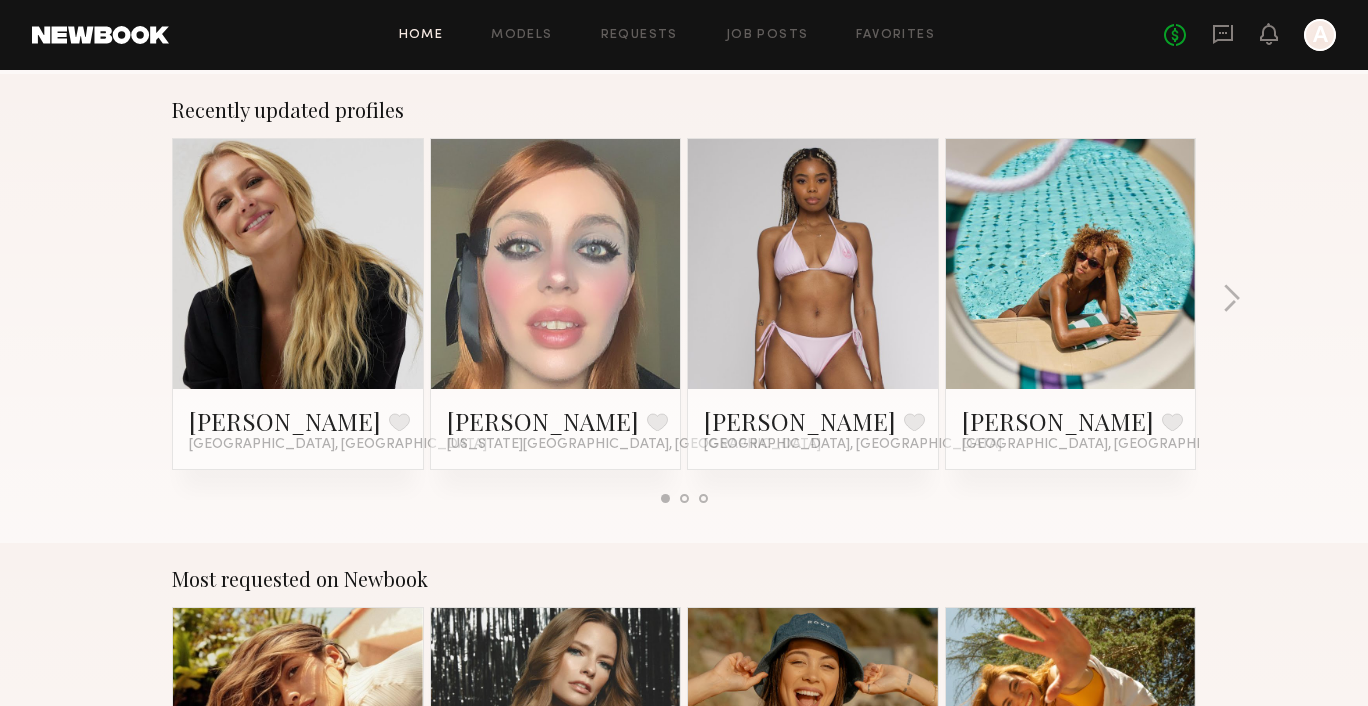 scroll, scrollTop: 640, scrollLeft: 0, axis: vertical 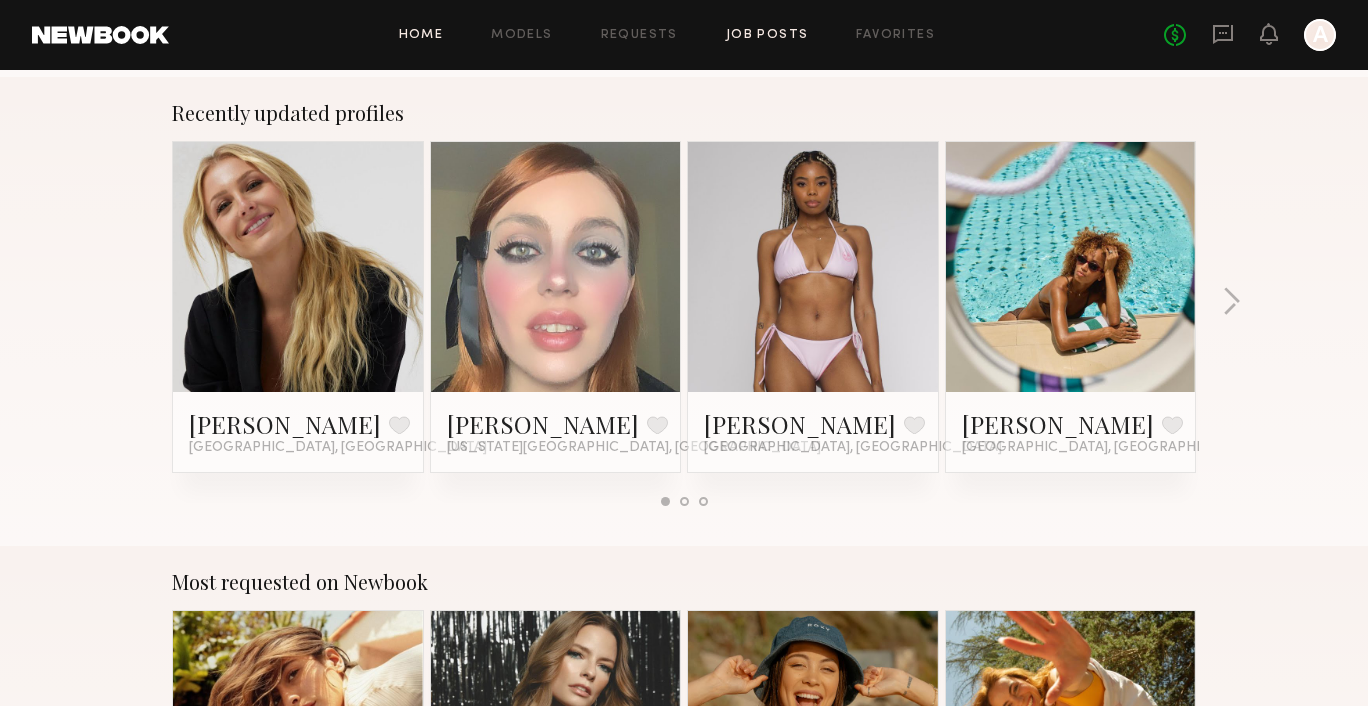 click on "Job Posts" 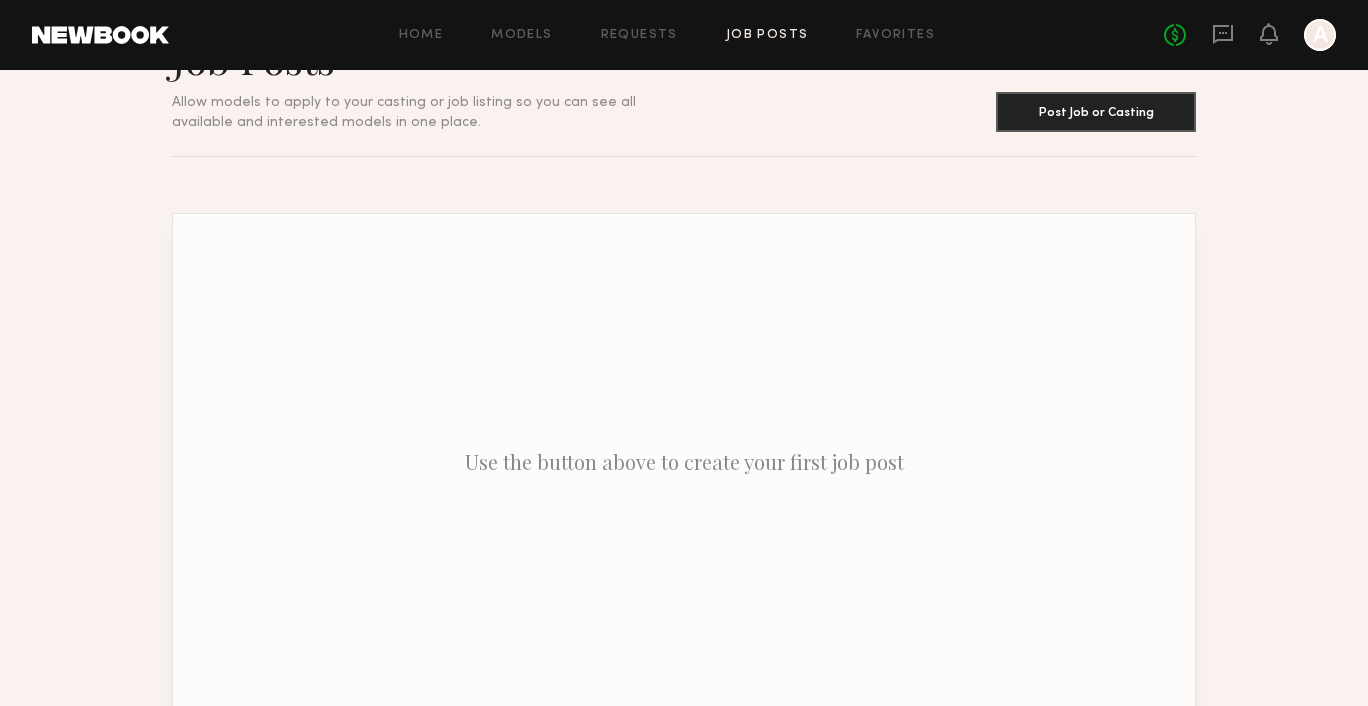 scroll, scrollTop: 0, scrollLeft: 0, axis: both 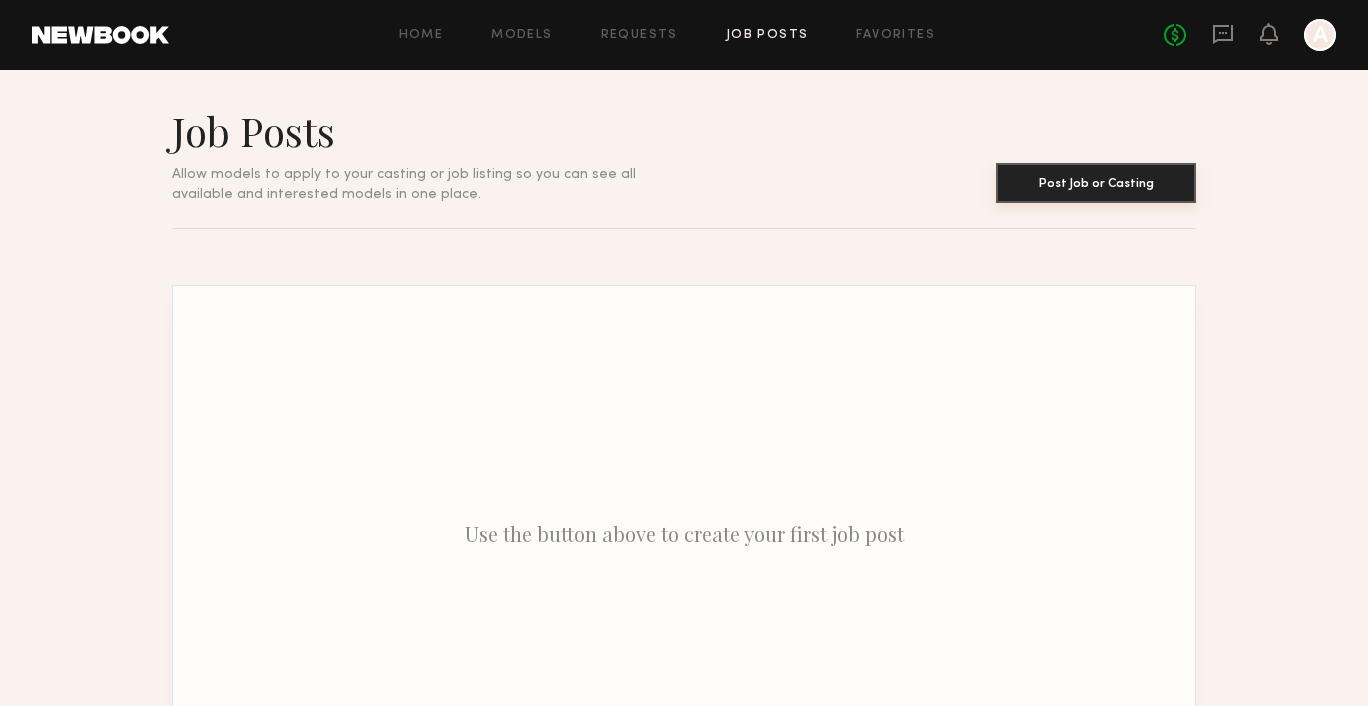 click on "Post Job or Casting" 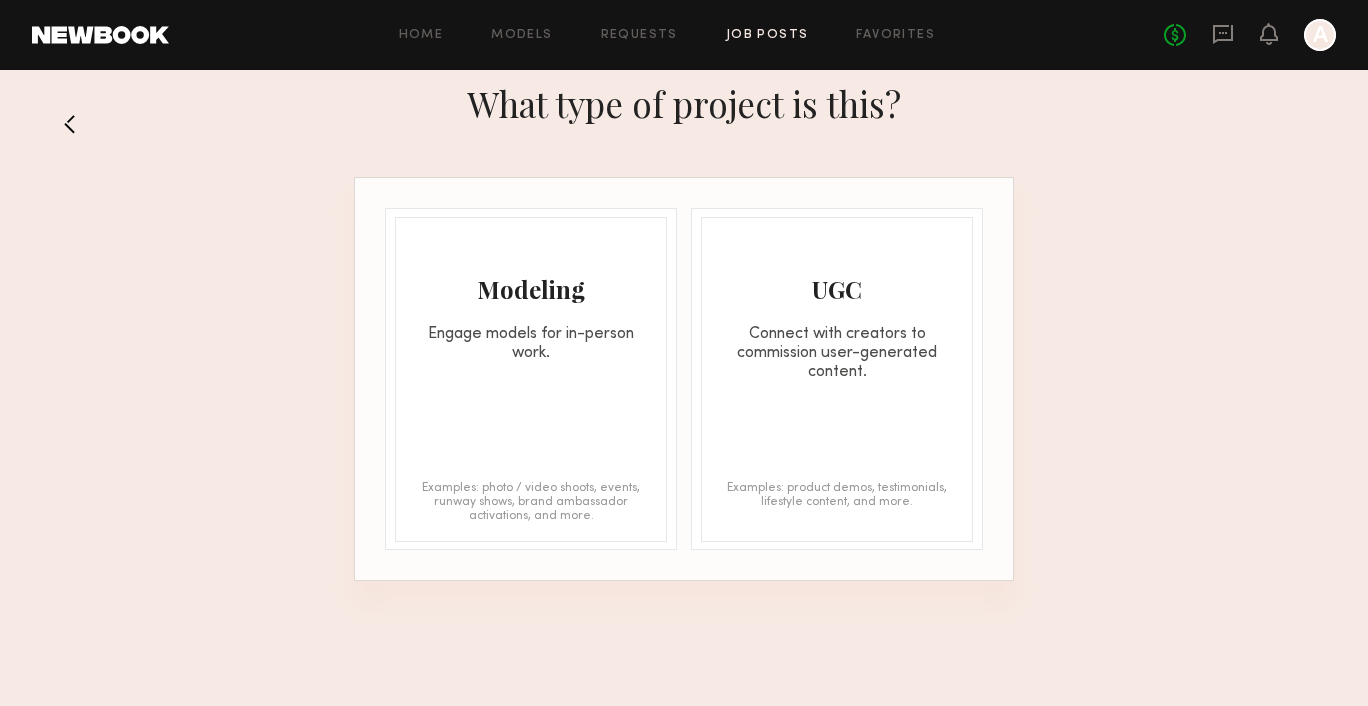 click on "Engage models for in-person work." 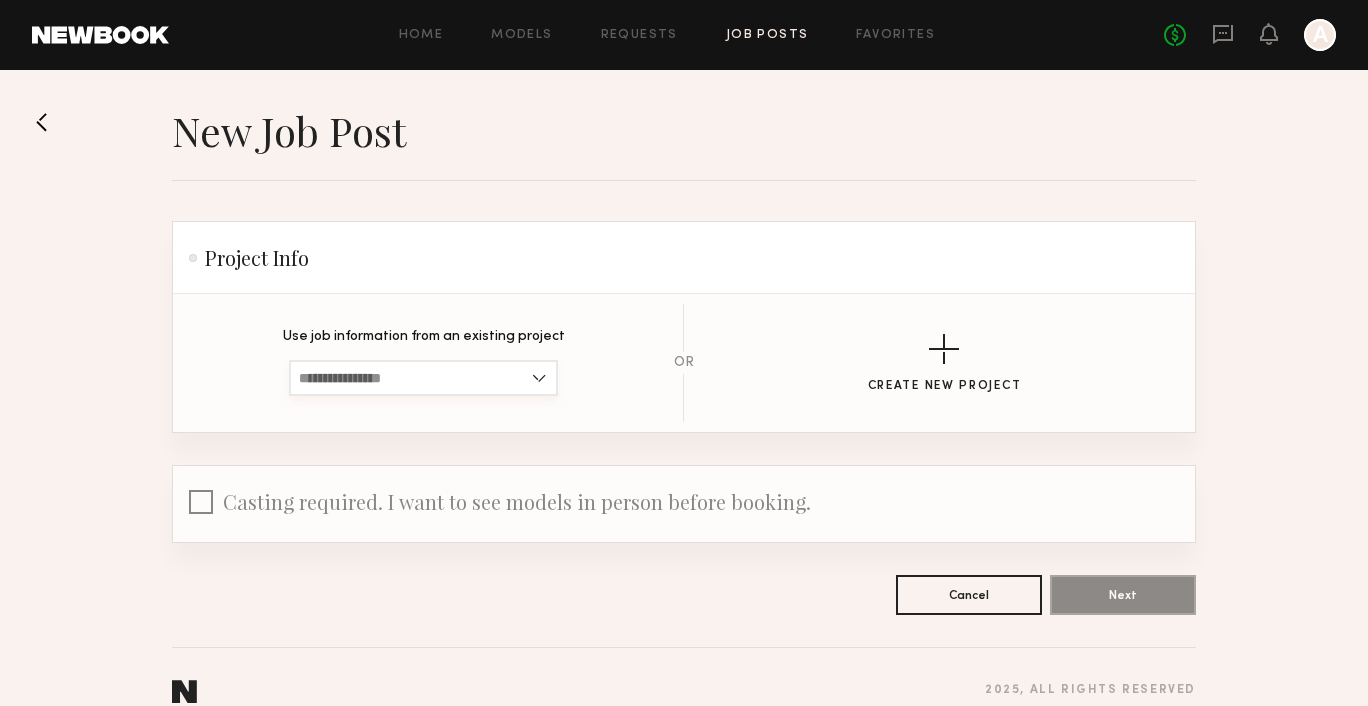 scroll, scrollTop: 2, scrollLeft: 0, axis: vertical 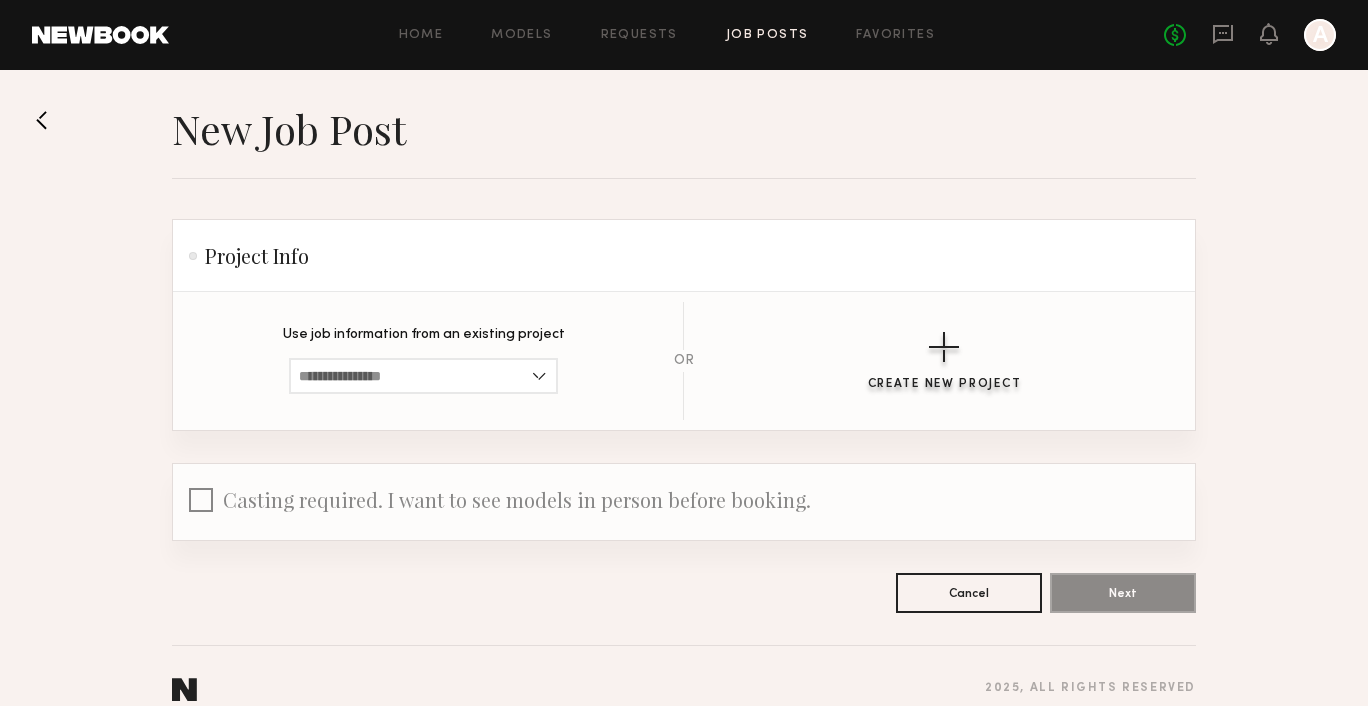 click 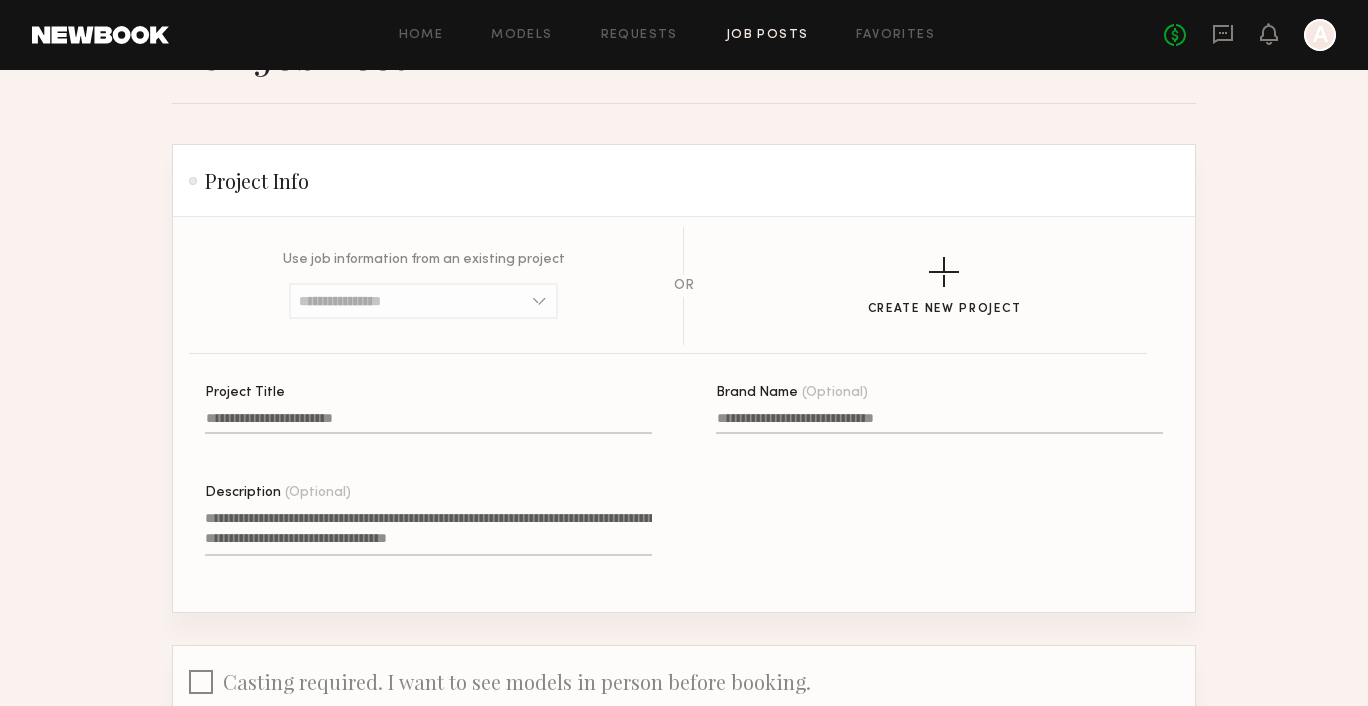 scroll, scrollTop: 79, scrollLeft: 0, axis: vertical 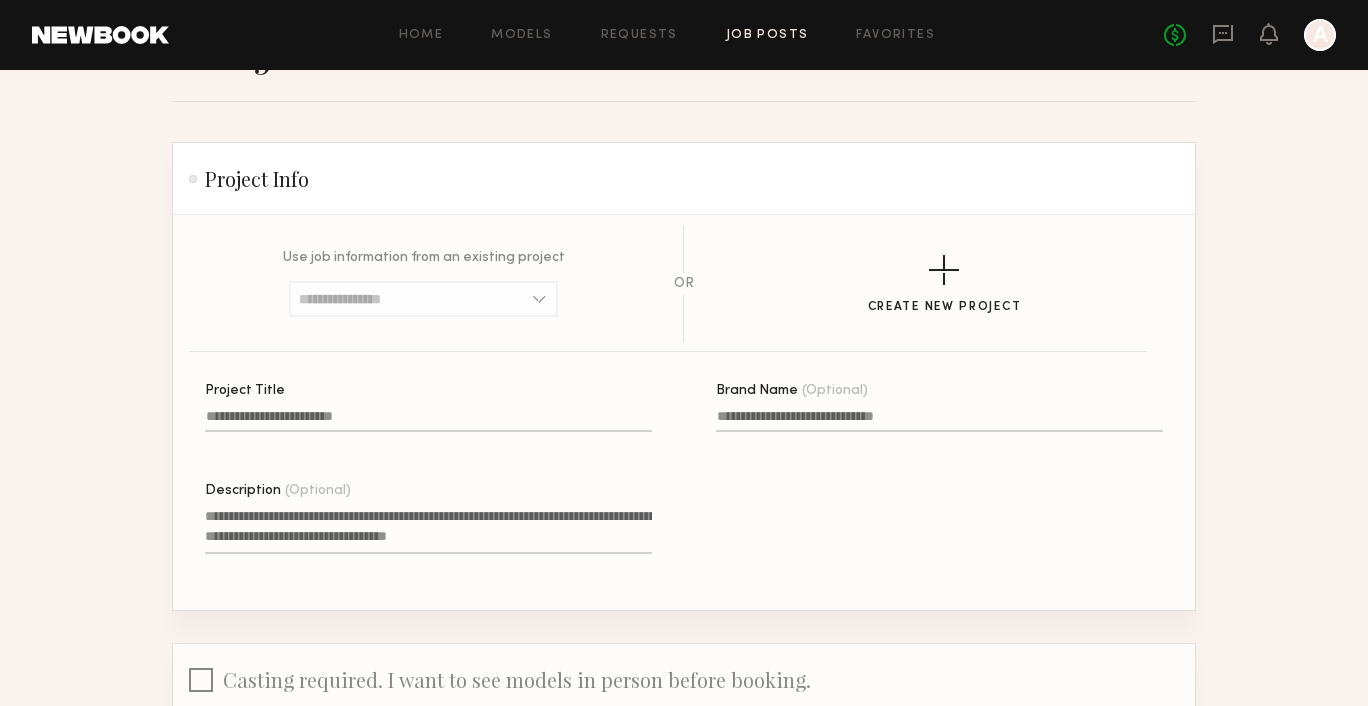 click on "Project Title" 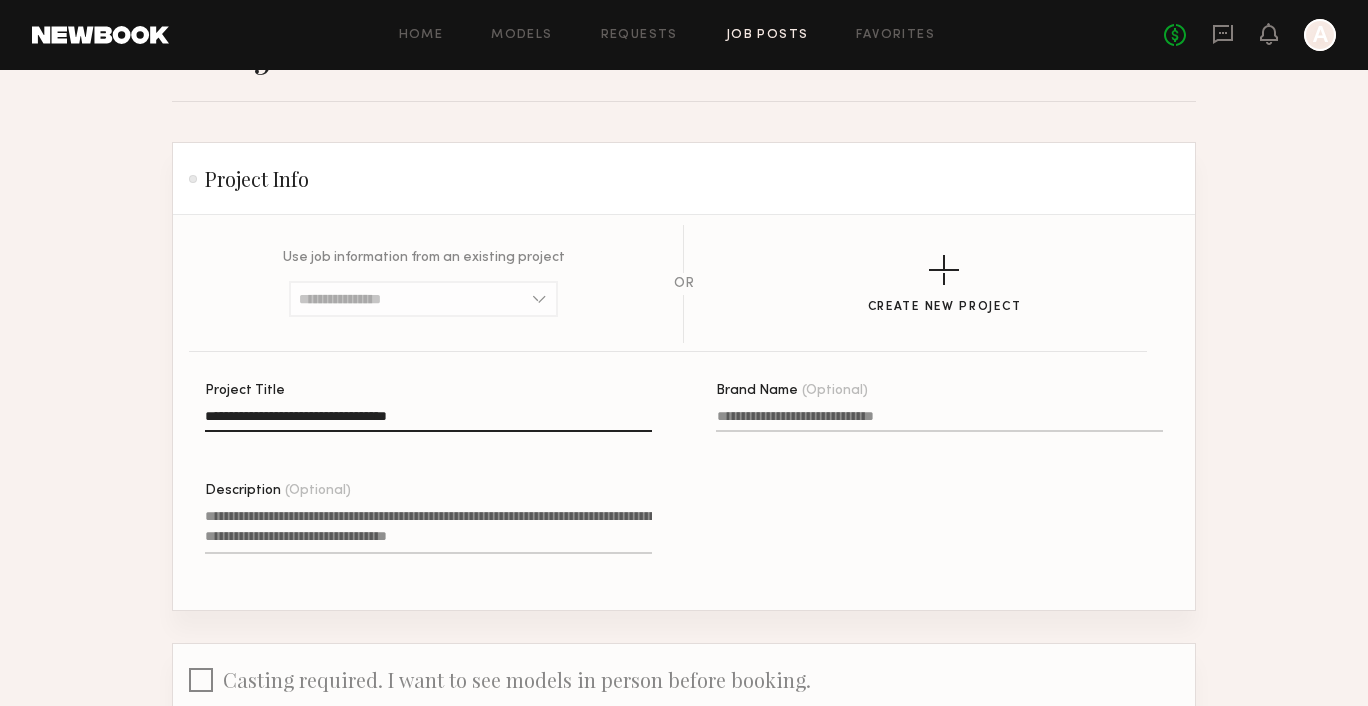 type on "**********" 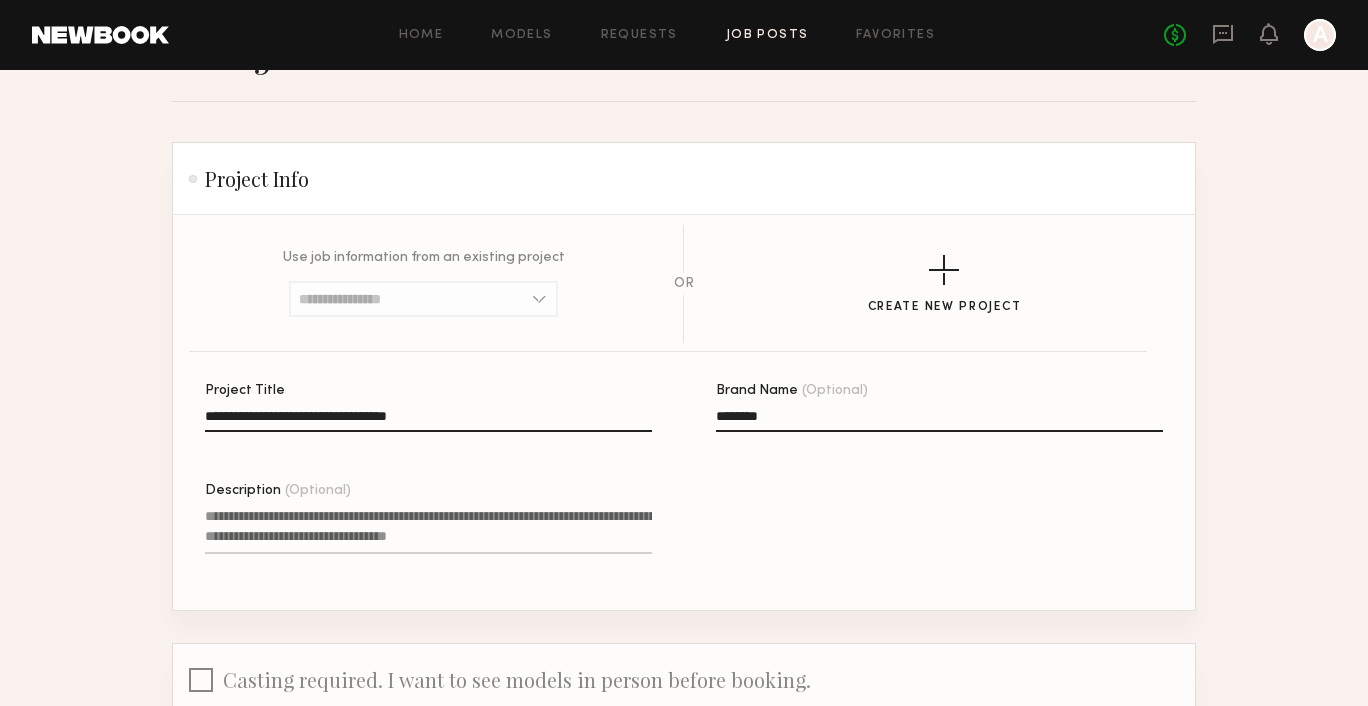 type on "********" 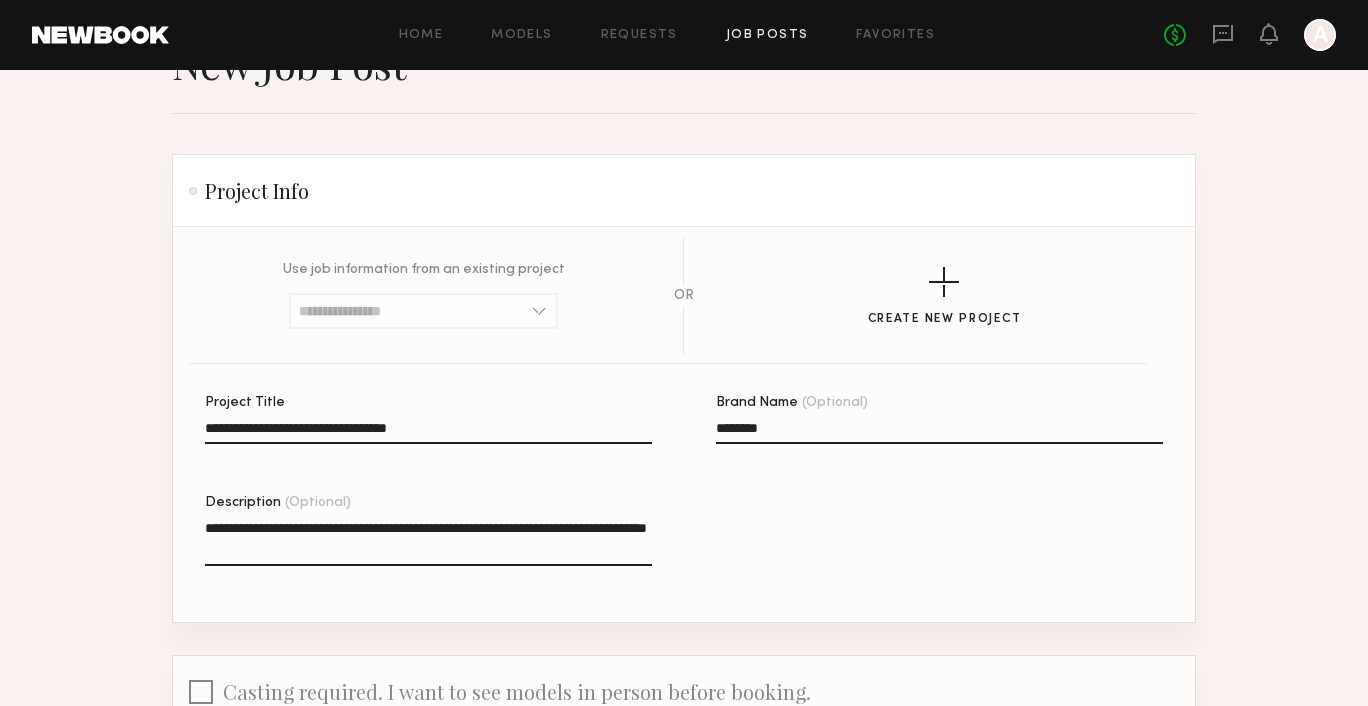 scroll, scrollTop: 66, scrollLeft: 0, axis: vertical 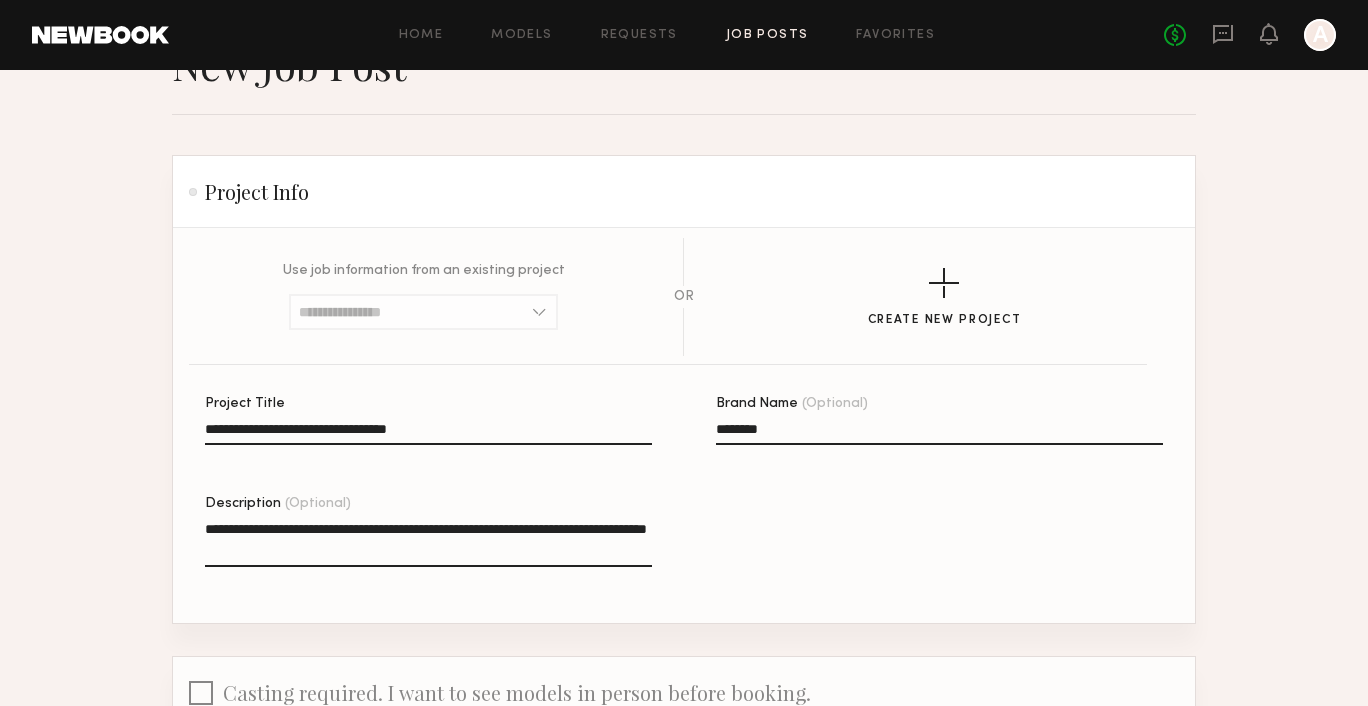 click on "**********" 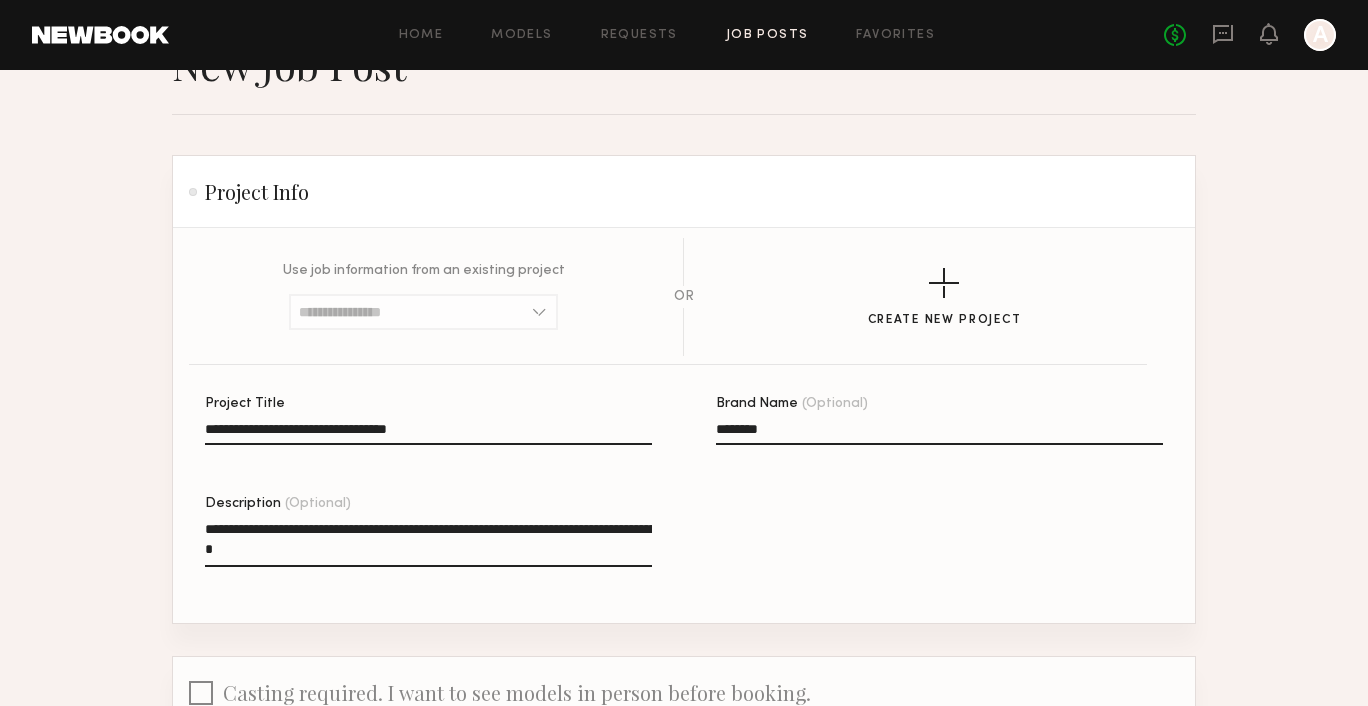 click on "**********" 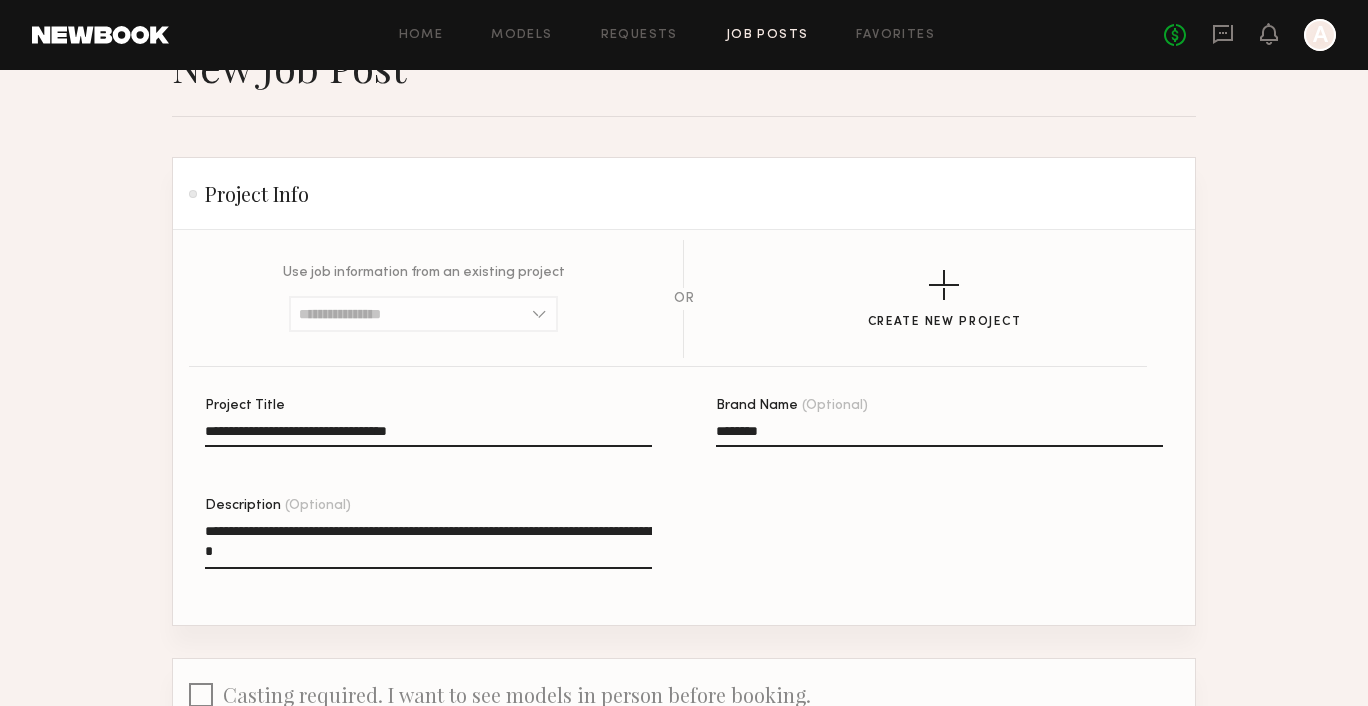 click on "**********" 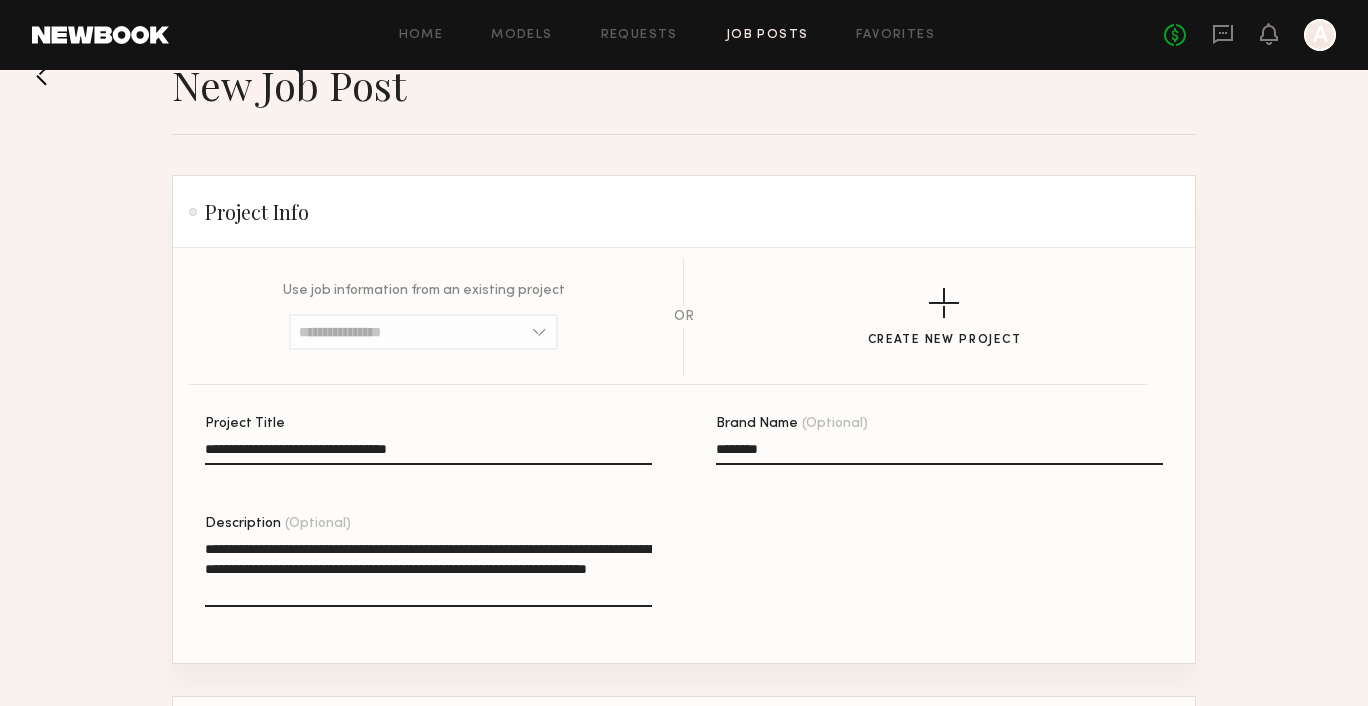 scroll, scrollTop: 42, scrollLeft: 0, axis: vertical 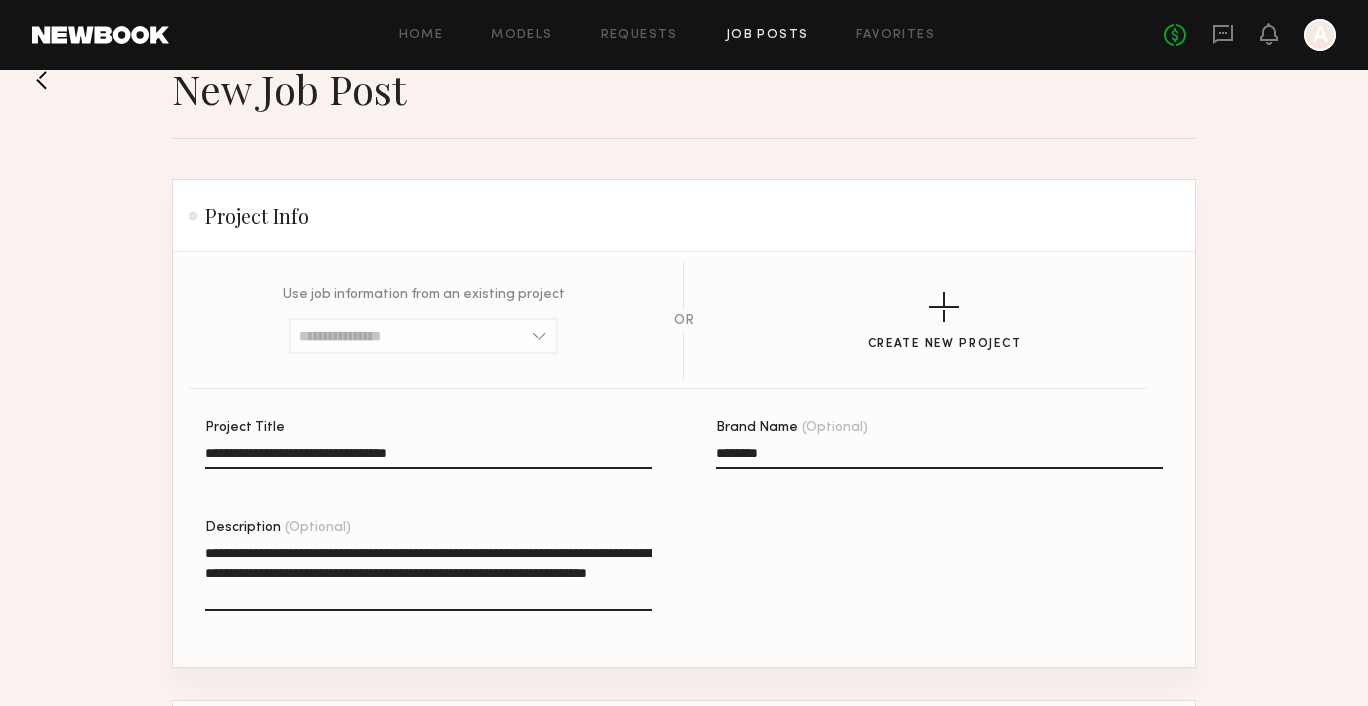 click on "**********" 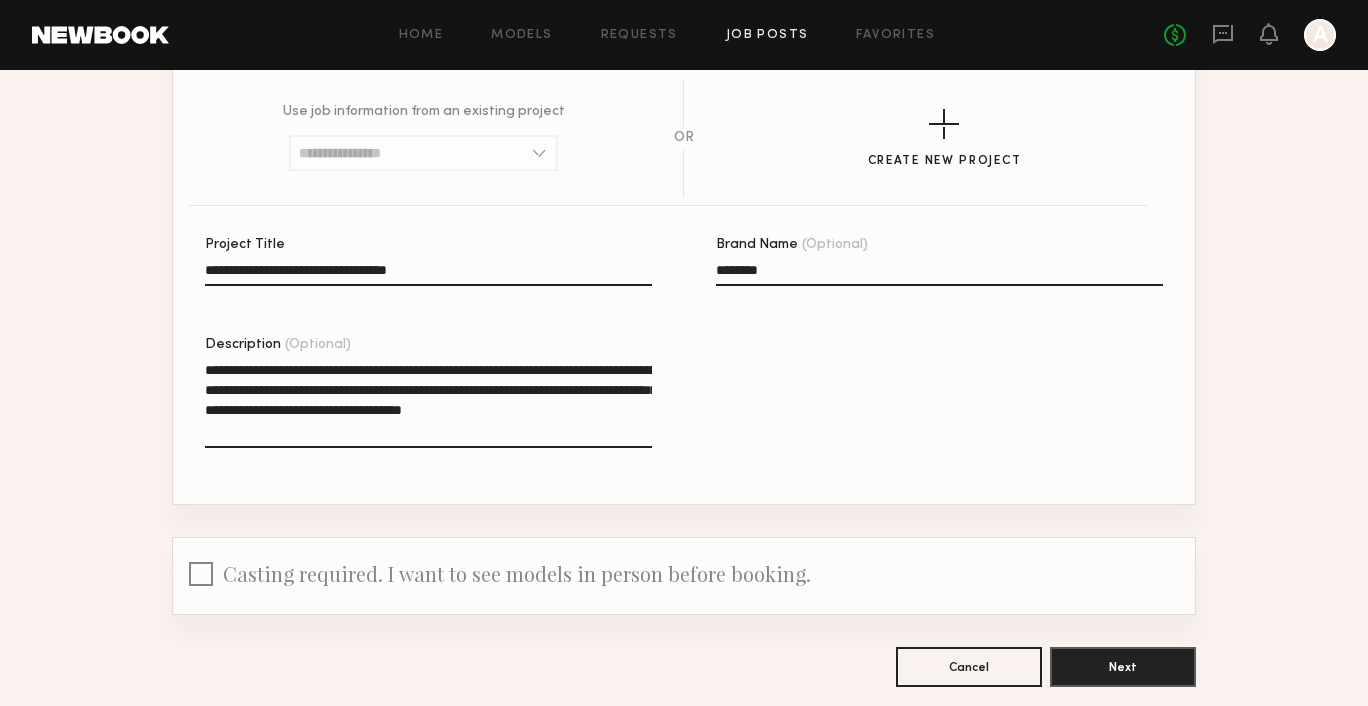 scroll, scrollTop: 244, scrollLeft: 0, axis: vertical 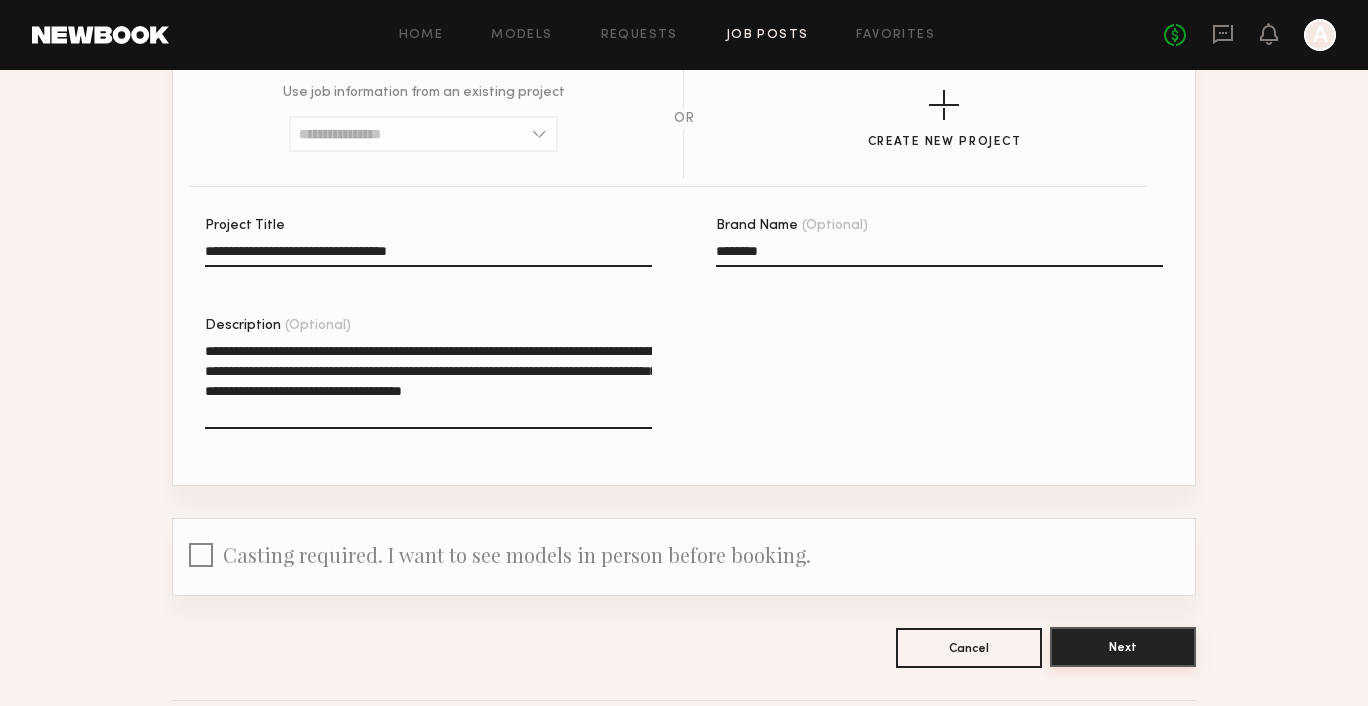 type on "**********" 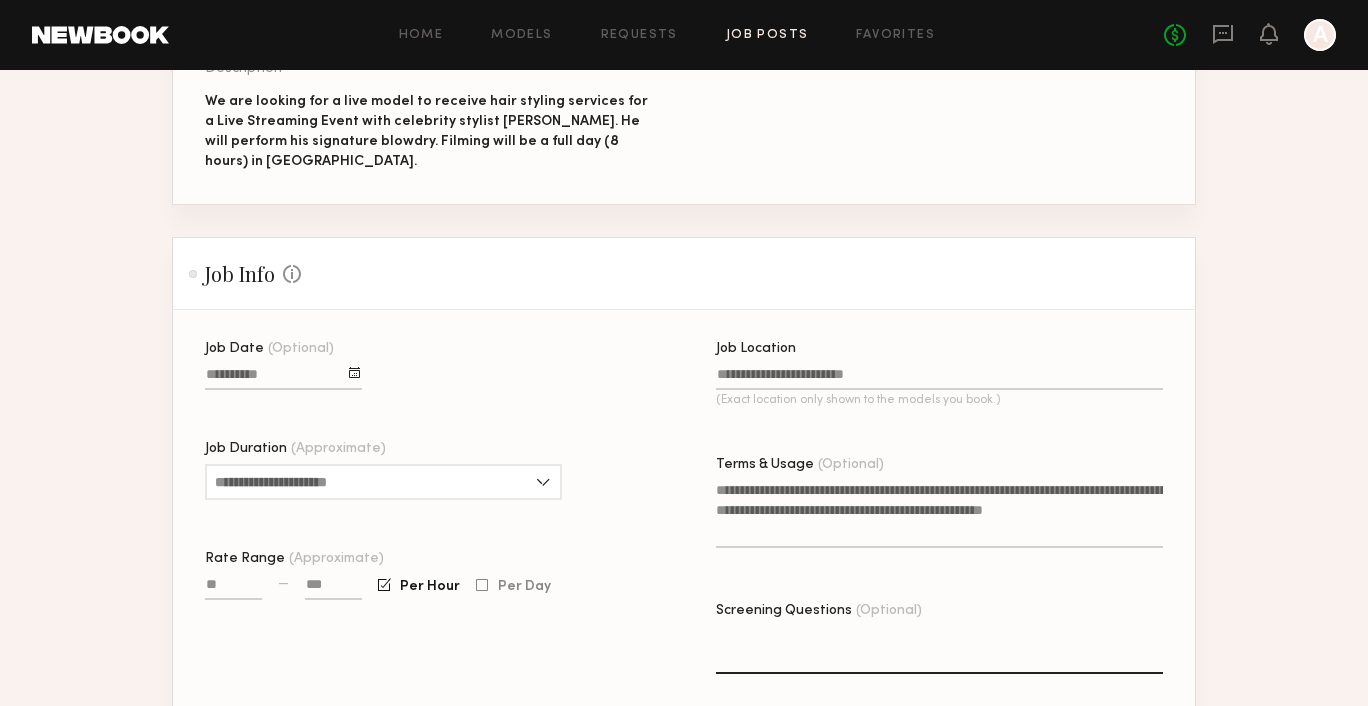 scroll, scrollTop: 348, scrollLeft: 0, axis: vertical 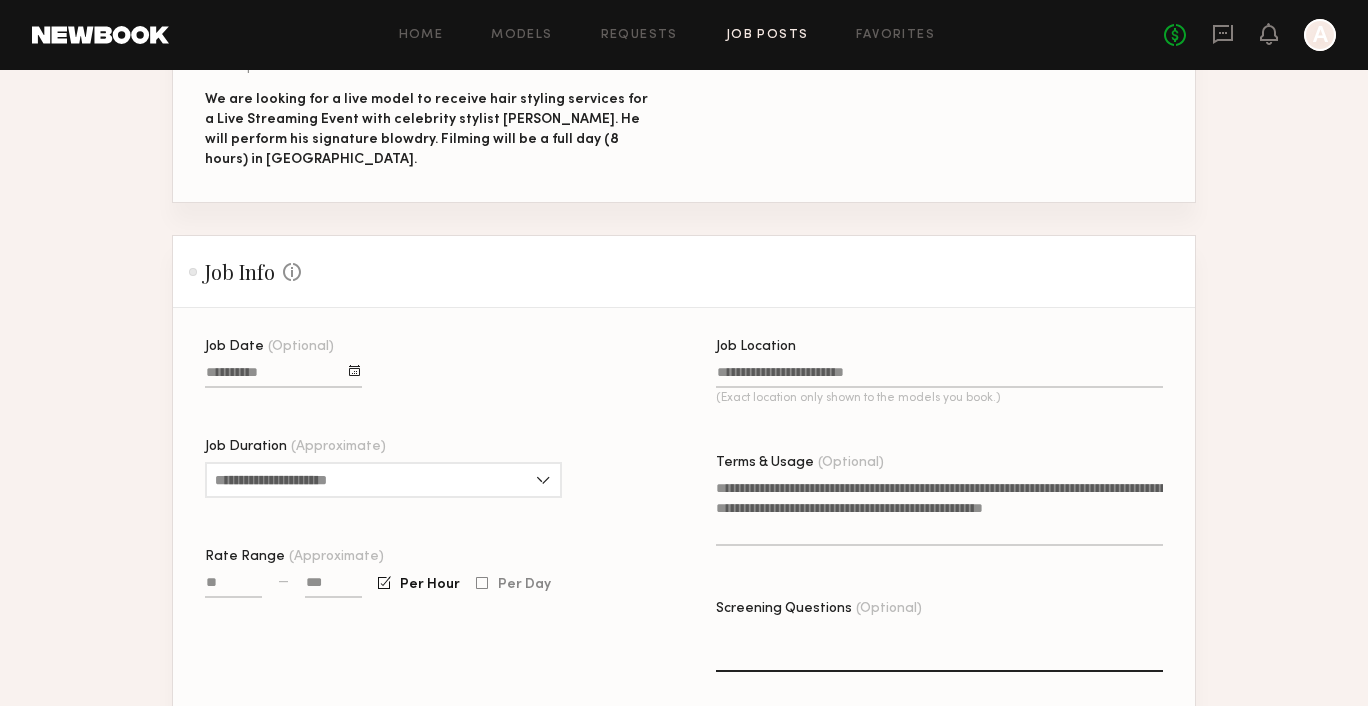 click 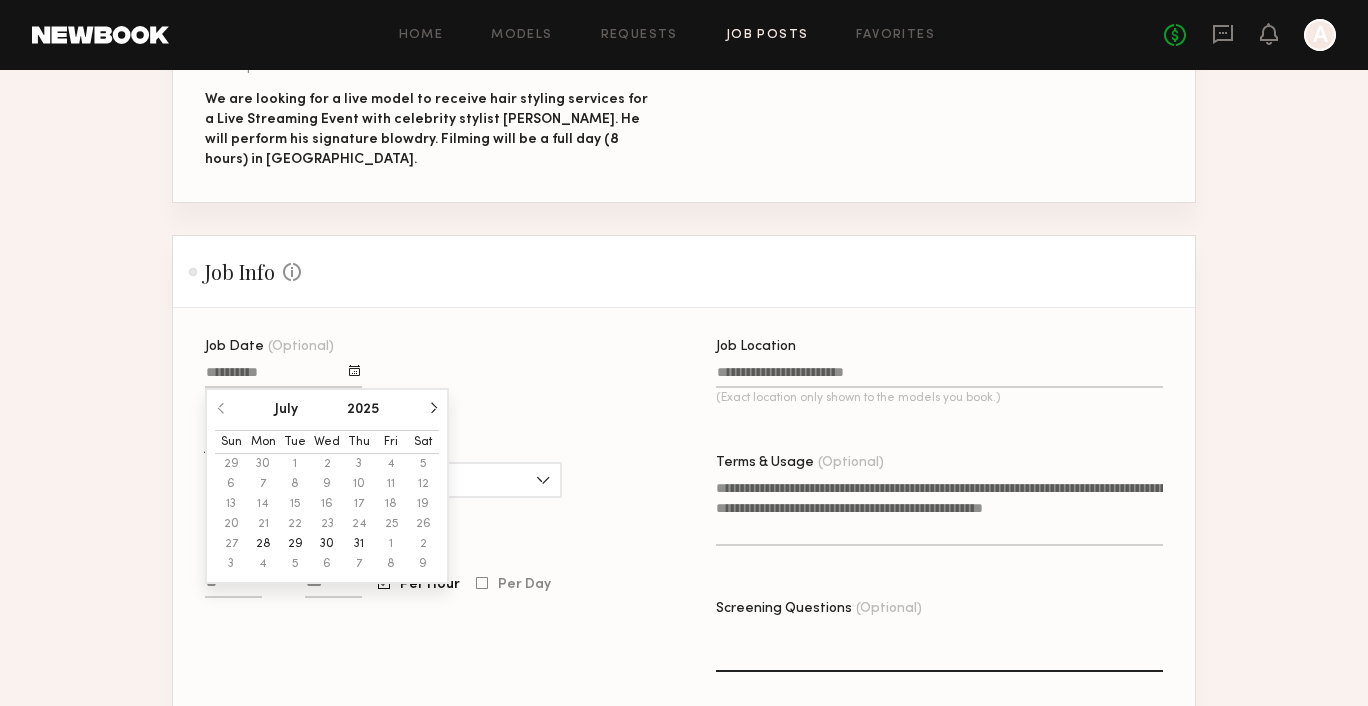 click 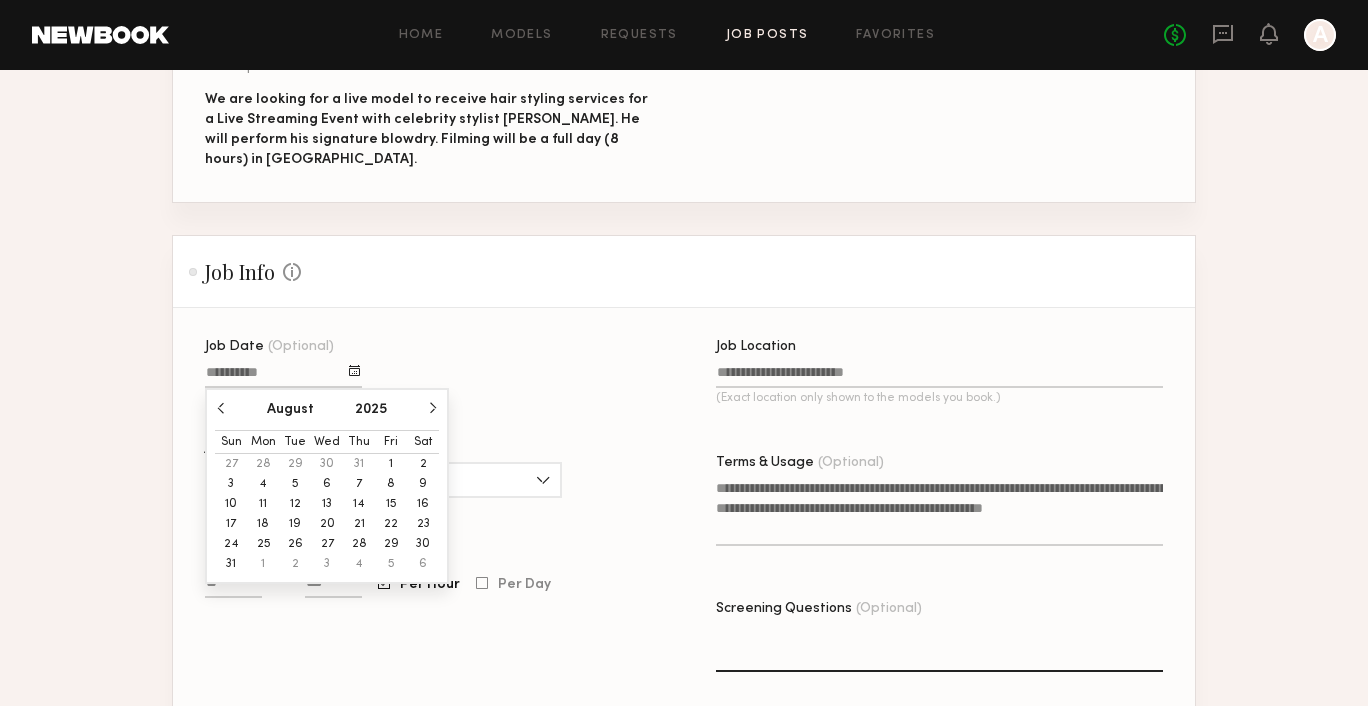 click on "11" 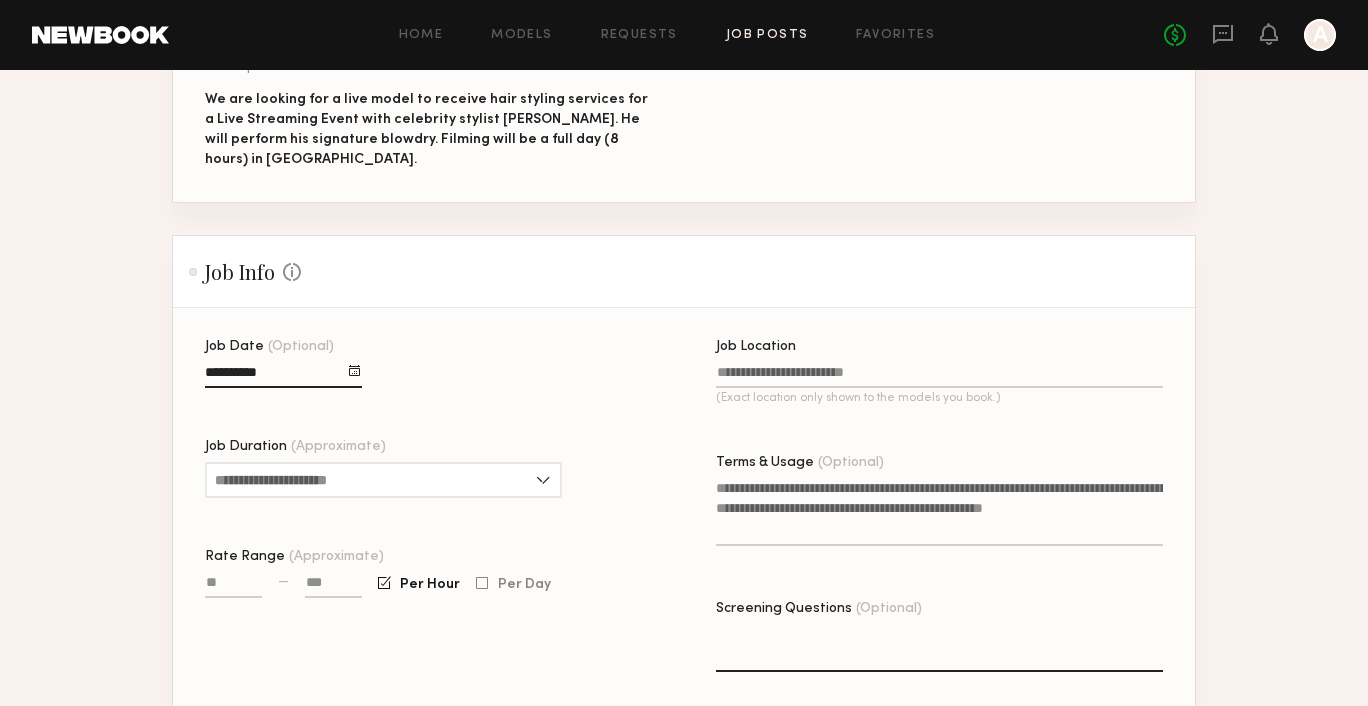 click on "Job Location (Exact location only shown to the models you book.)" 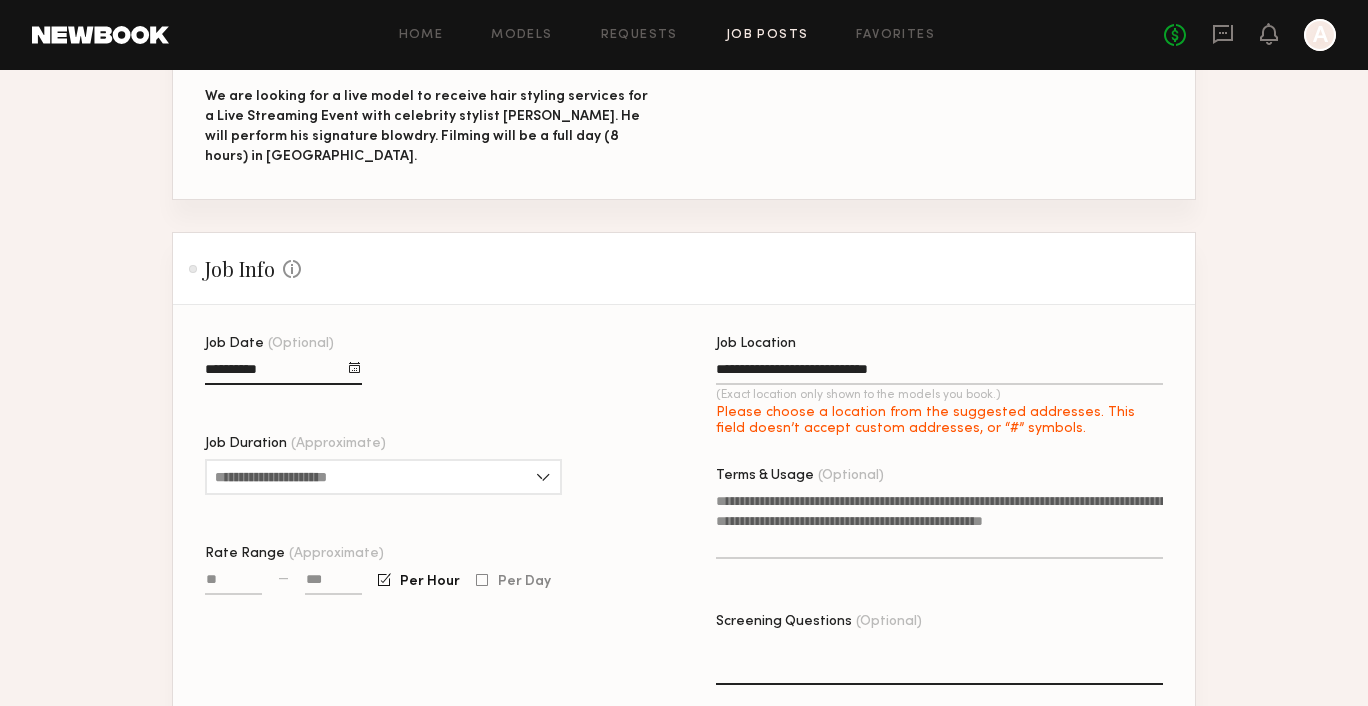 scroll, scrollTop: 356, scrollLeft: 0, axis: vertical 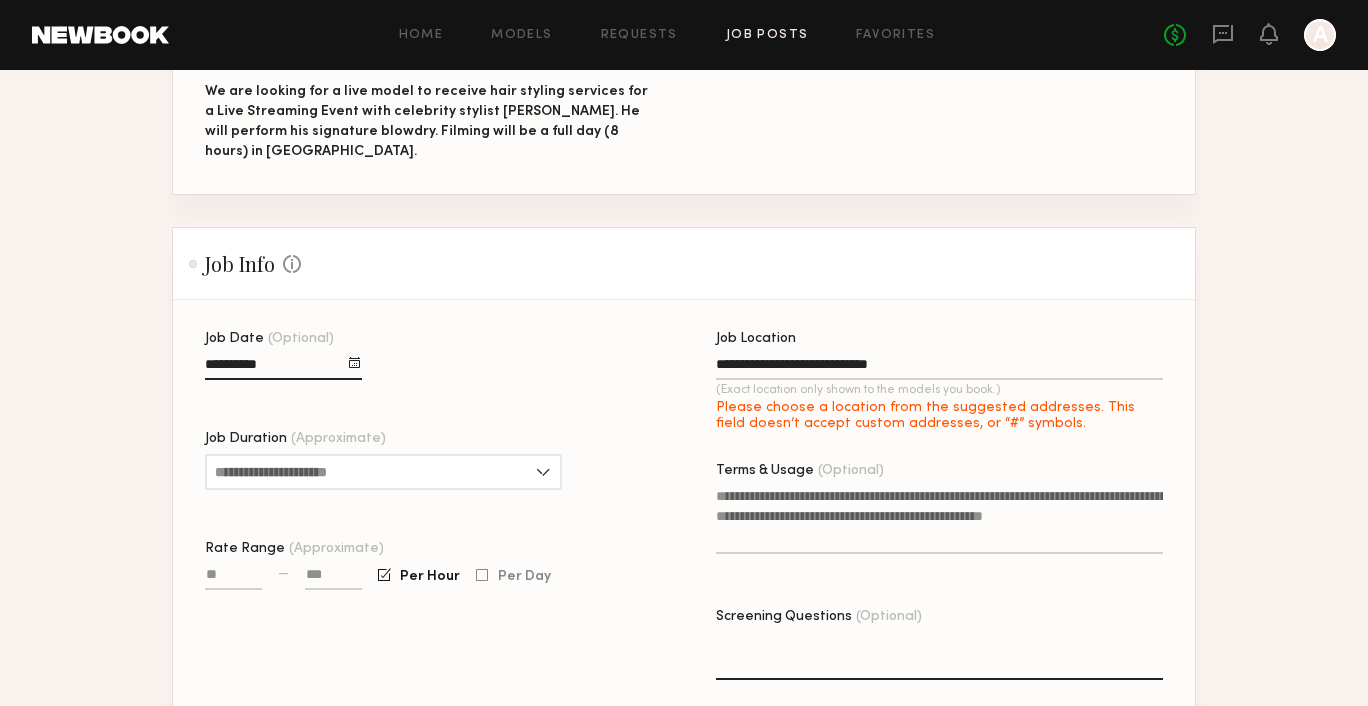 type on "**********" 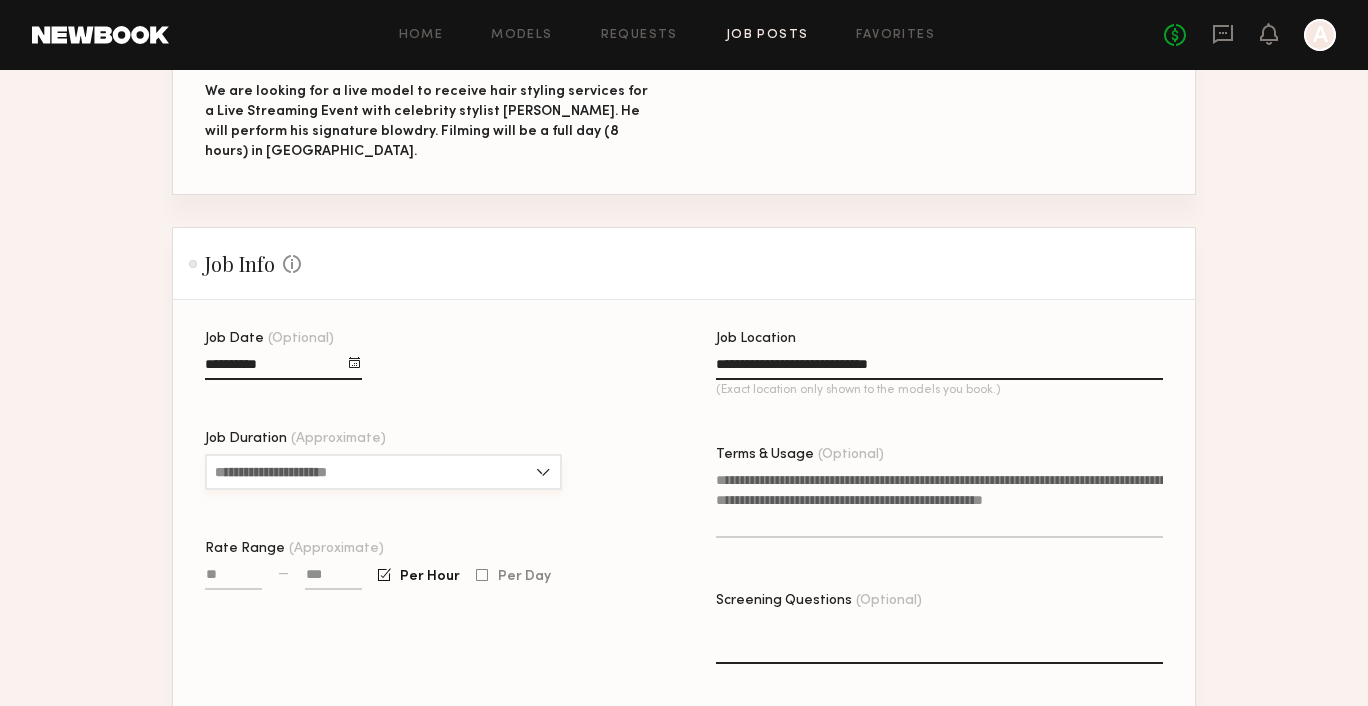 click on "Job Duration (Approximate)" at bounding box center [383, 472] 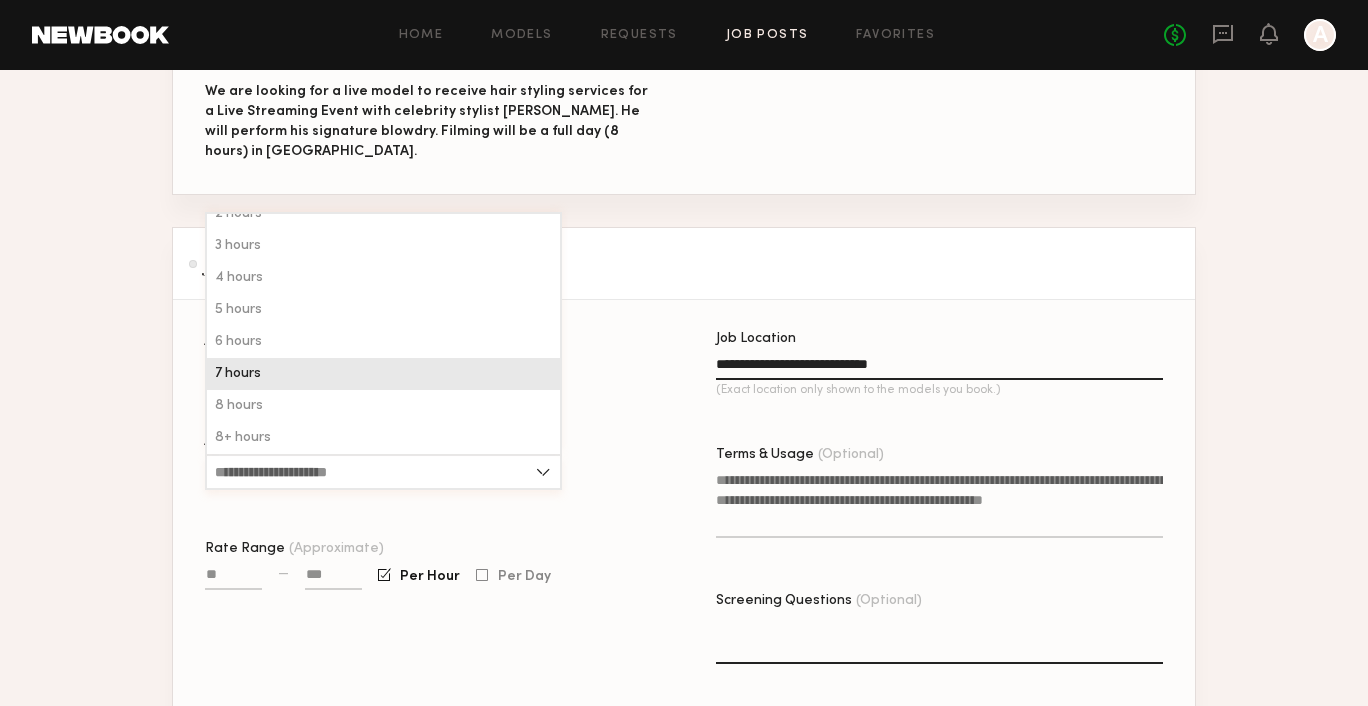 scroll, scrollTop: 46, scrollLeft: 0, axis: vertical 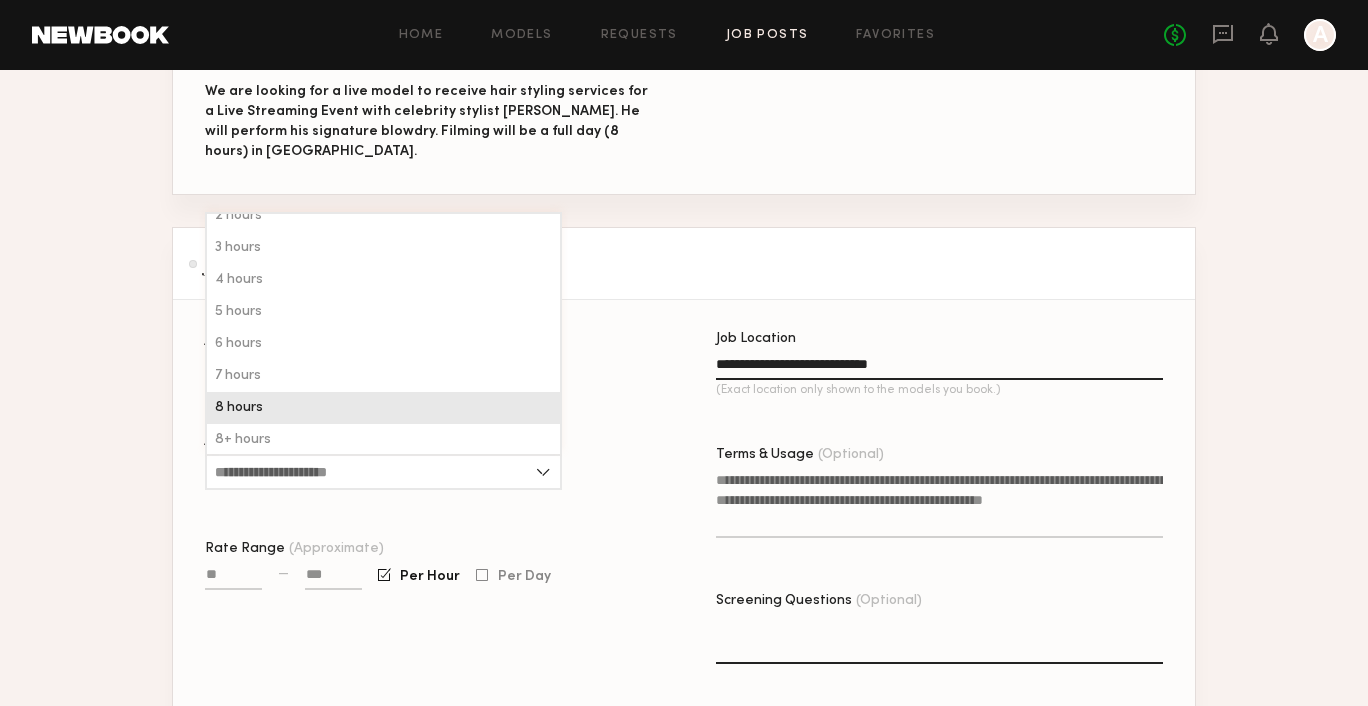 click on "8 hours" 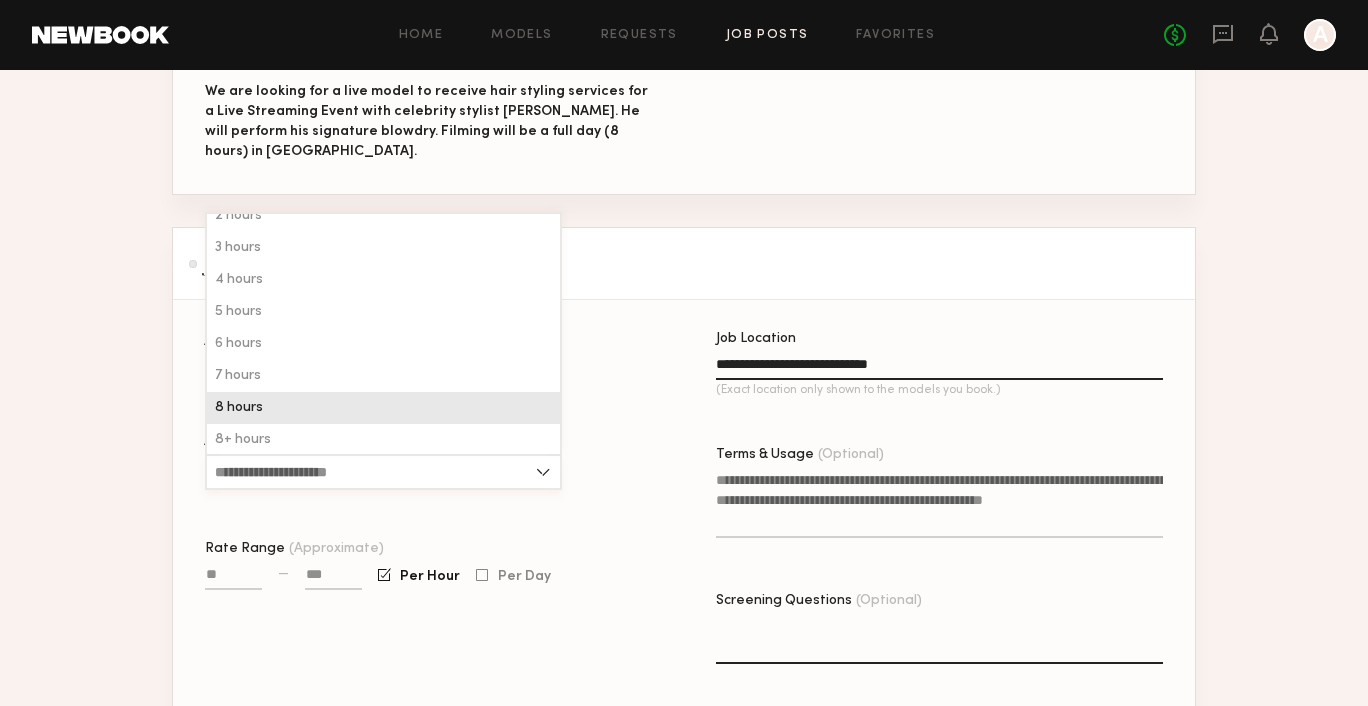 type on "*******" 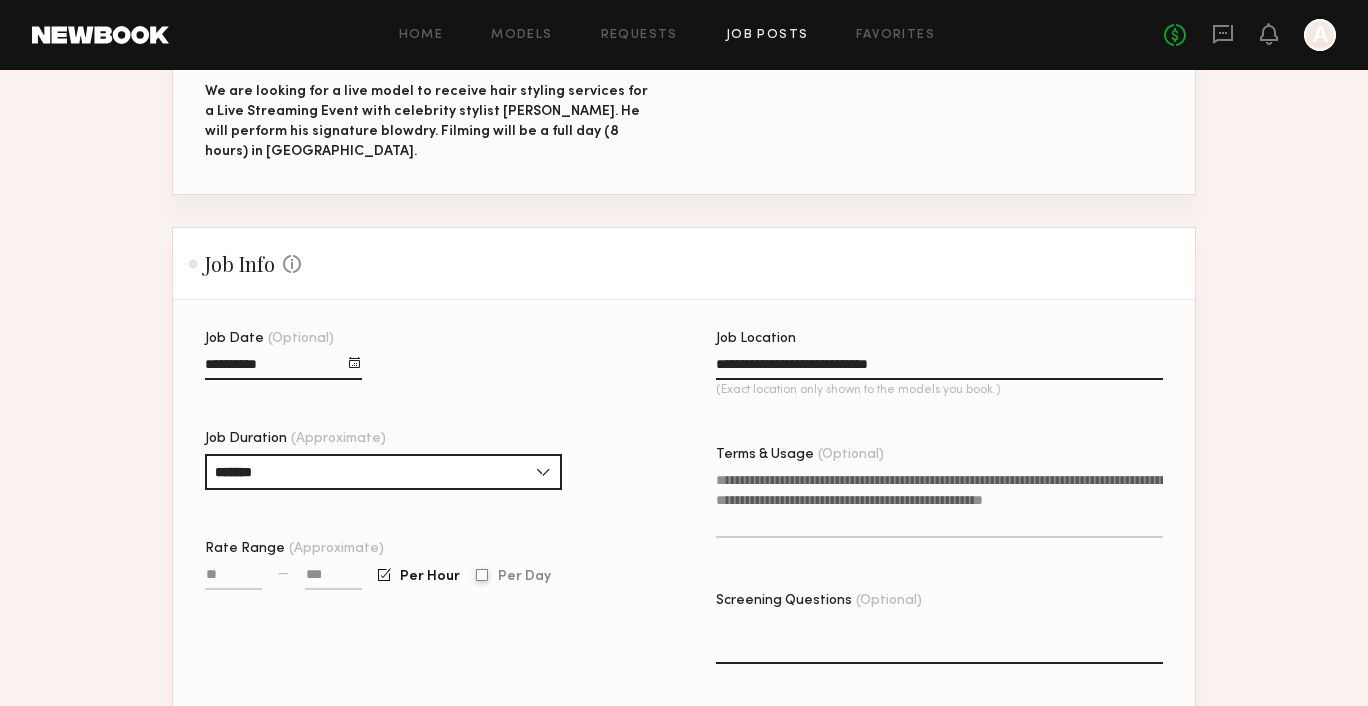 click 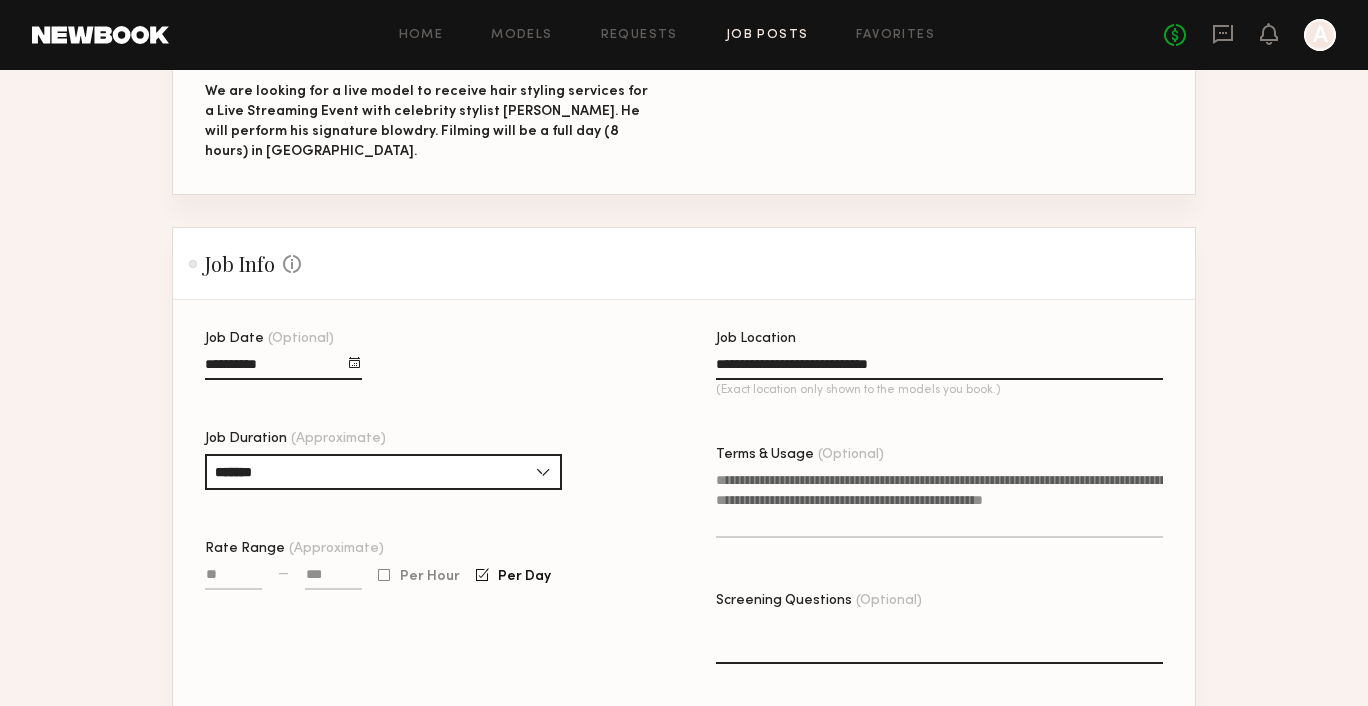 click 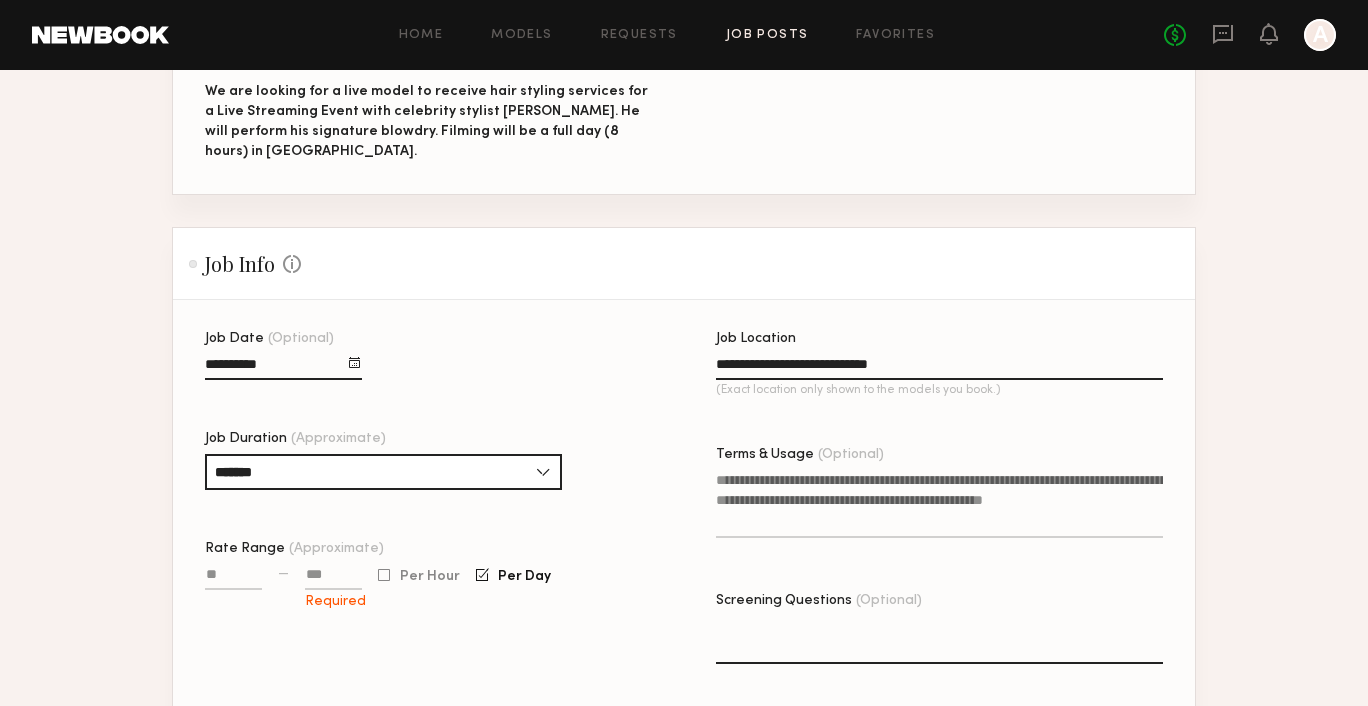 click on "Rate Range (Approximate)" at bounding box center (233, 578) 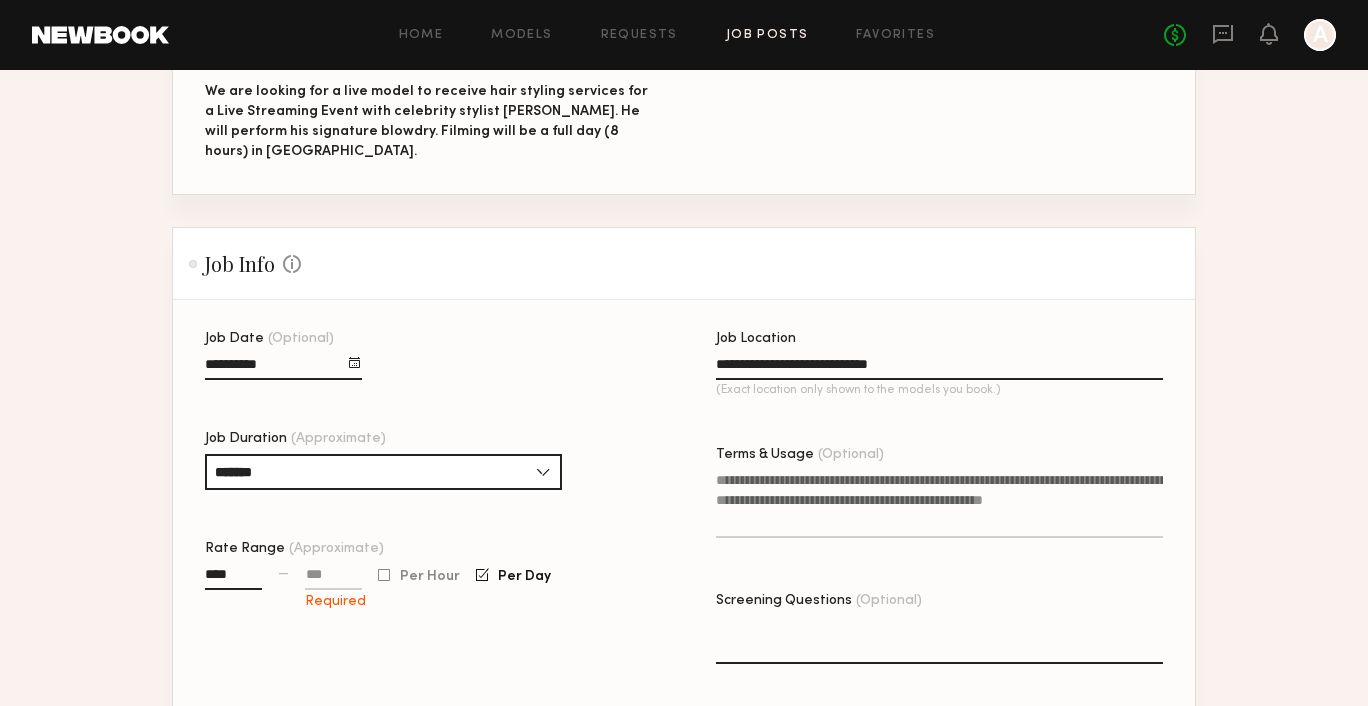 type on "****" 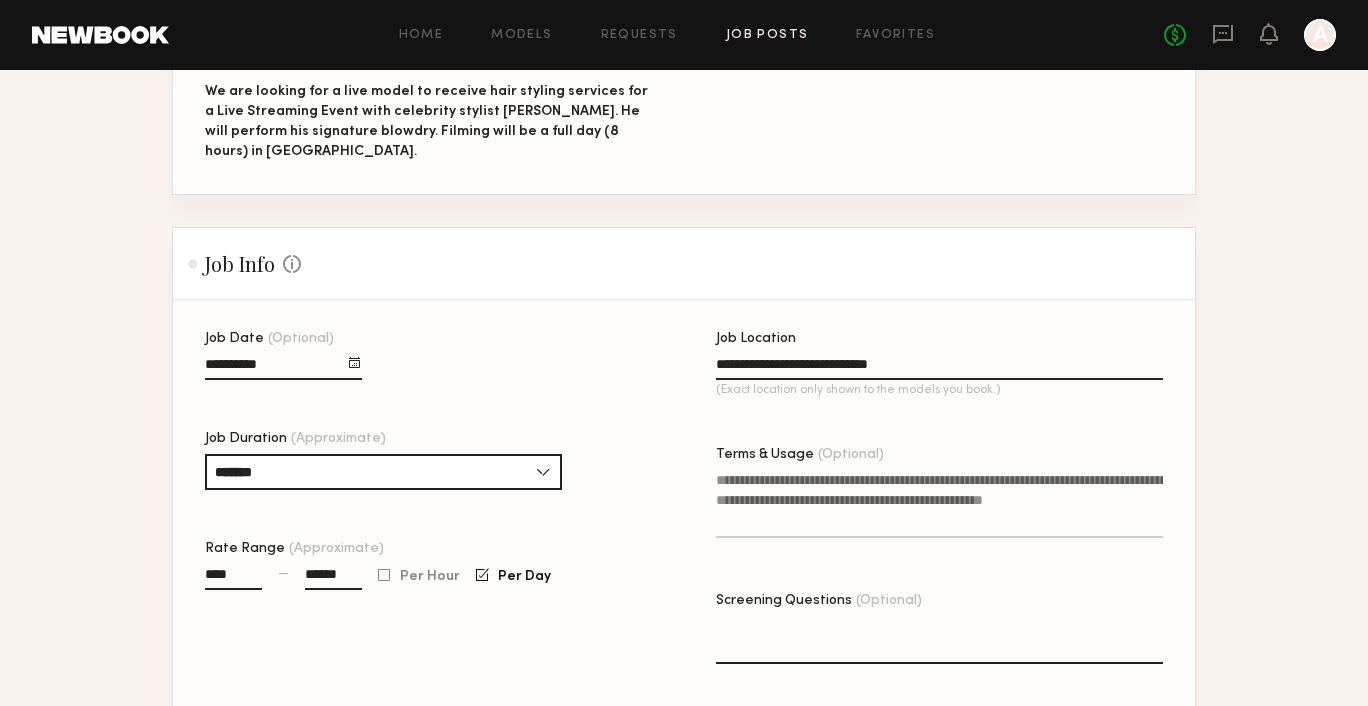 type on "******" 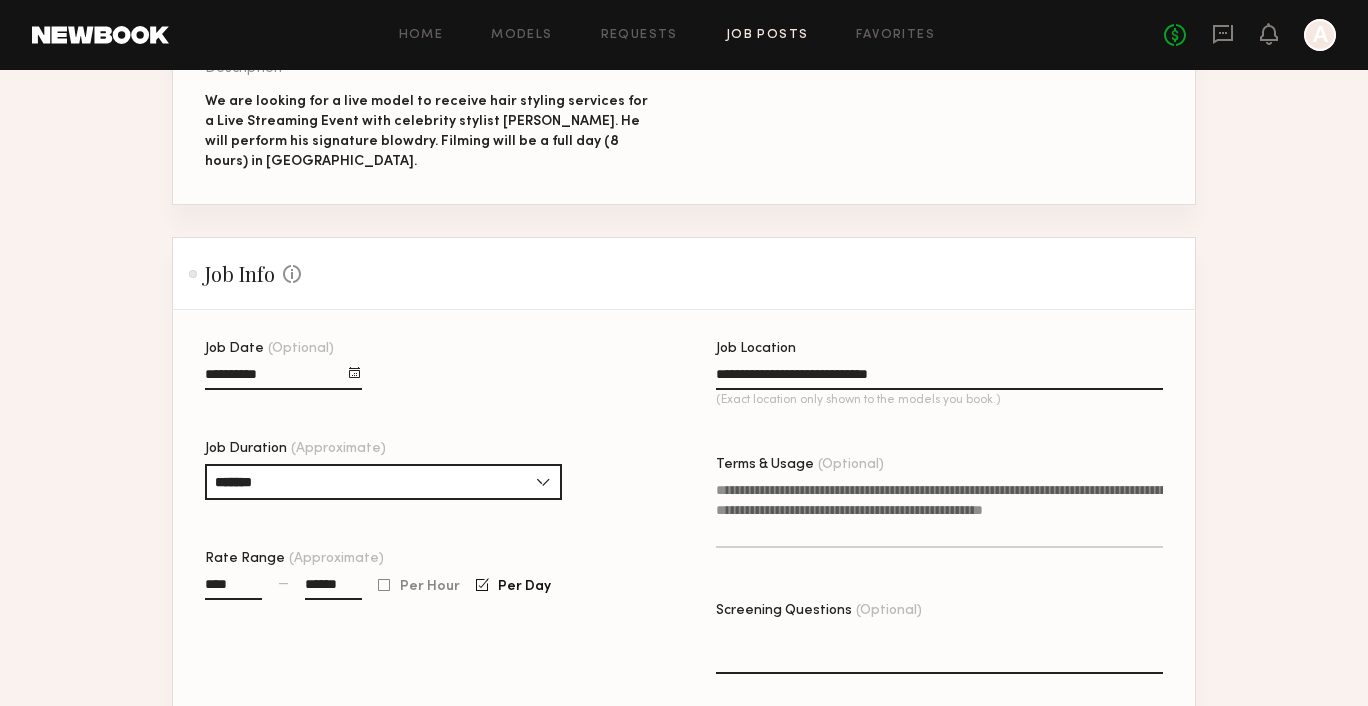 scroll, scrollTop: 346, scrollLeft: 0, axis: vertical 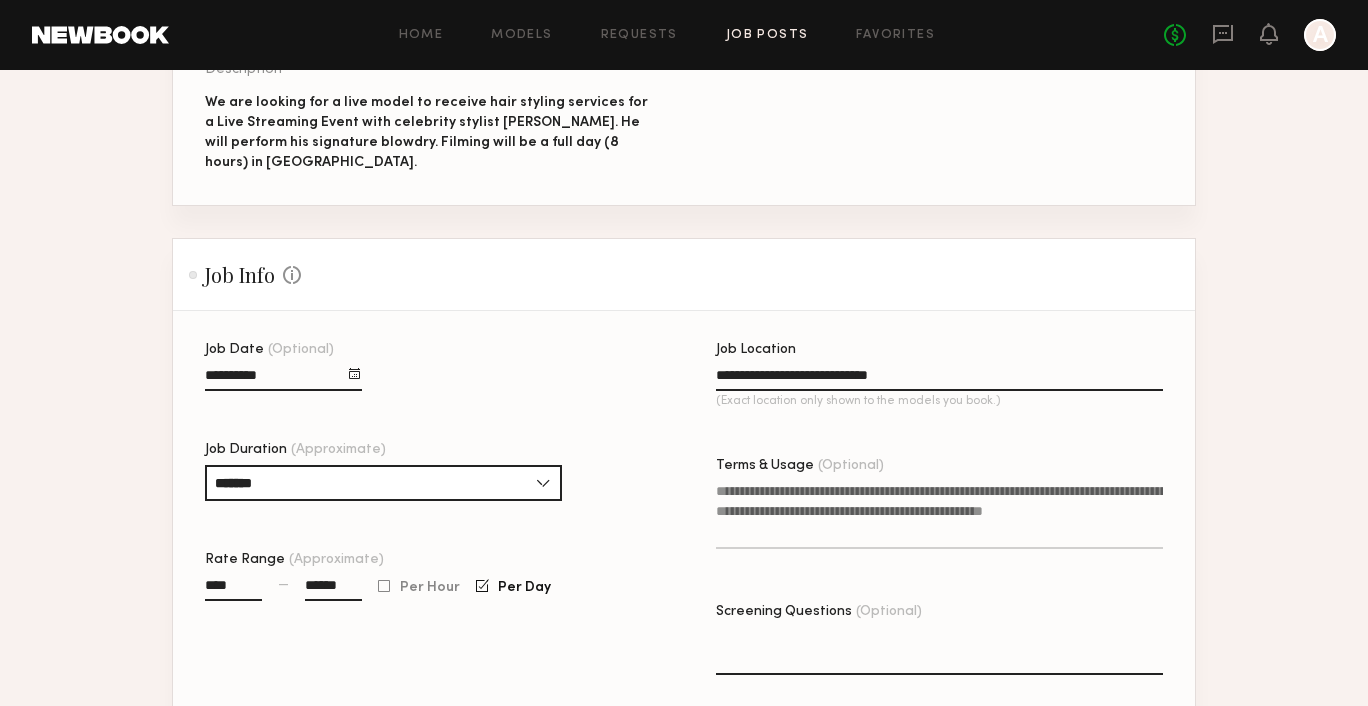 click on "Terms & Usage (Optional)" 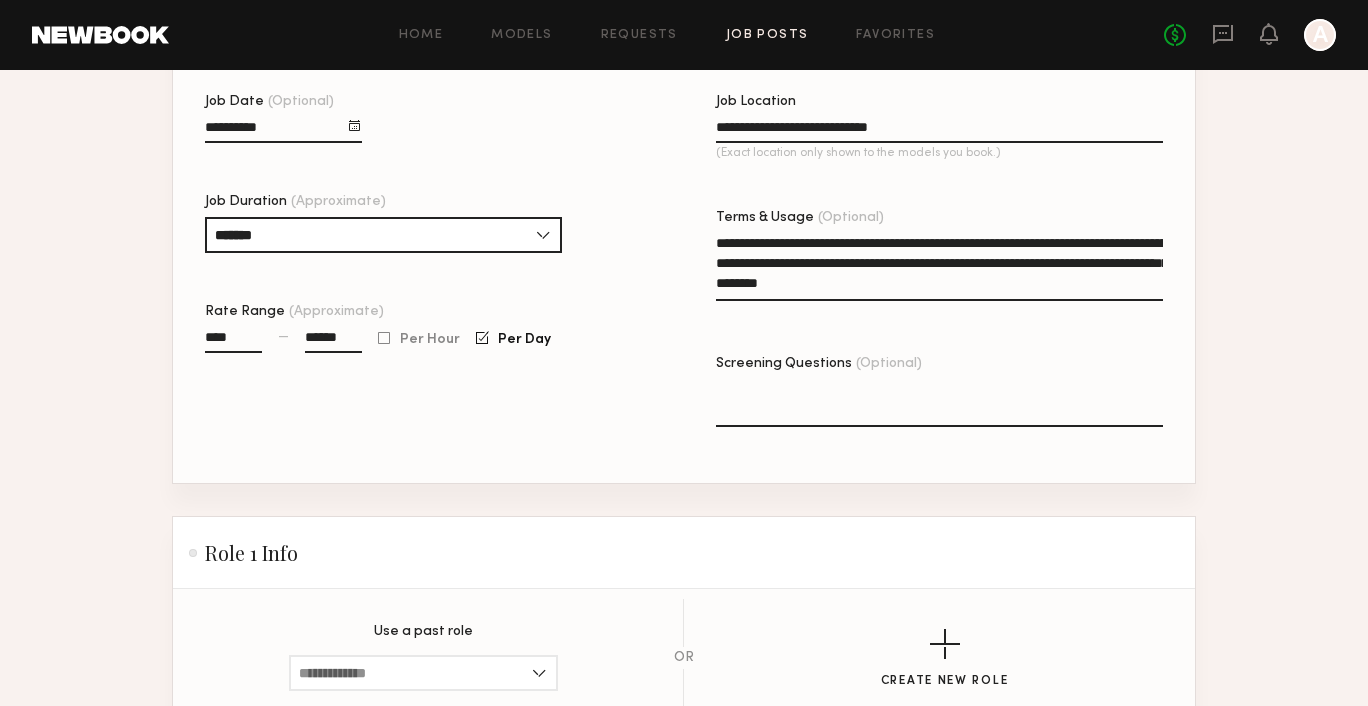scroll, scrollTop: 607, scrollLeft: 0, axis: vertical 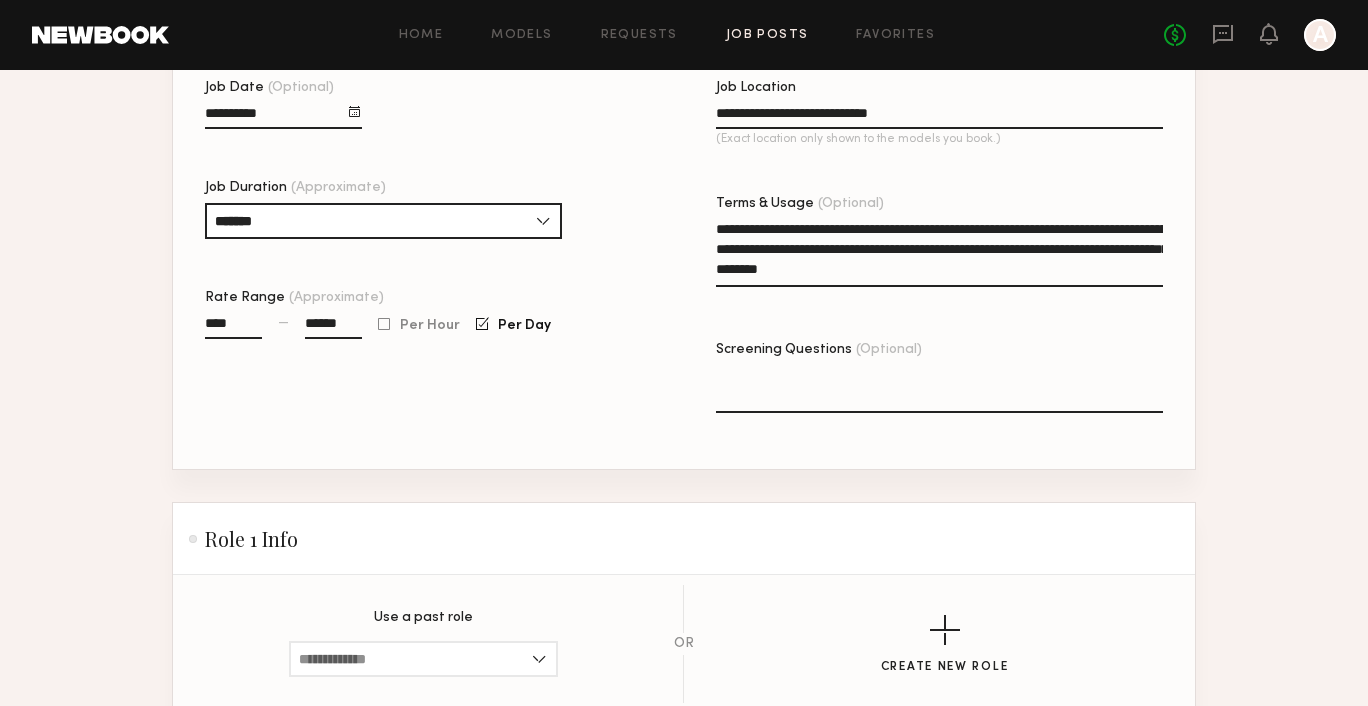 type on "**********" 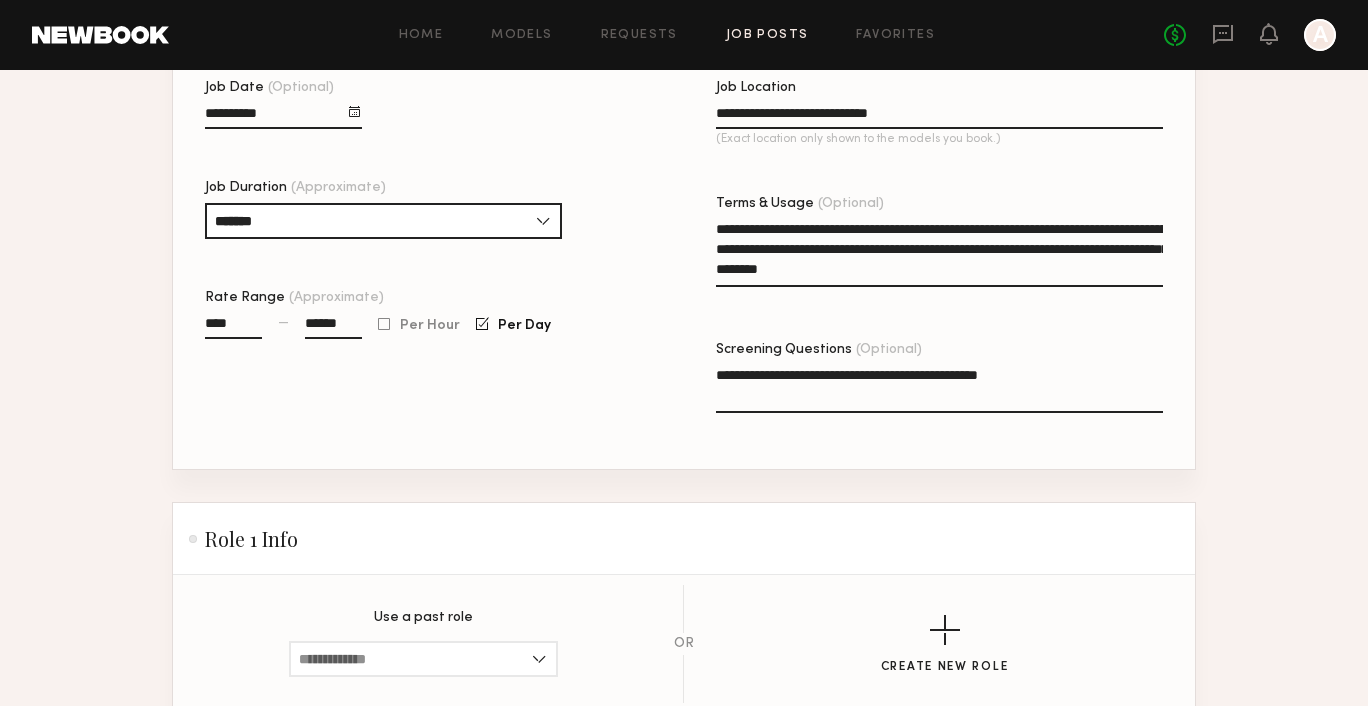 scroll, scrollTop: 606, scrollLeft: 0, axis: vertical 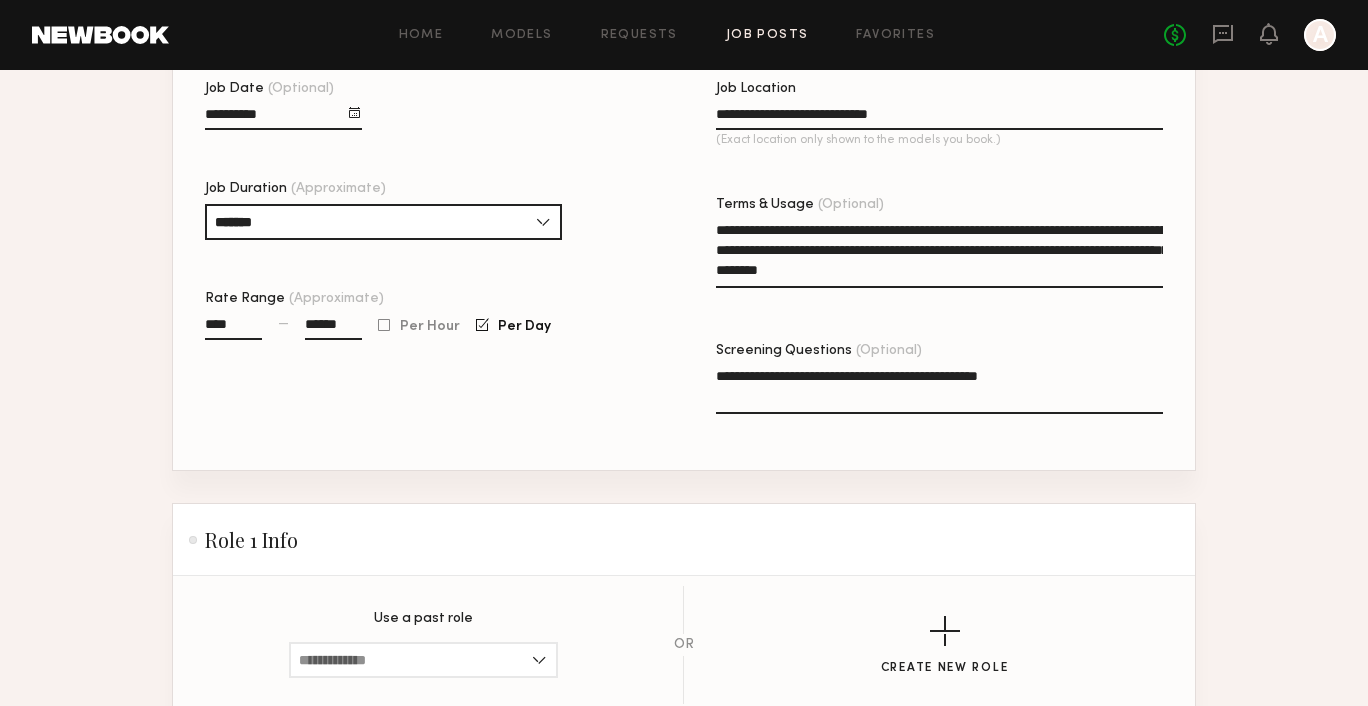 click on "**********" 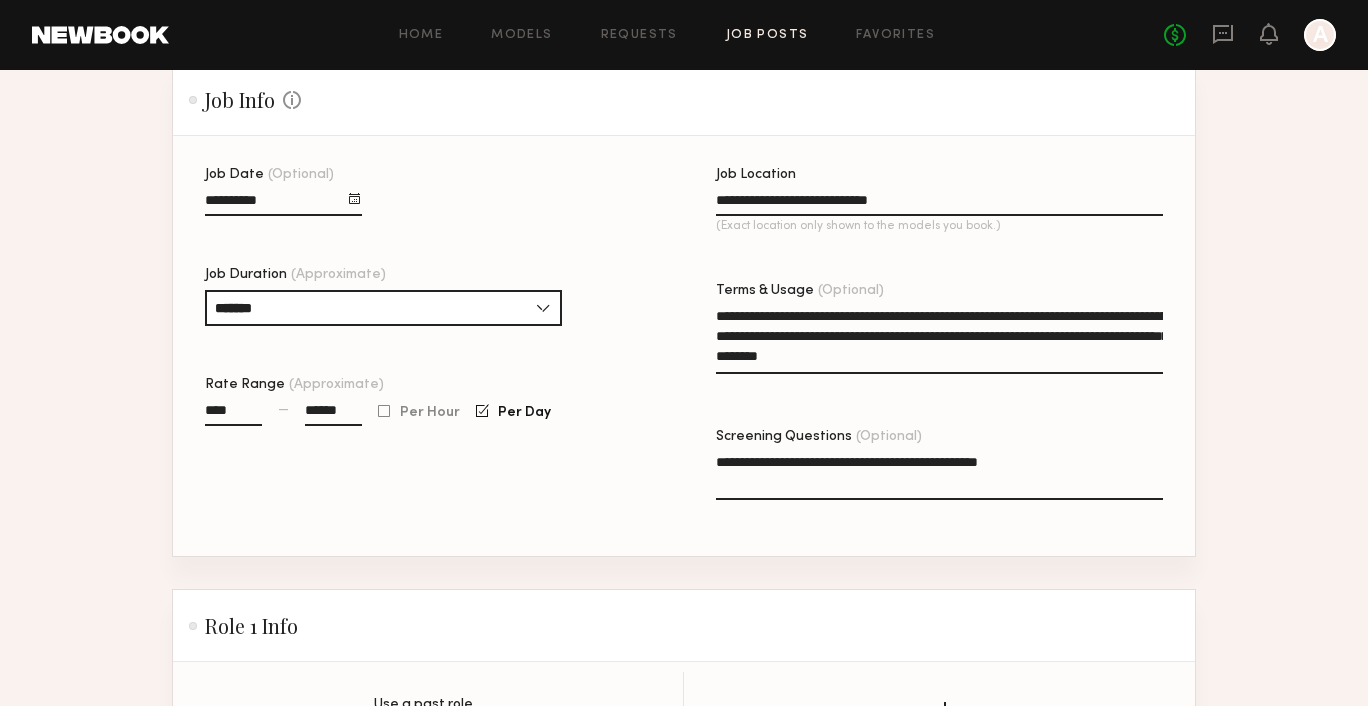 scroll, scrollTop: 534, scrollLeft: 0, axis: vertical 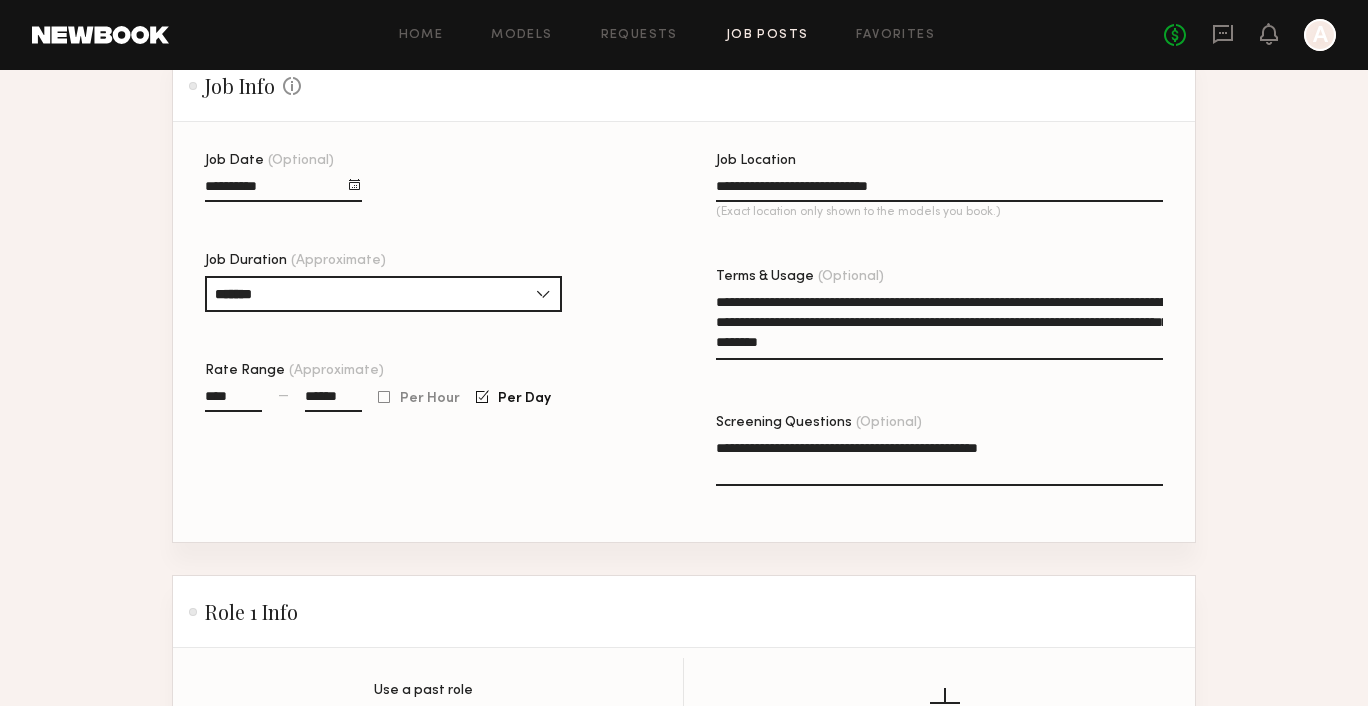 click on "**********" 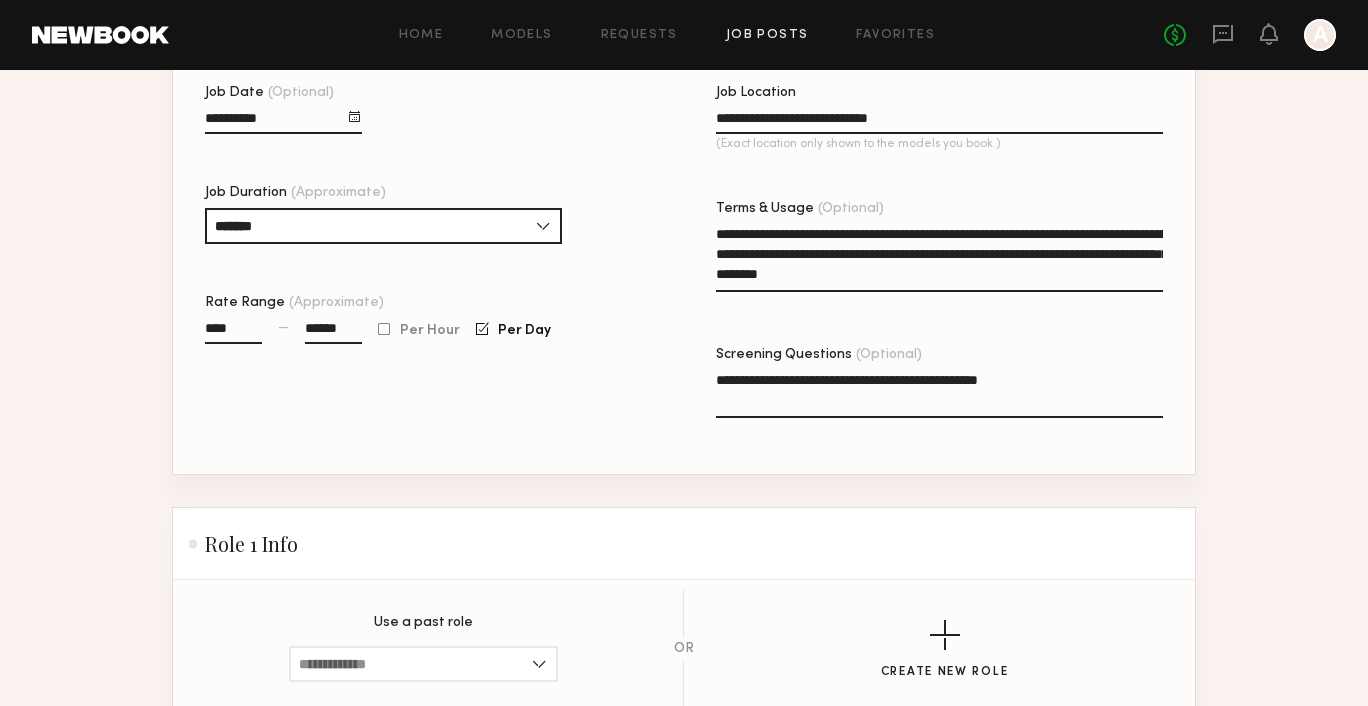 scroll, scrollTop: 603, scrollLeft: 0, axis: vertical 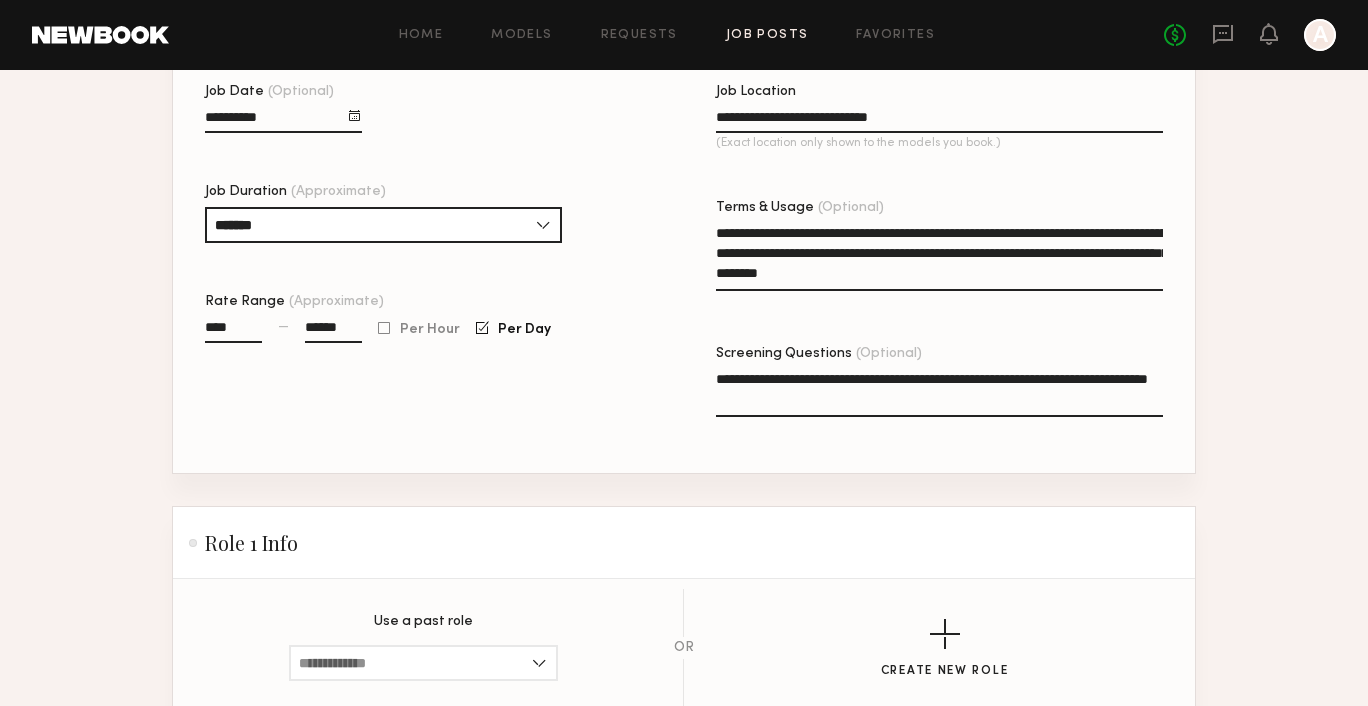 click on "**********" 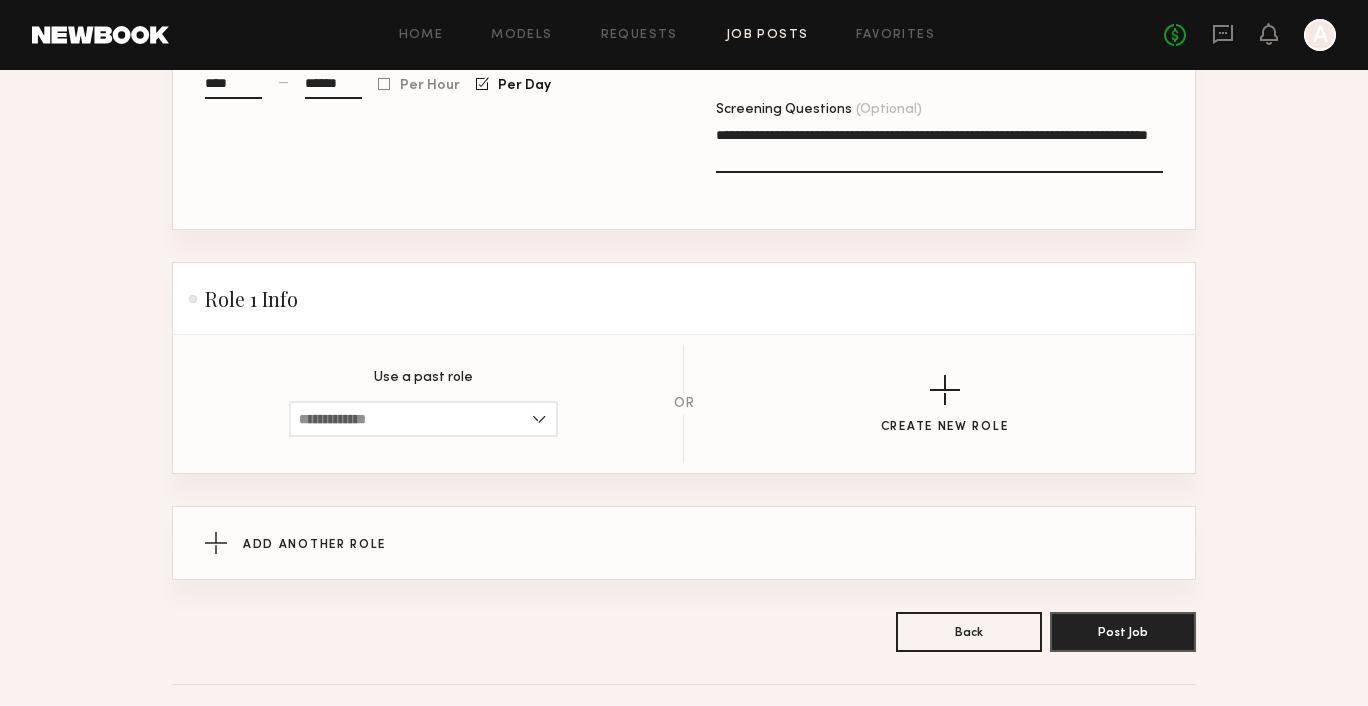 scroll, scrollTop: 858, scrollLeft: 0, axis: vertical 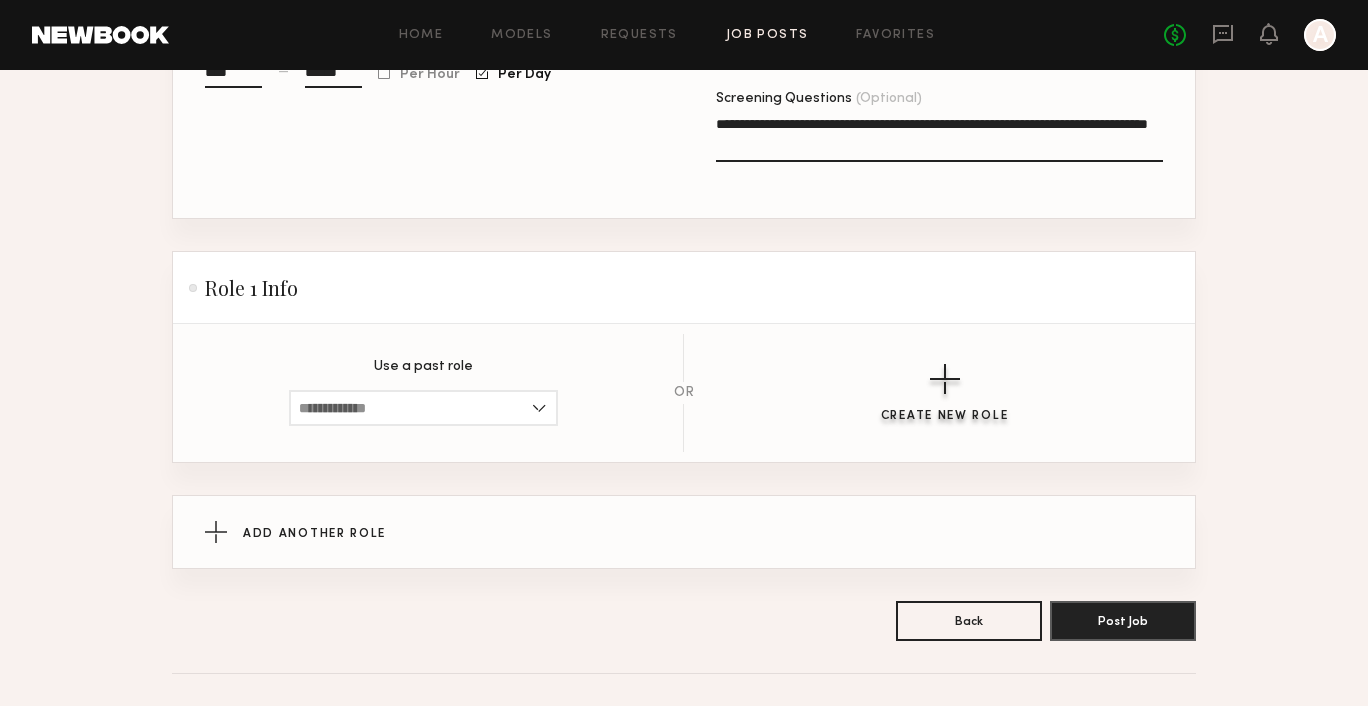type on "**********" 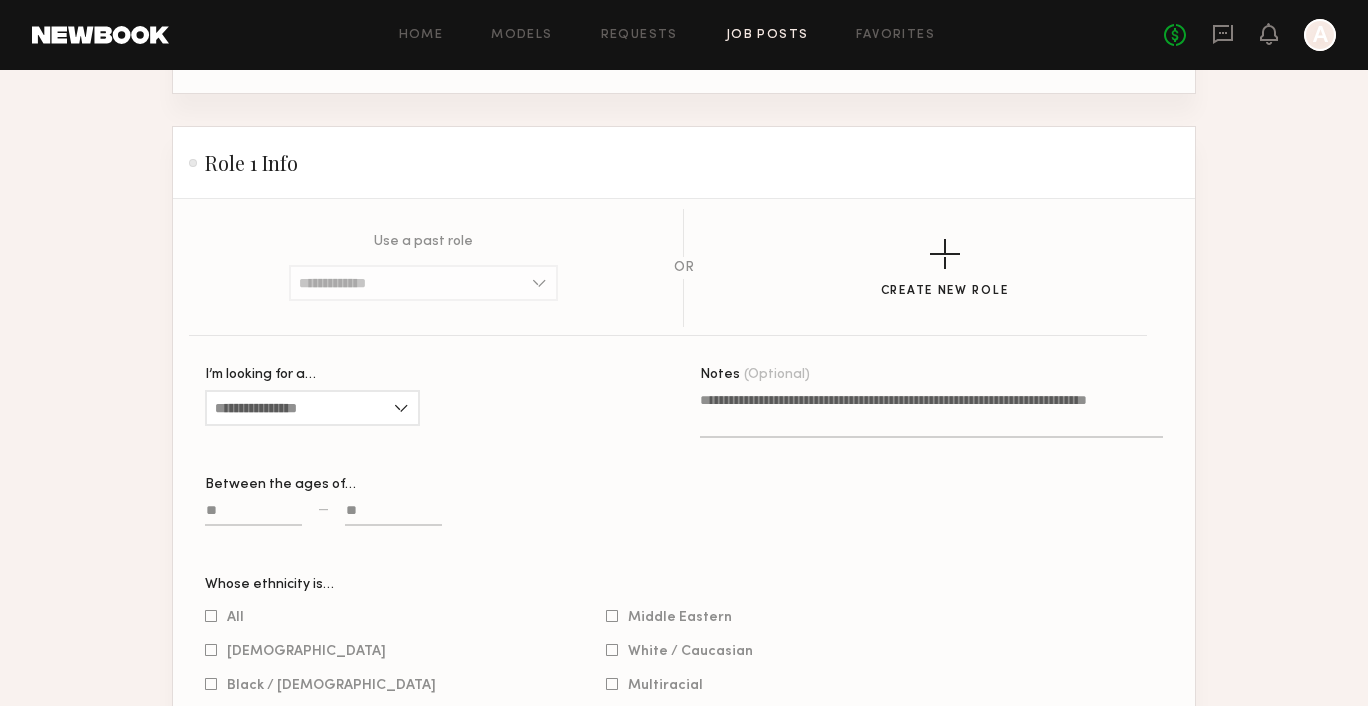 scroll, scrollTop: 1046, scrollLeft: 0, axis: vertical 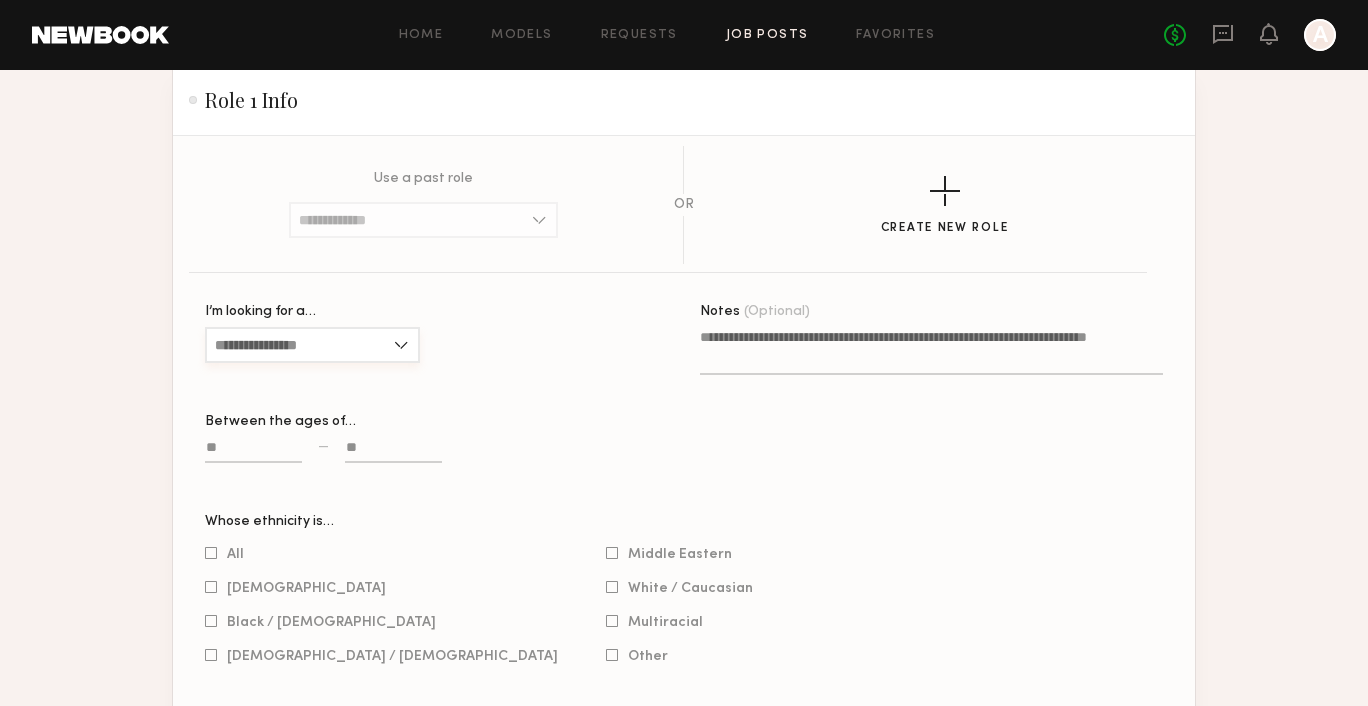 click on "I’m looking for a…" at bounding box center (312, 345) 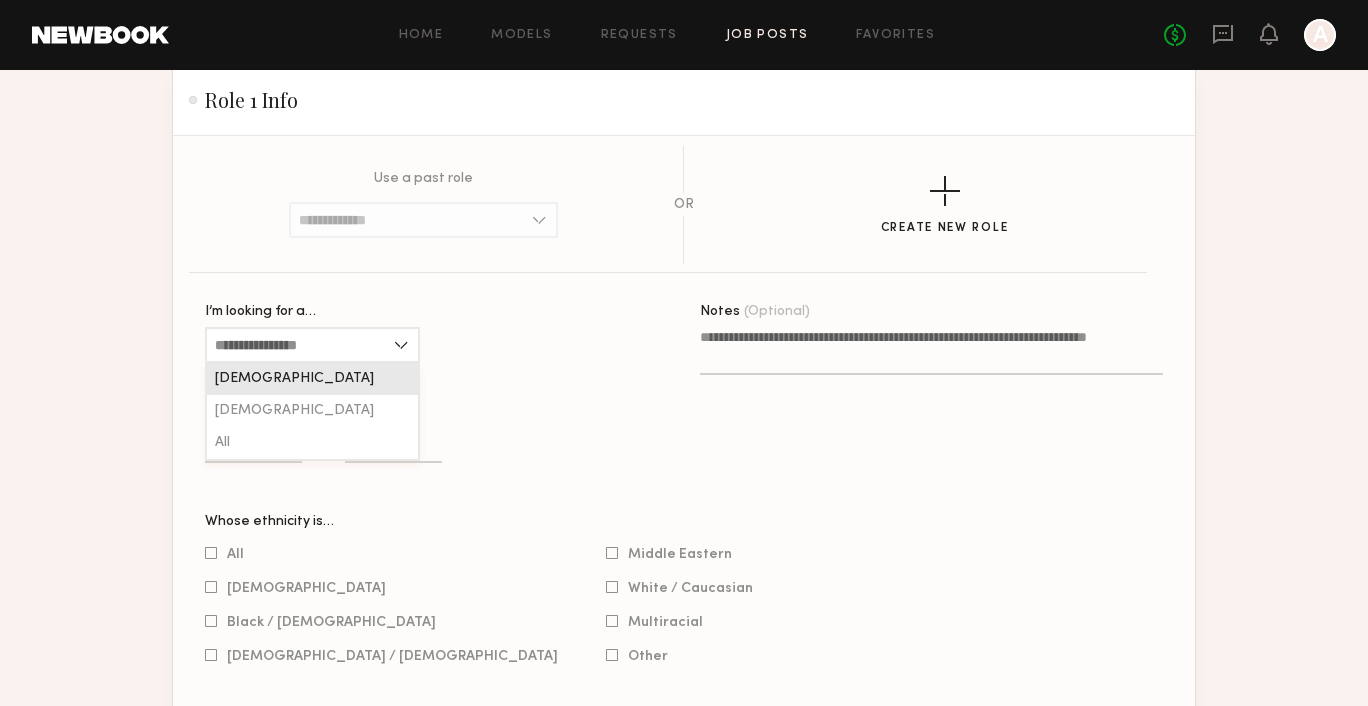 click on "[DEMOGRAPHIC_DATA]" 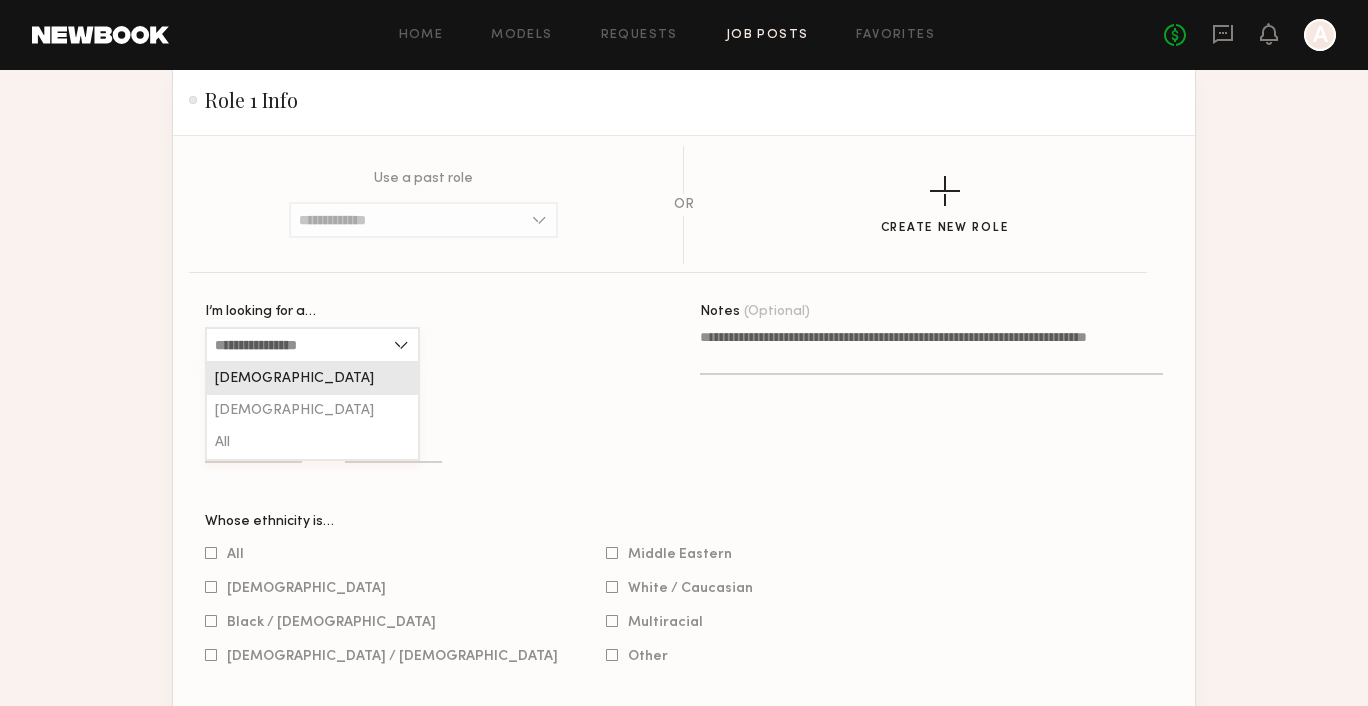 type on "******" 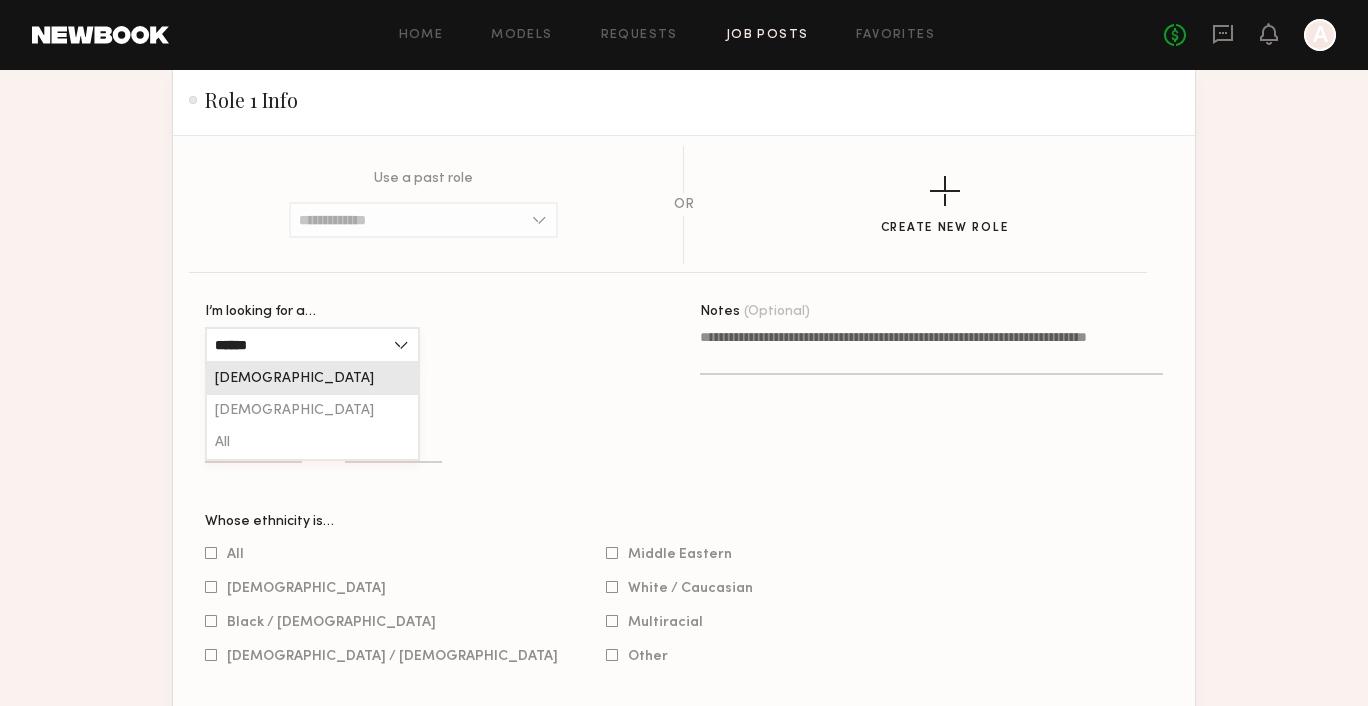 scroll, scrollTop: 1047, scrollLeft: 0, axis: vertical 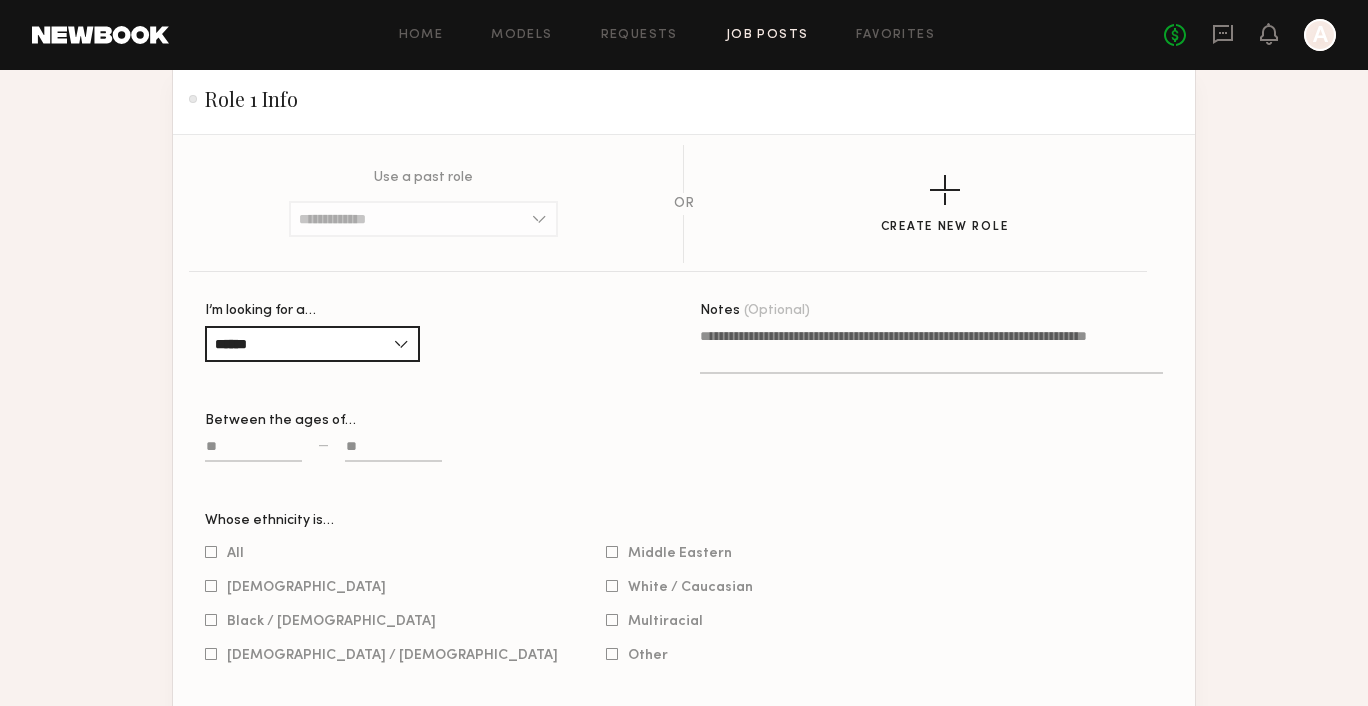 click on "Notes (Optional)" 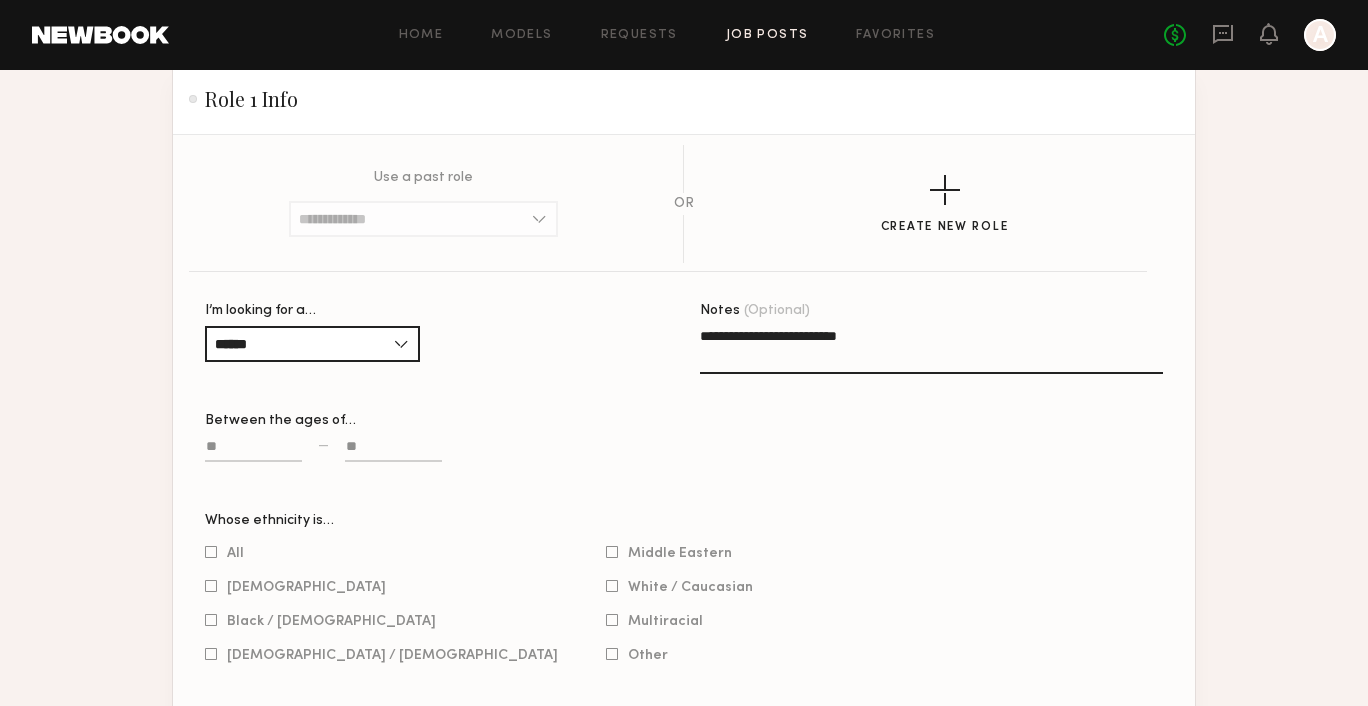 paste on "**********" 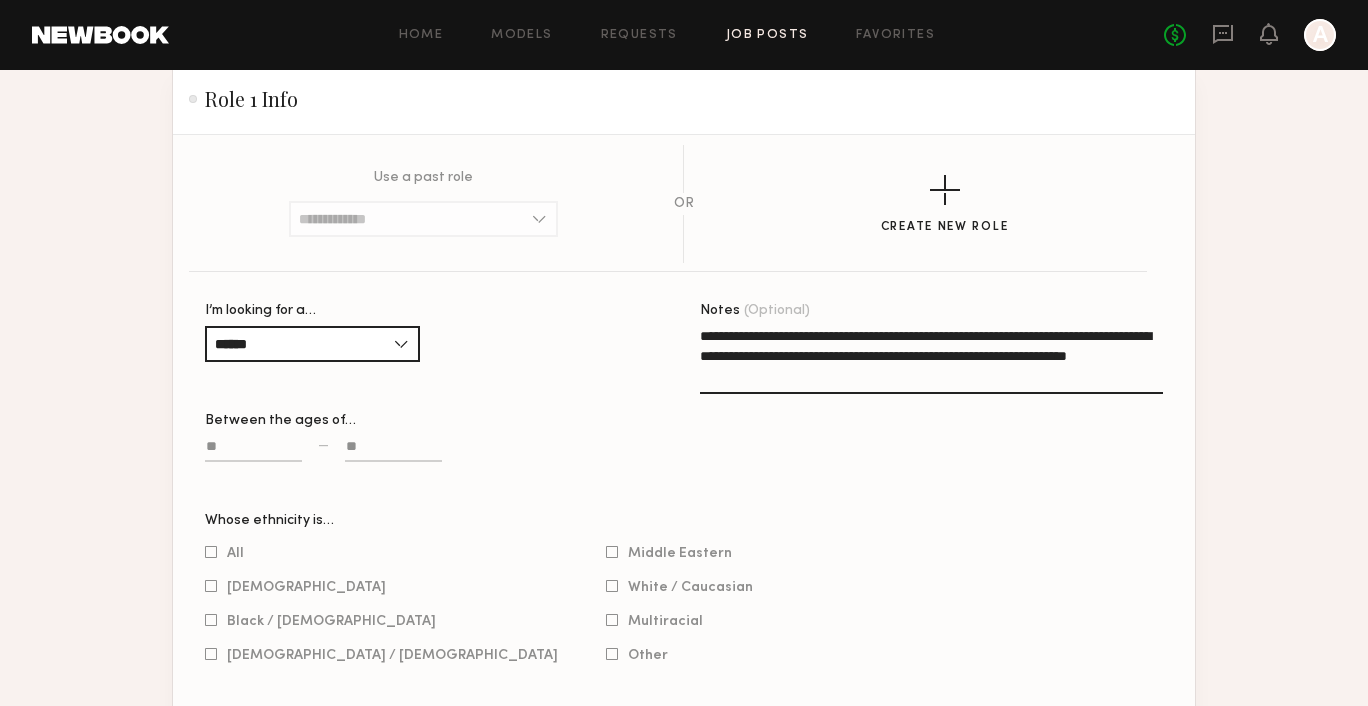 drag, startPoint x: 867, startPoint y: 334, endPoint x: 908, endPoint y: 337, distance: 41.109608 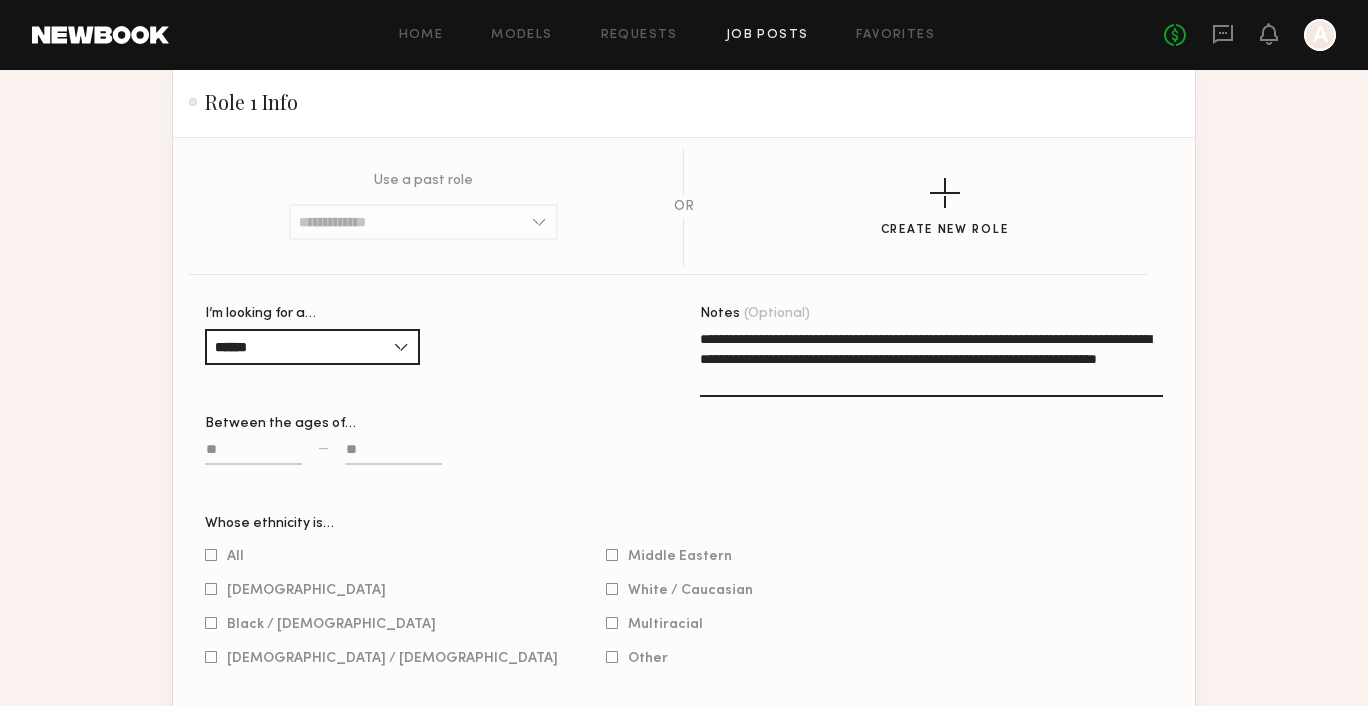 scroll, scrollTop: 1100, scrollLeft: 0, axis: vertical 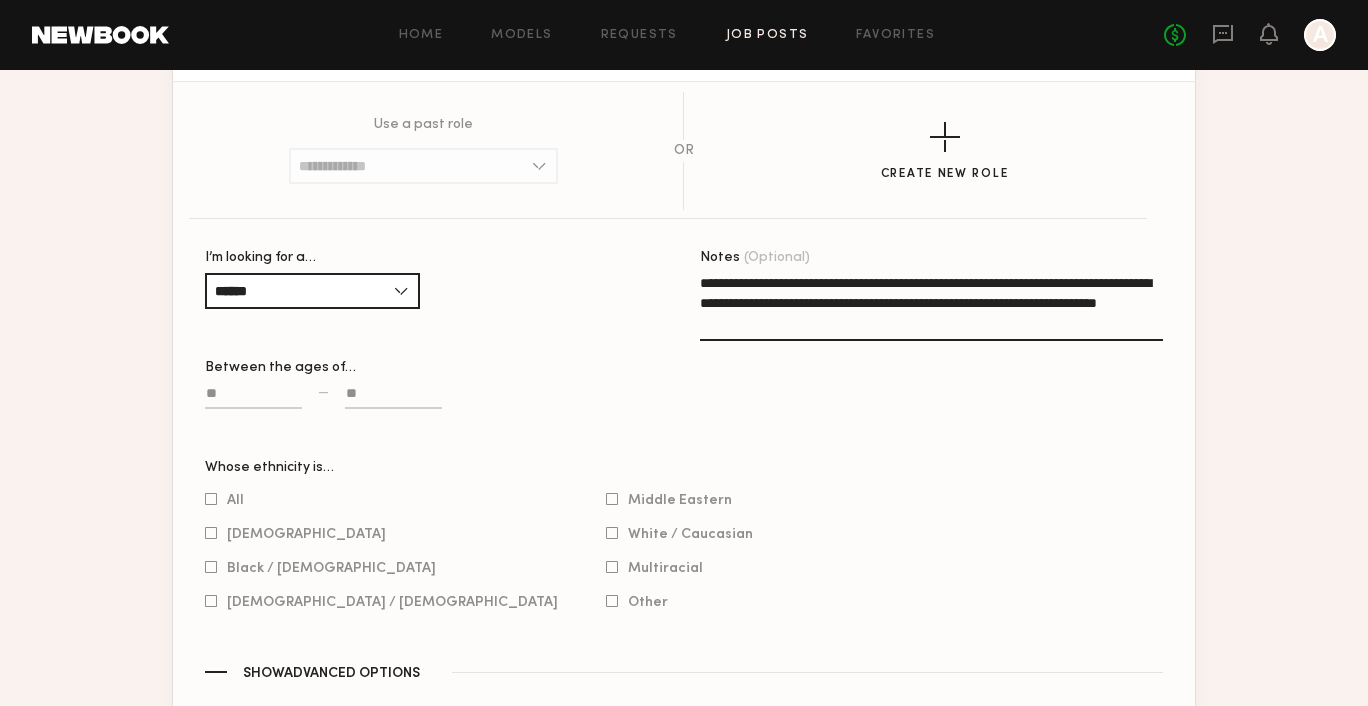 type on "**********" 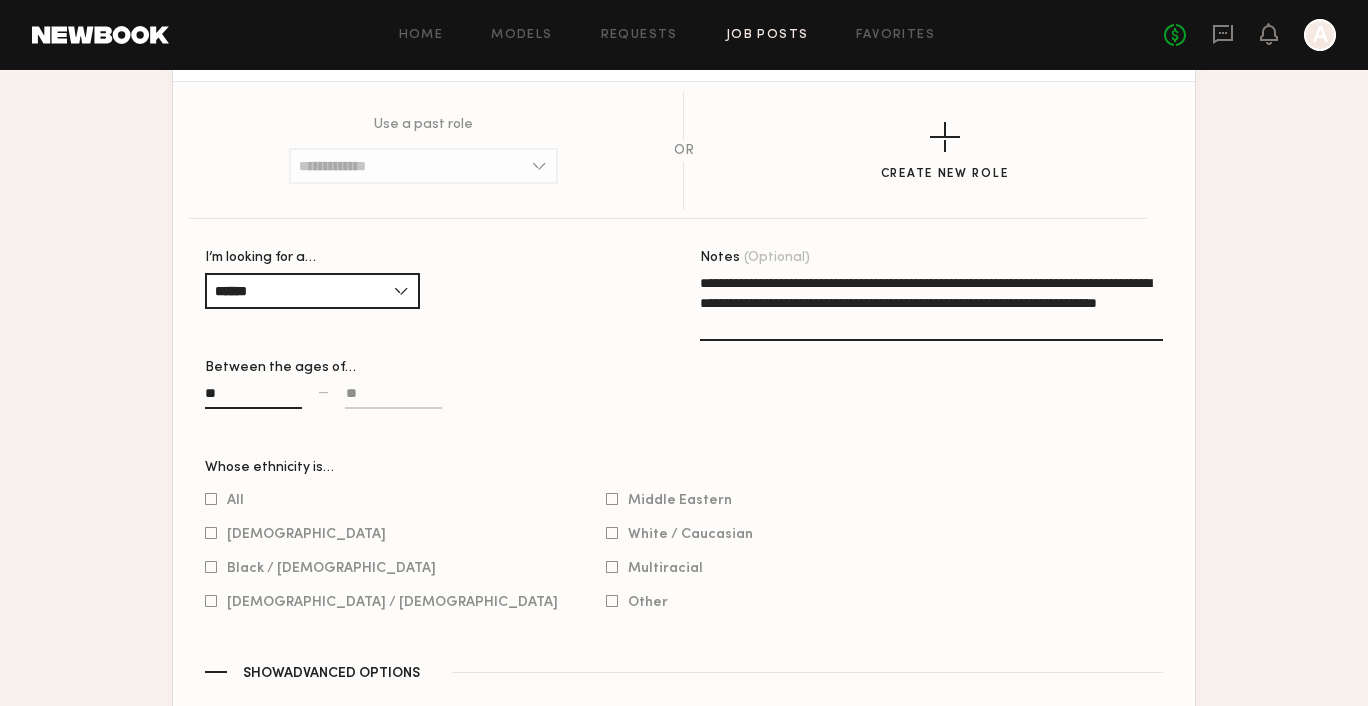 scroll, scrollTop: 1068, scrollLeft: 0, axis: vertical 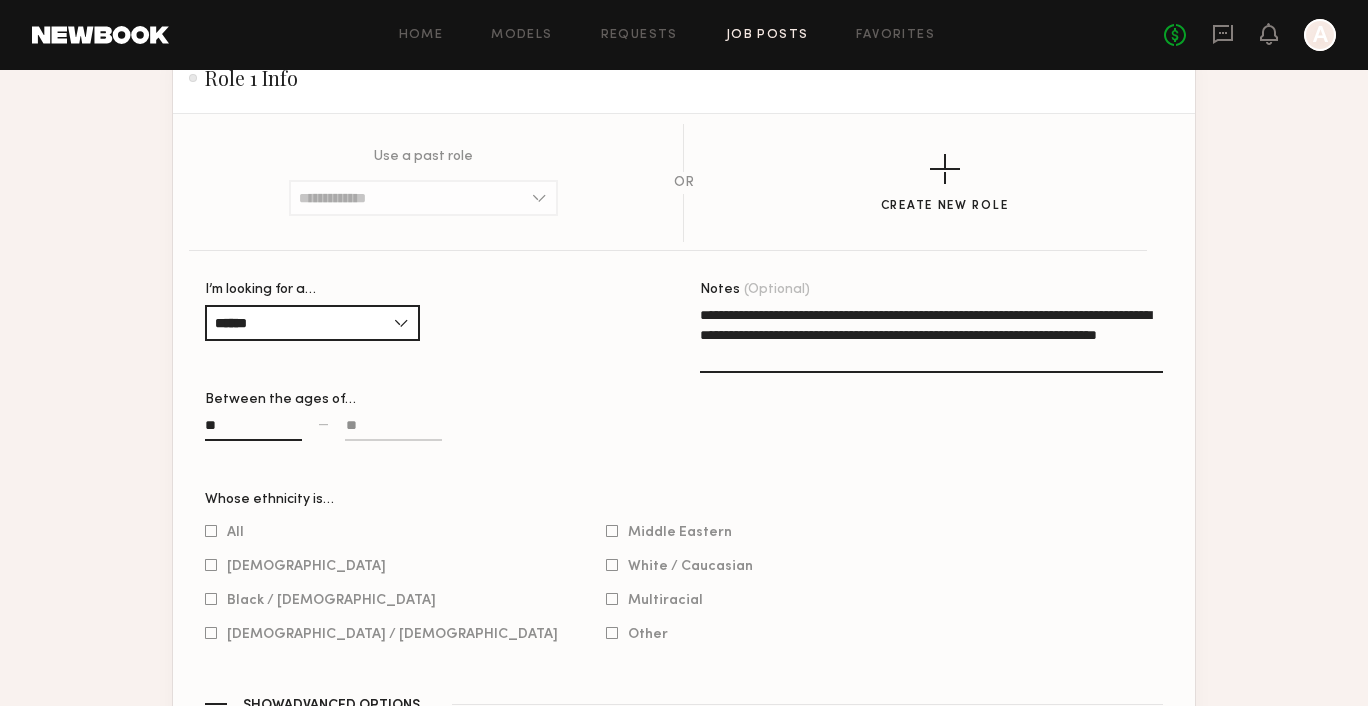 type on "**" 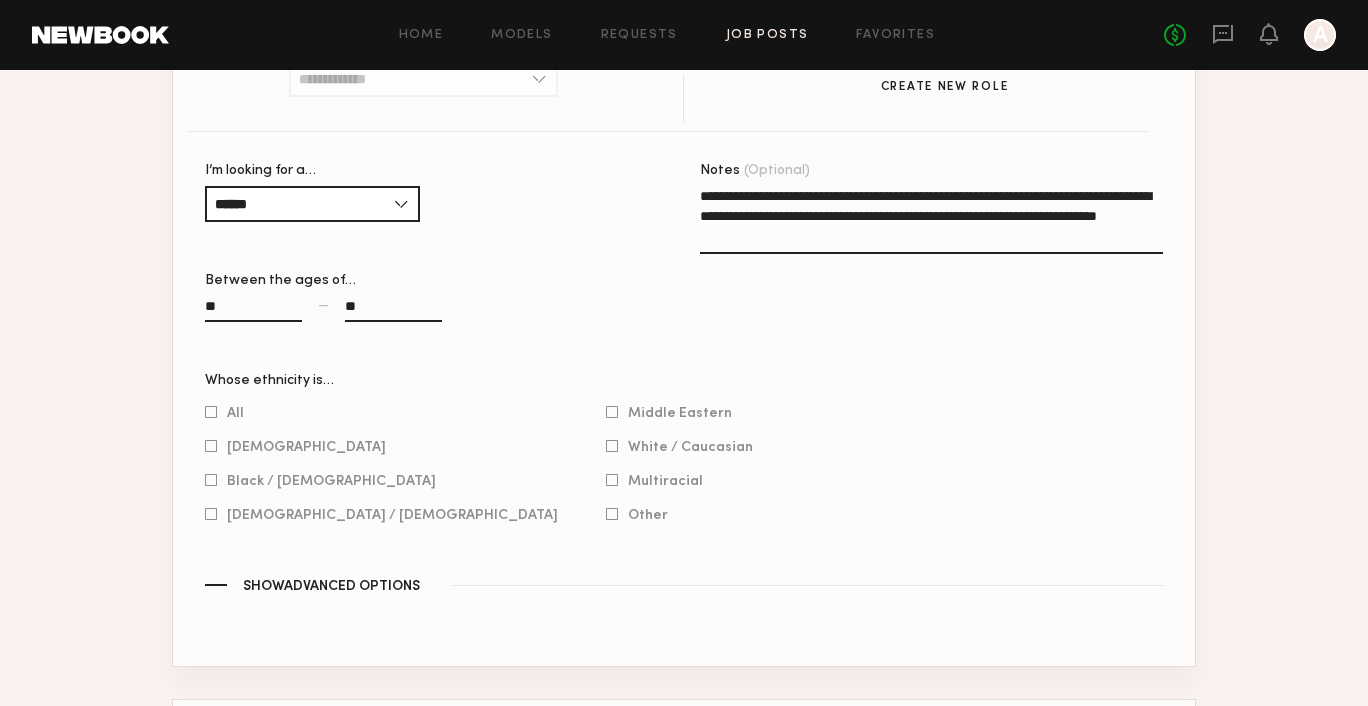 scroll, scrollTop: 1191, scrollLeft: 0, axis: vertical 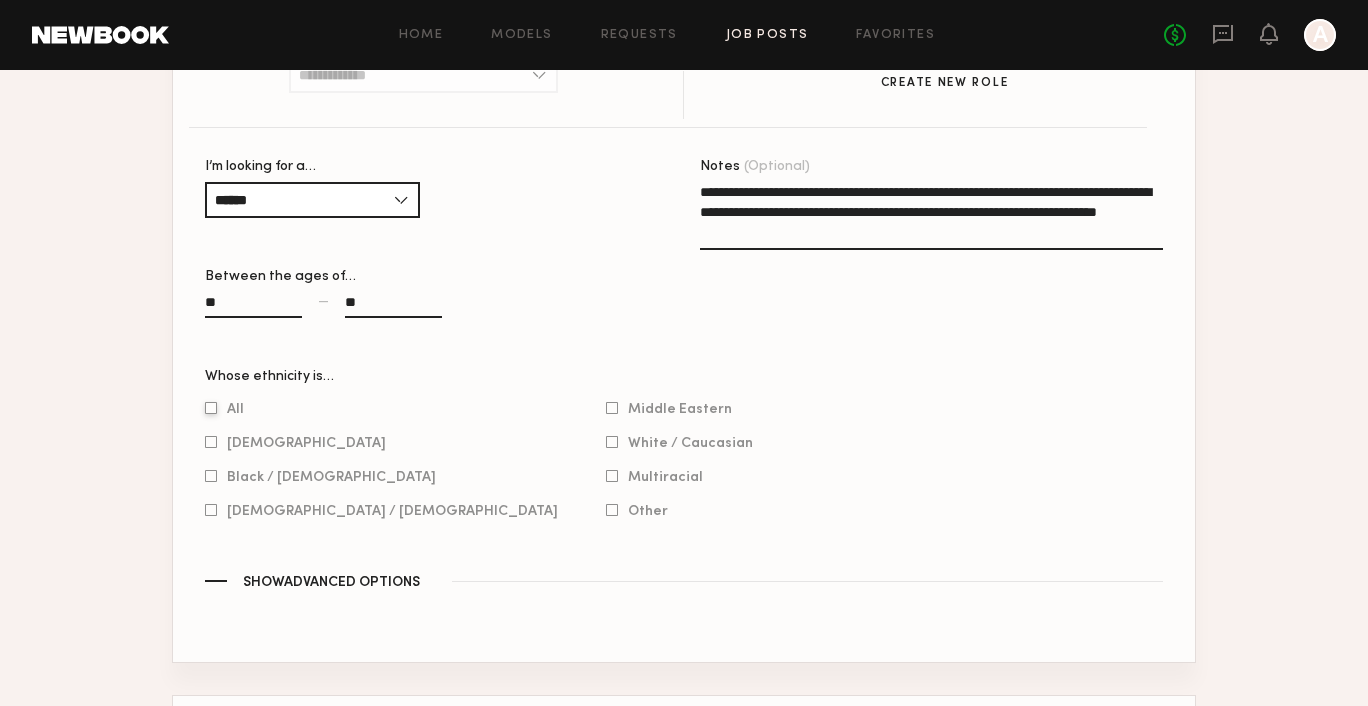 type on "**" 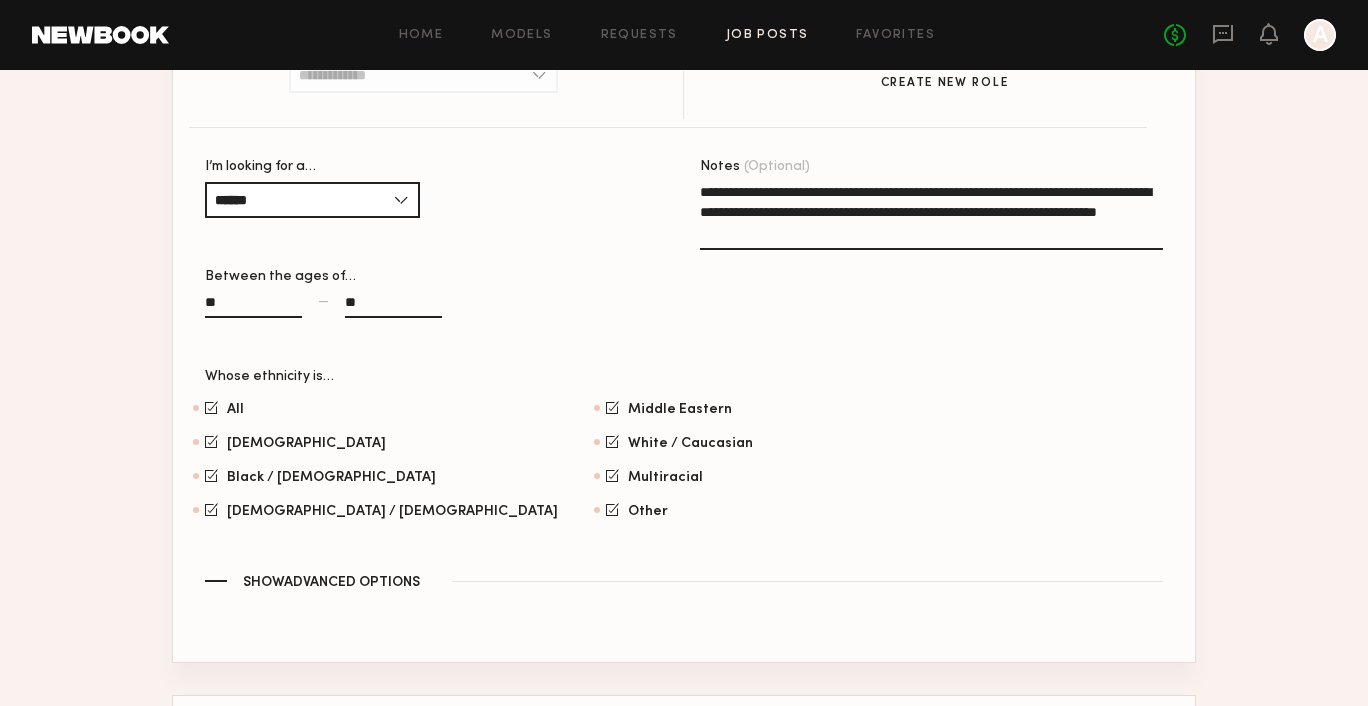 click on "Show  Advanced Options" 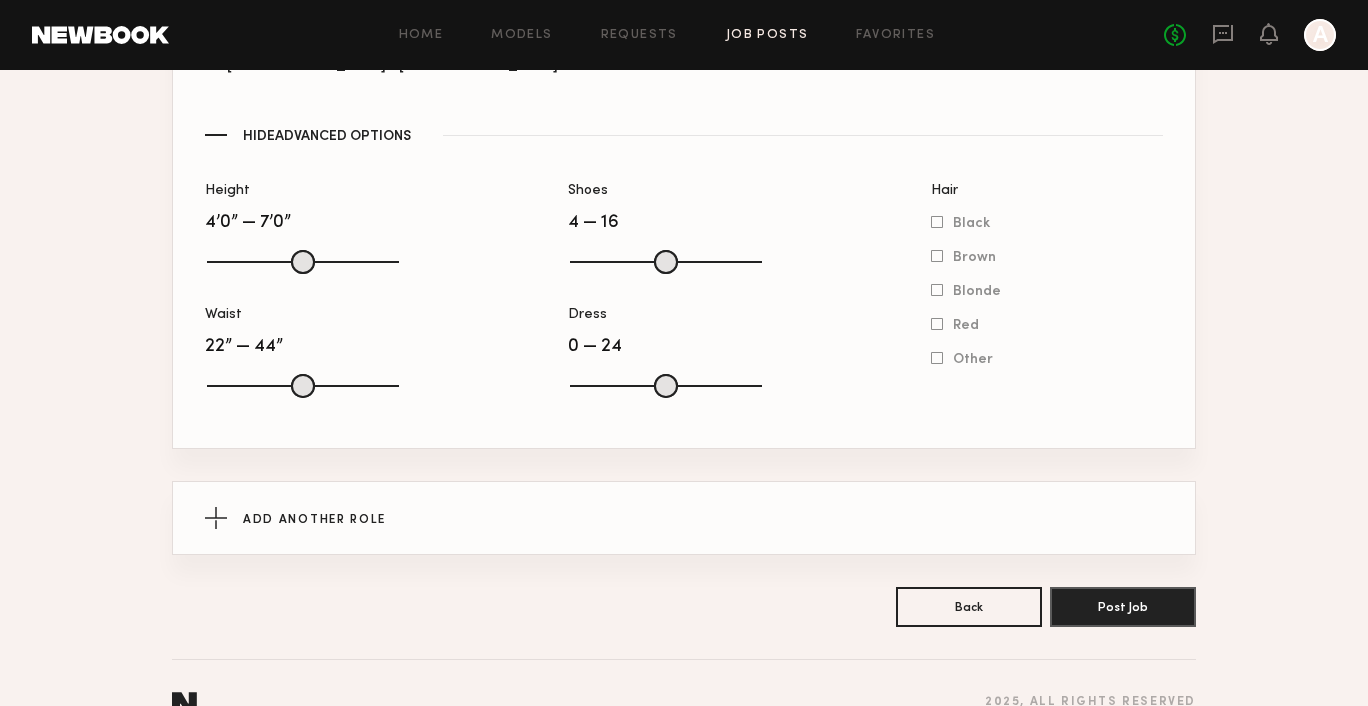 scroll, scrollTop: 1678, scrollLeft: 0, axis: vertical 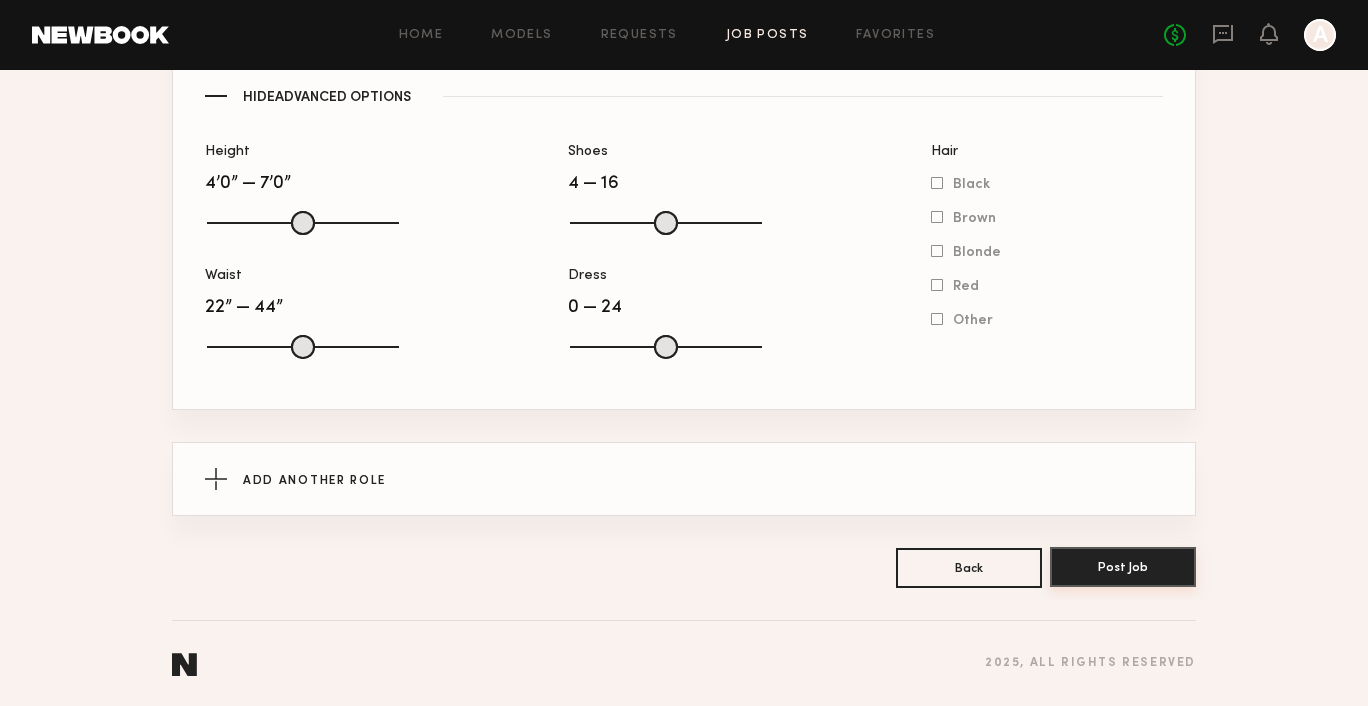 click on "Post Job" 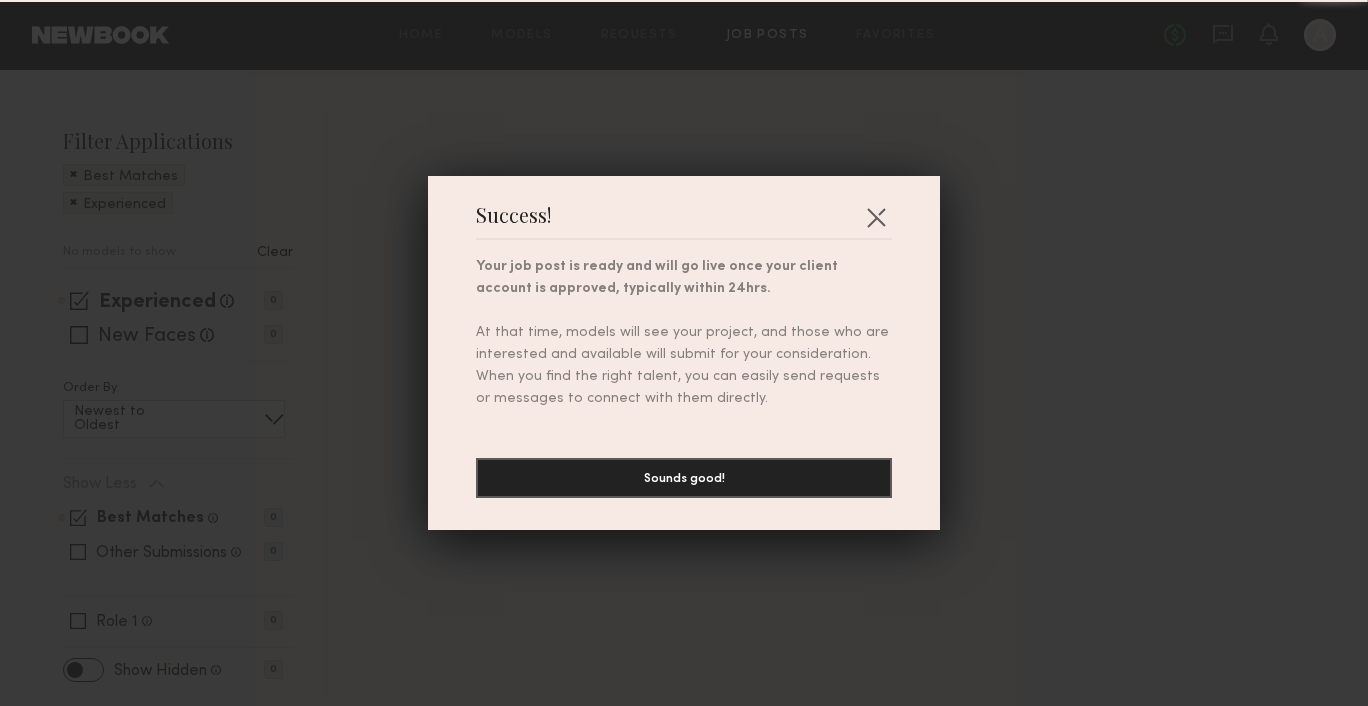 scroll, scrollTop: 0, scrollLeft: 0, axis: both 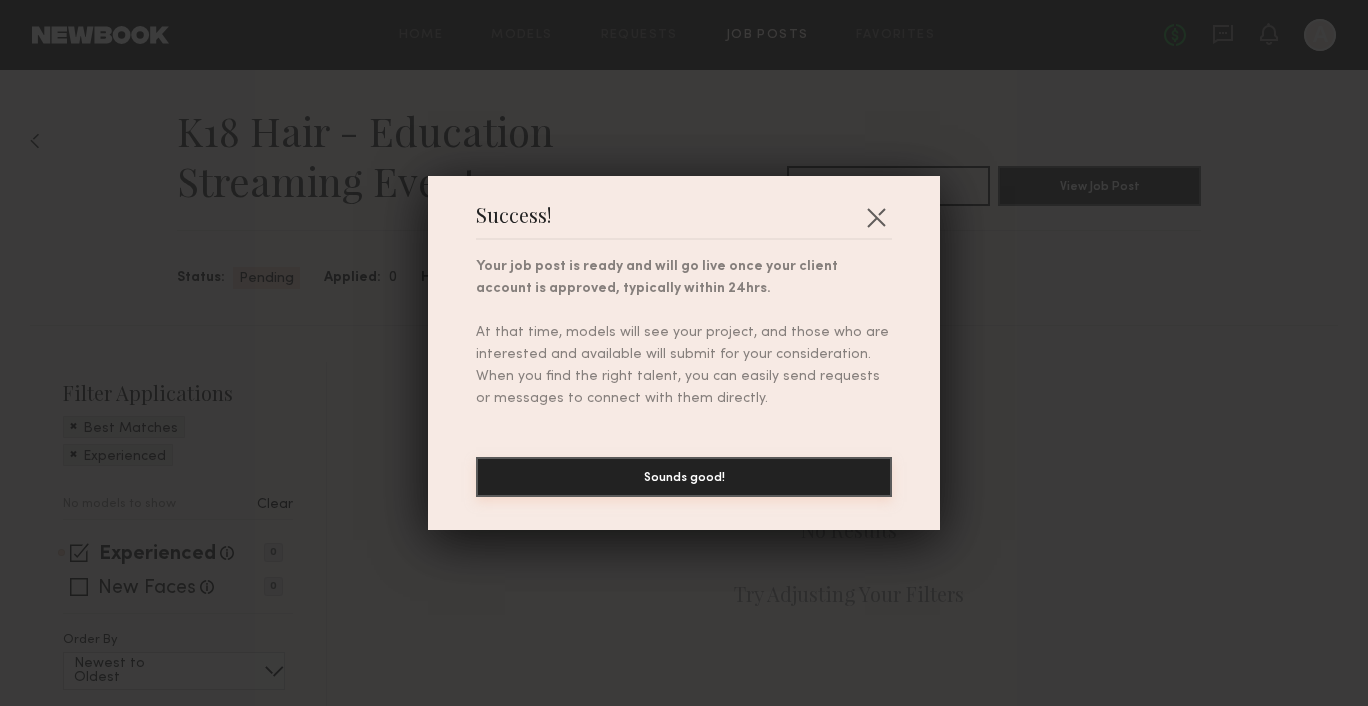 click on "Sounds good!" at bounding box center [684, 477] 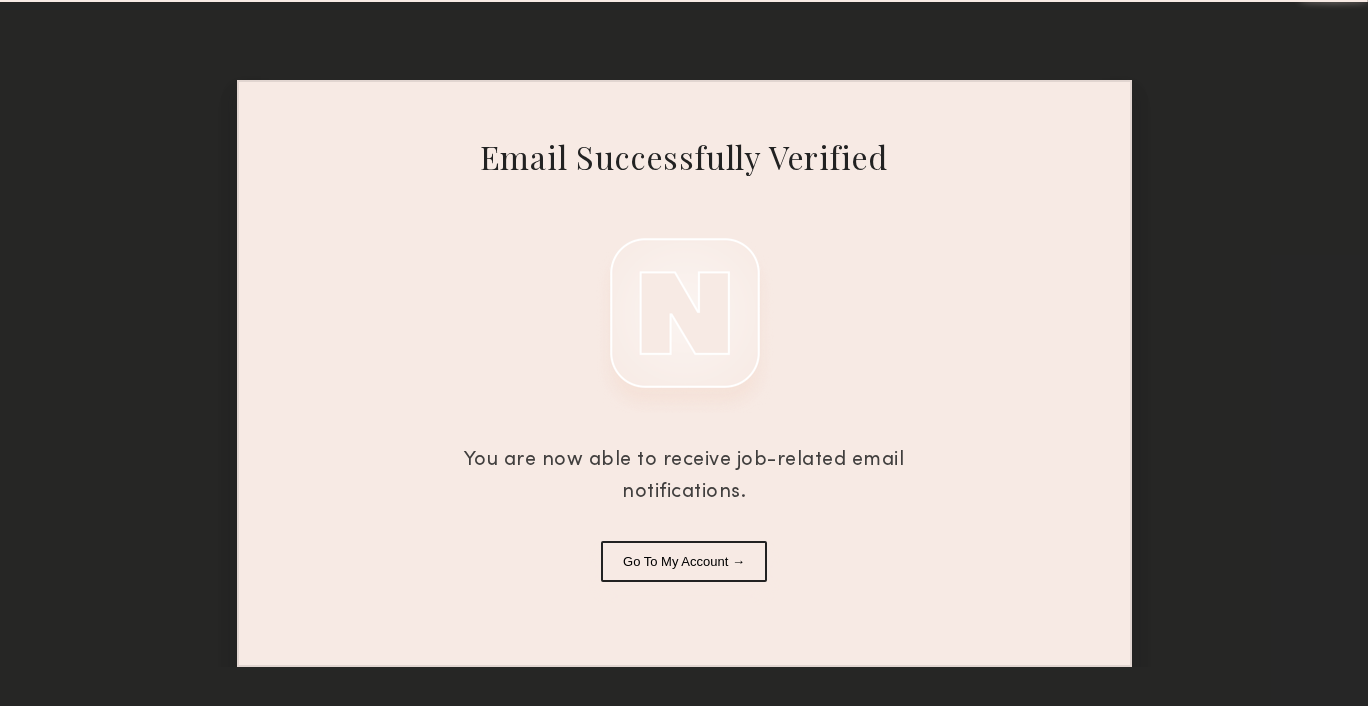 scroll, scrollTop: 0, scrollLeft: 0, axis: both 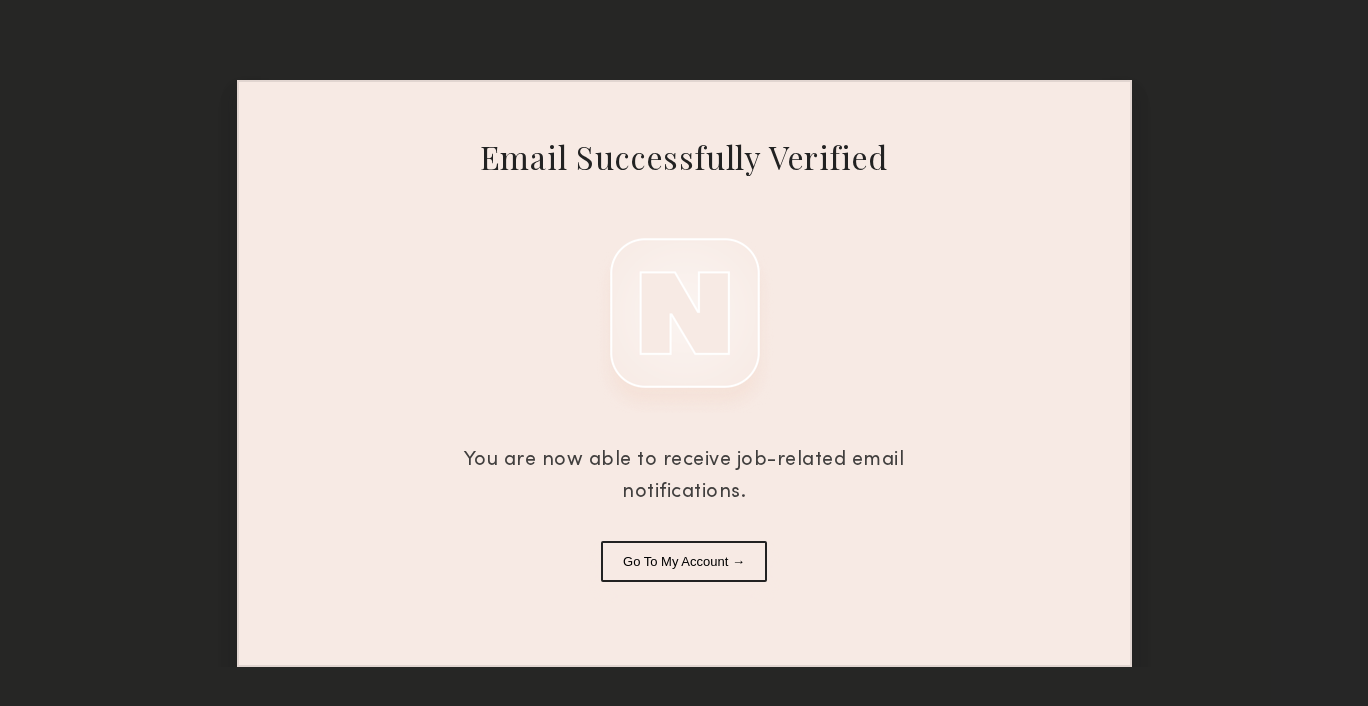 click on "Go To My Account →" at bounding box center [684, 561] 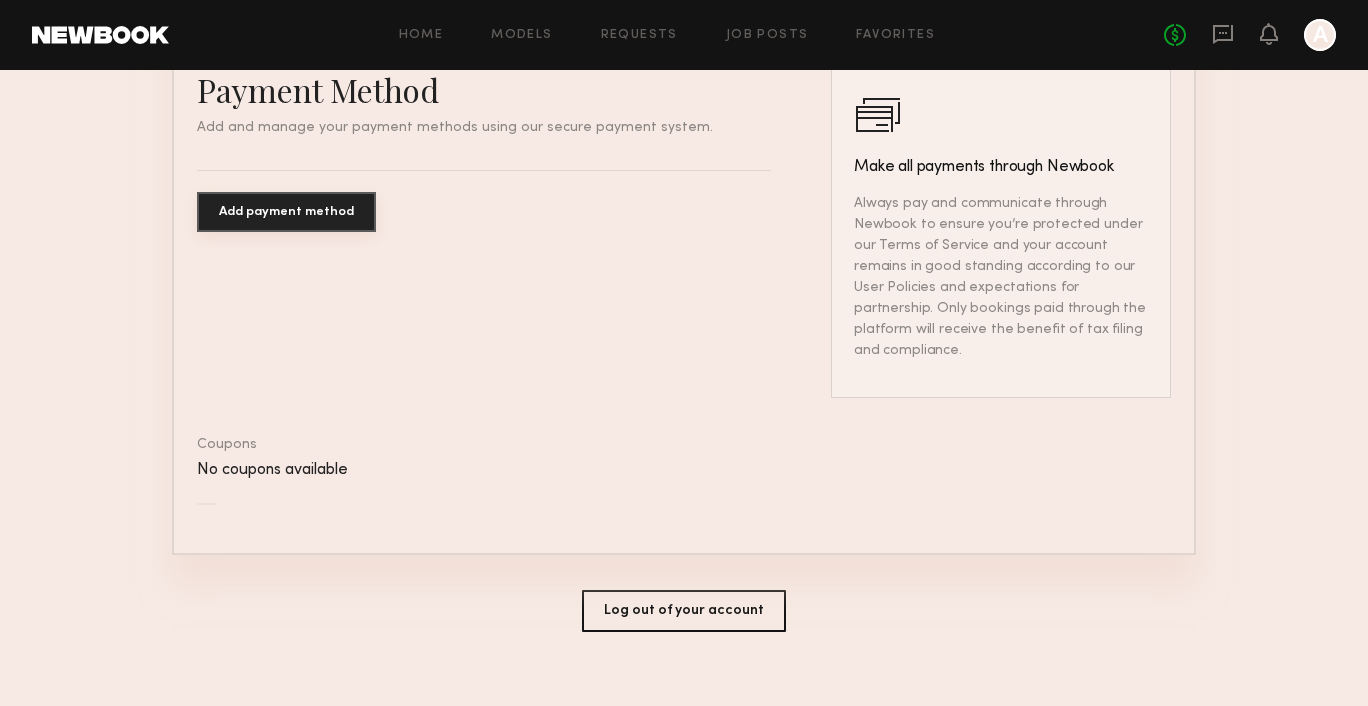 scroll, scrollTop: 0, scrollLeft: 0, axis: both 